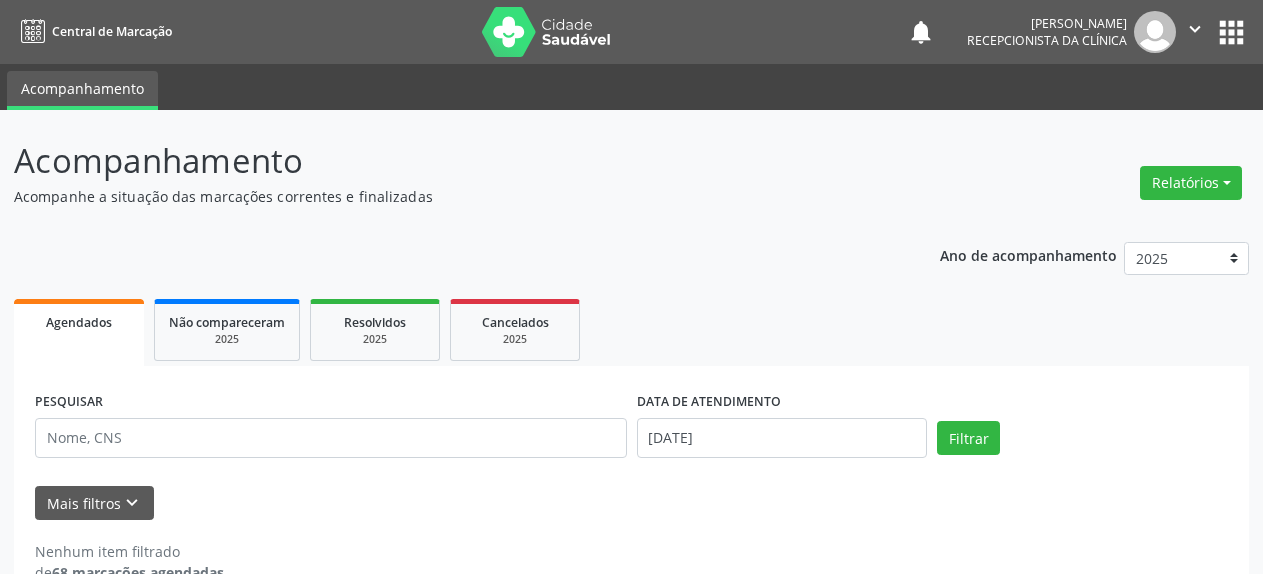 scroll, scrollTop: 0, scrollLeft: 0, axis: both 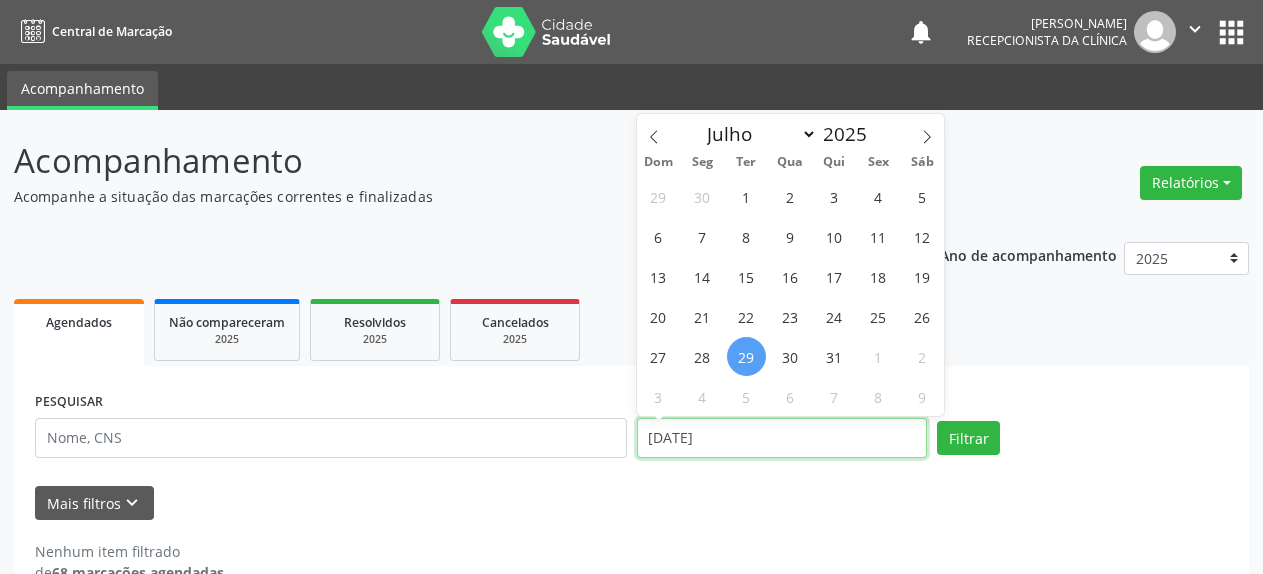 click on "[DATE]" at bounding box center [782, 438] 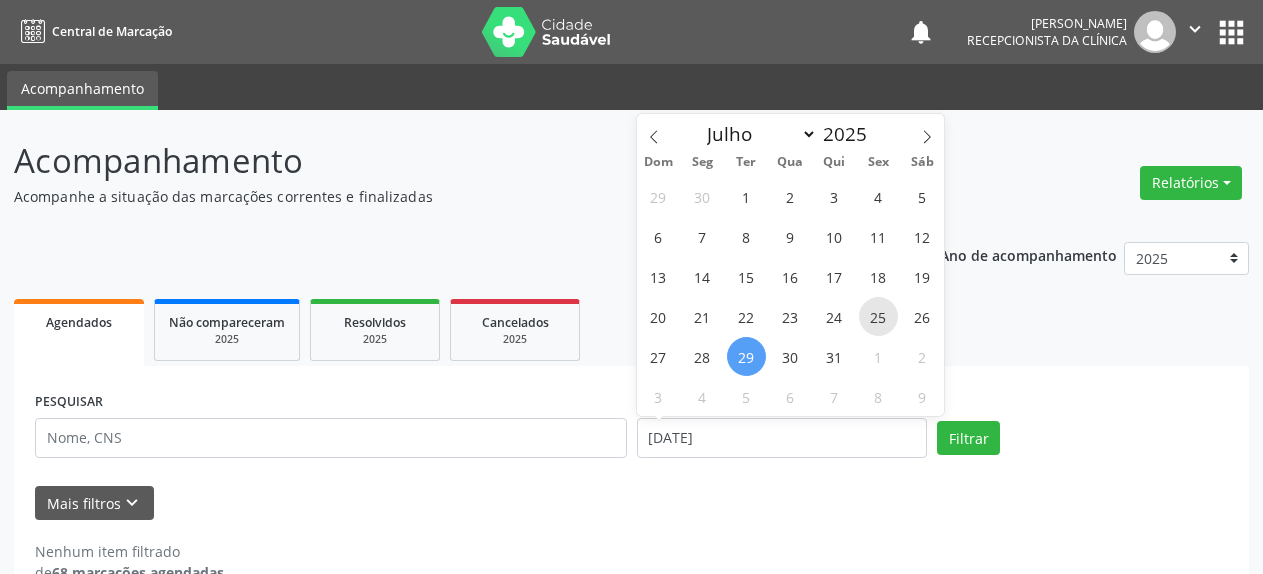 click on "25" at bounding box center [878, 316] 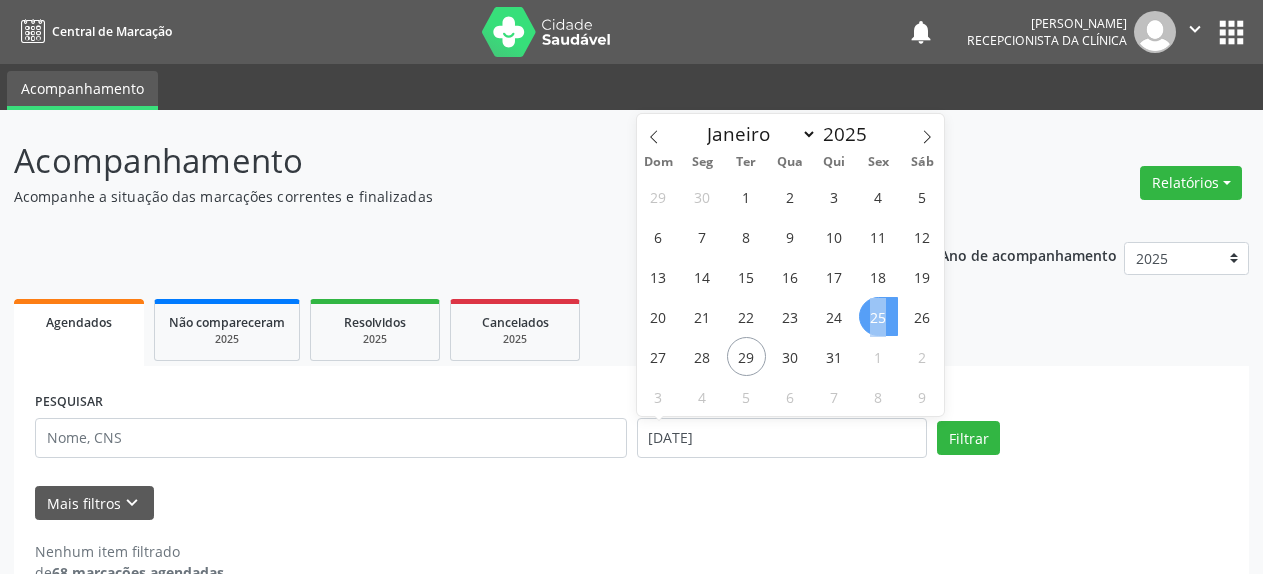 click on "25" at bounding box center [878, 316] 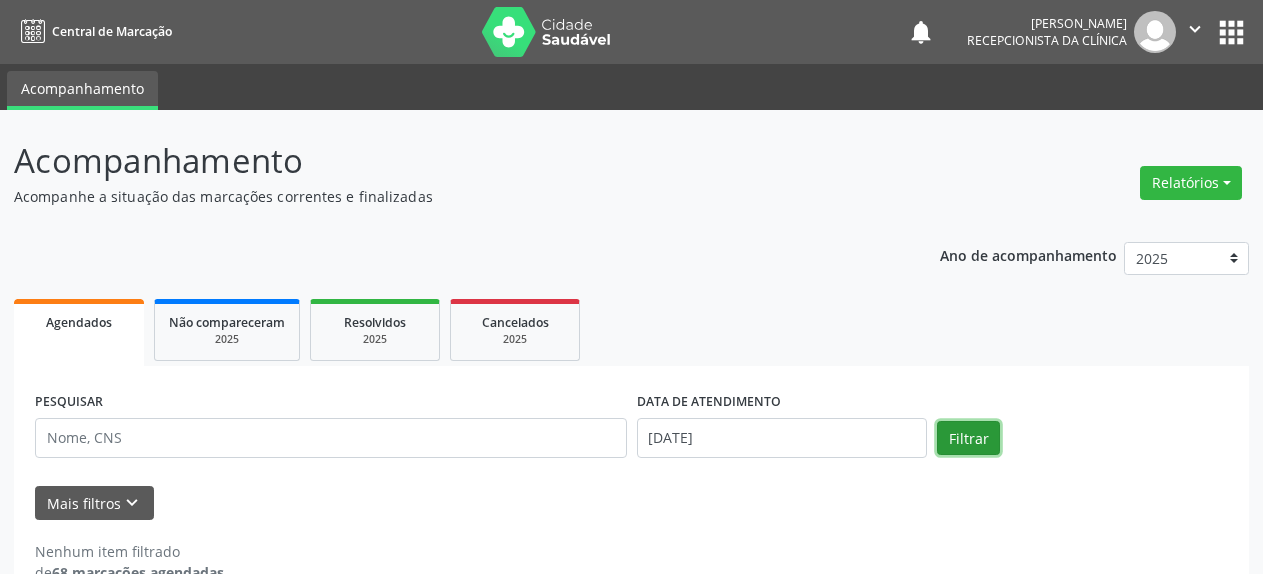 click on "Filtrar" at bounding box center (968, 438) 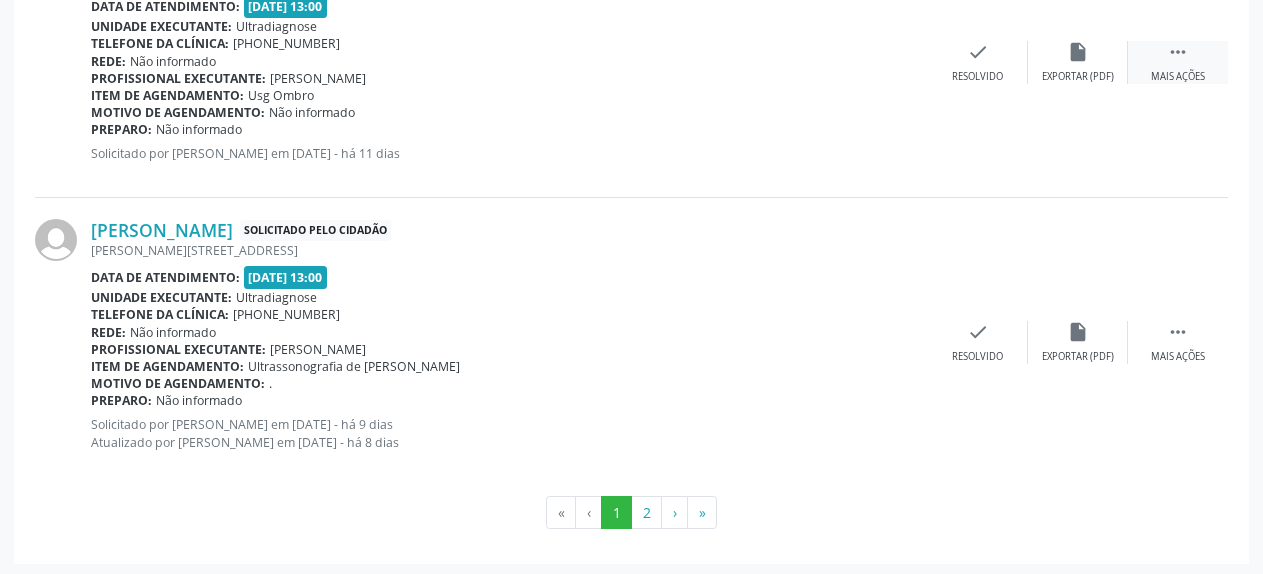 scroll, scrollTop: 4200, scrollLeft: 0, axis: vertical 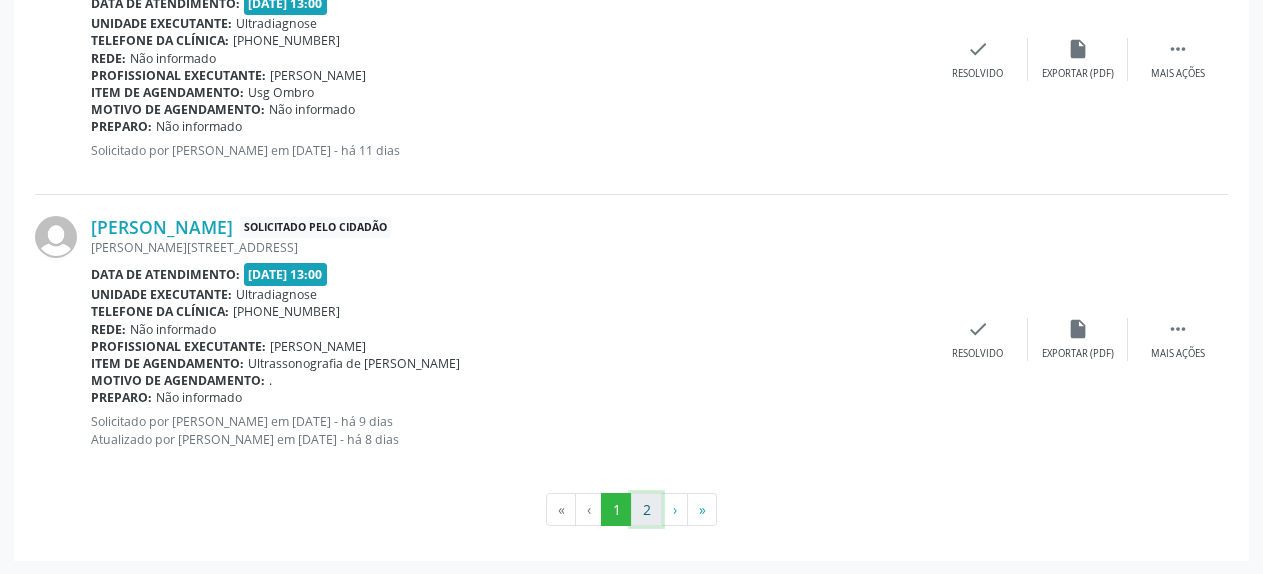 click on "2" at bounding box center [646, 510] 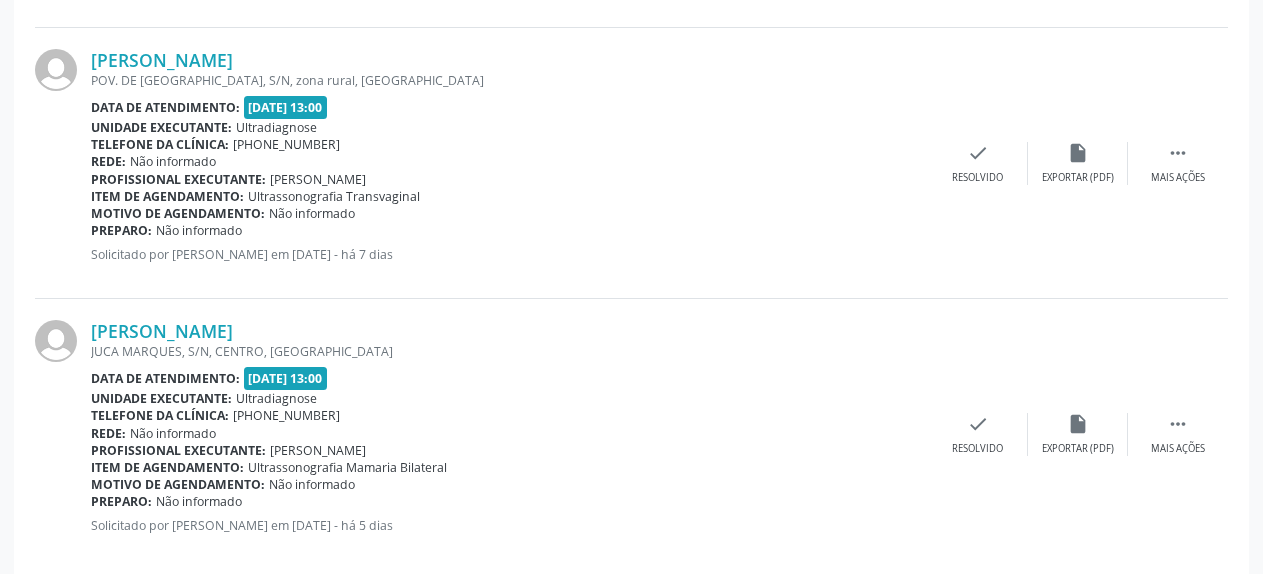 scroll, scrollTop: 931, scrollLeft: 0, axis: vertical 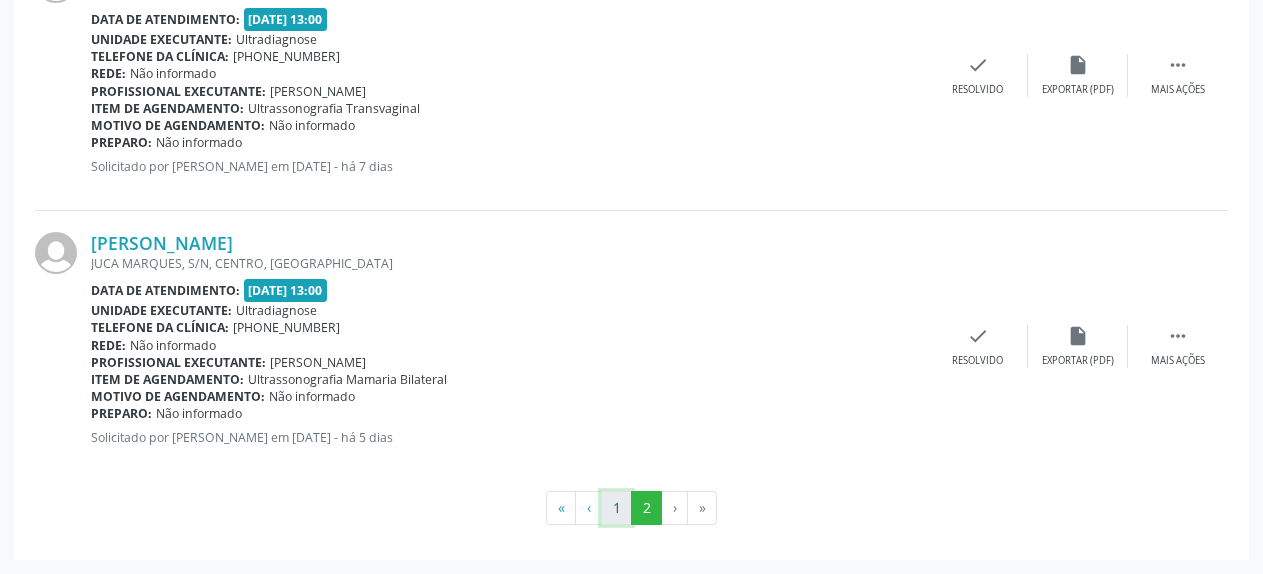 click on "1" at bounding box center [616, 508] 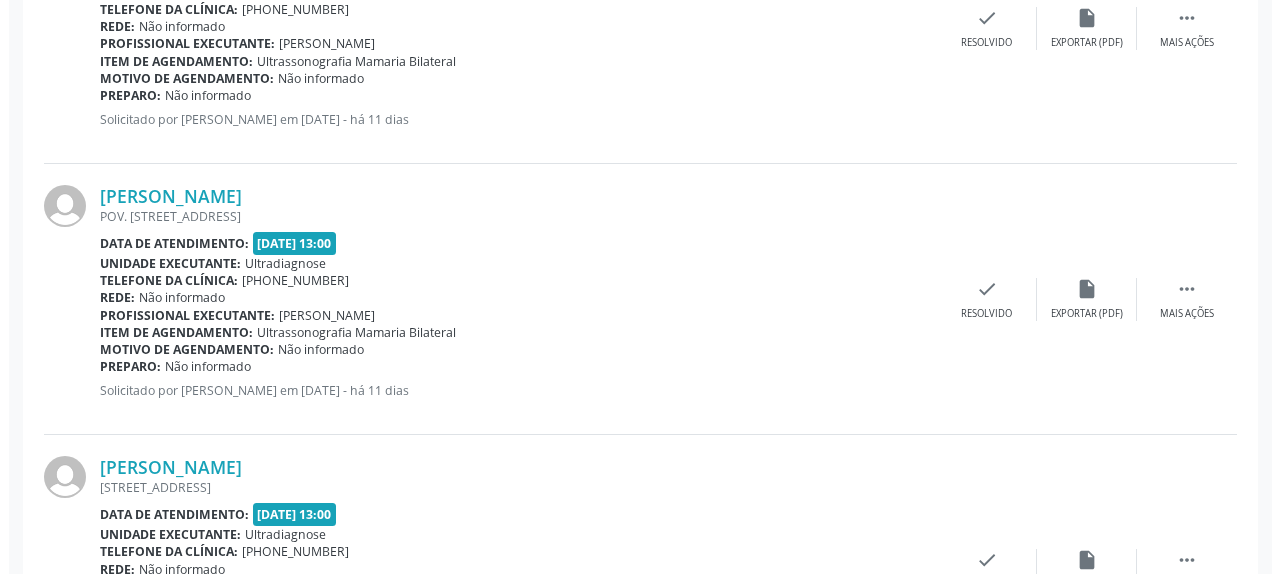 scroll, scrollTop: 721, scrollLeft: 0, axis: vertical 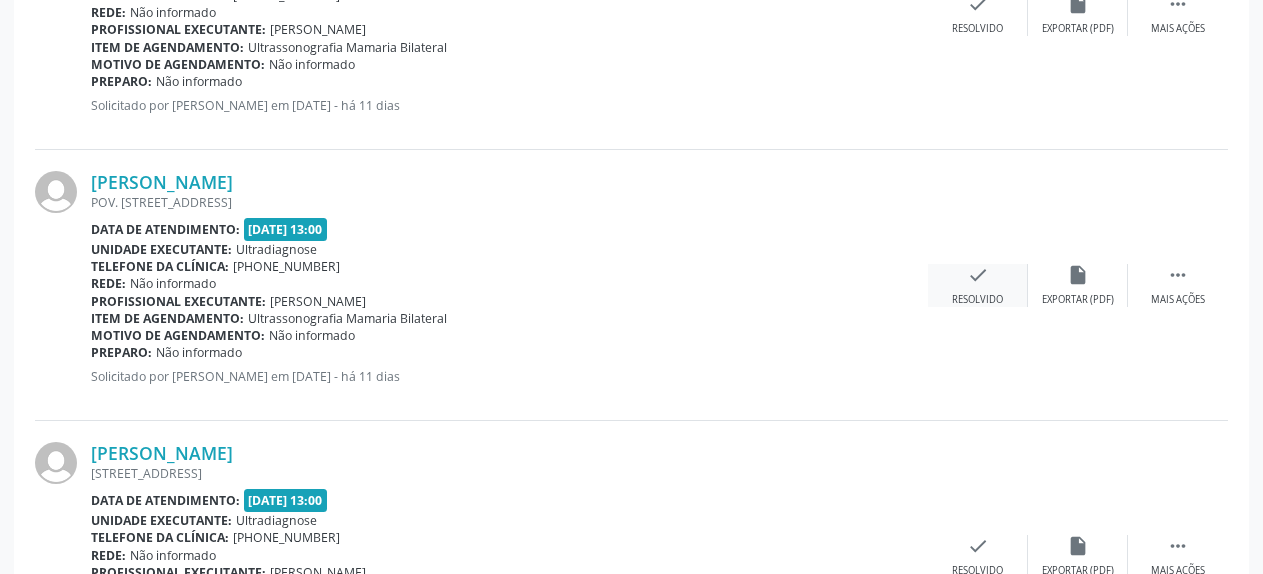 click on "check" at bounding box center (978, 275) 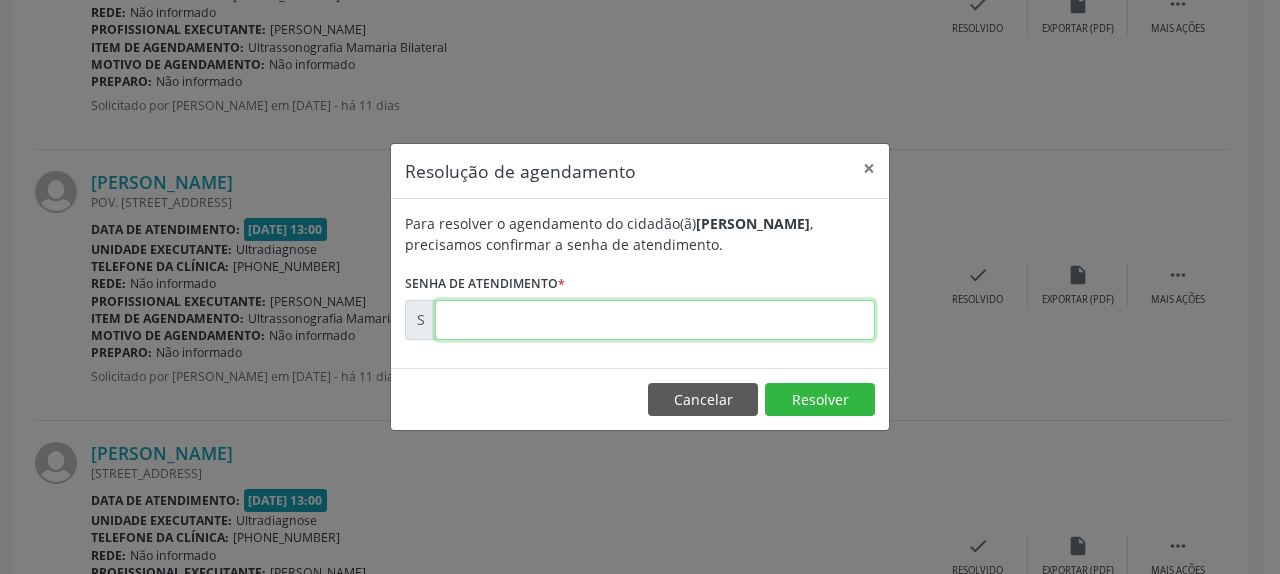 click at bounding box center [655, 320] 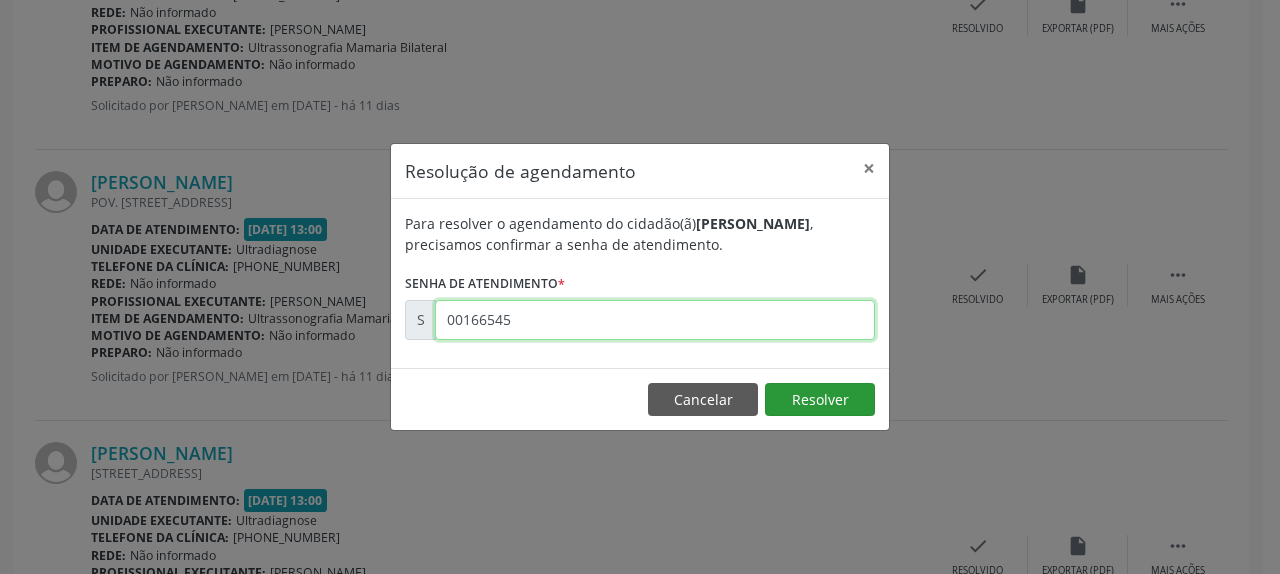 type on "00166545" 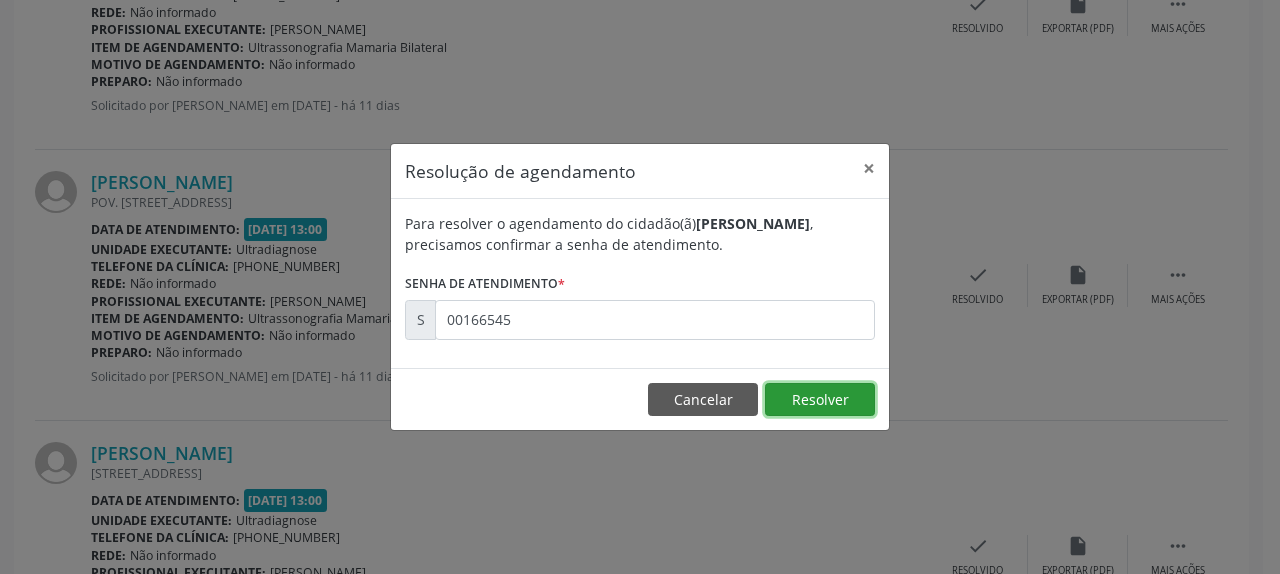 click on "Resolver" at bounding box center (820, 400) 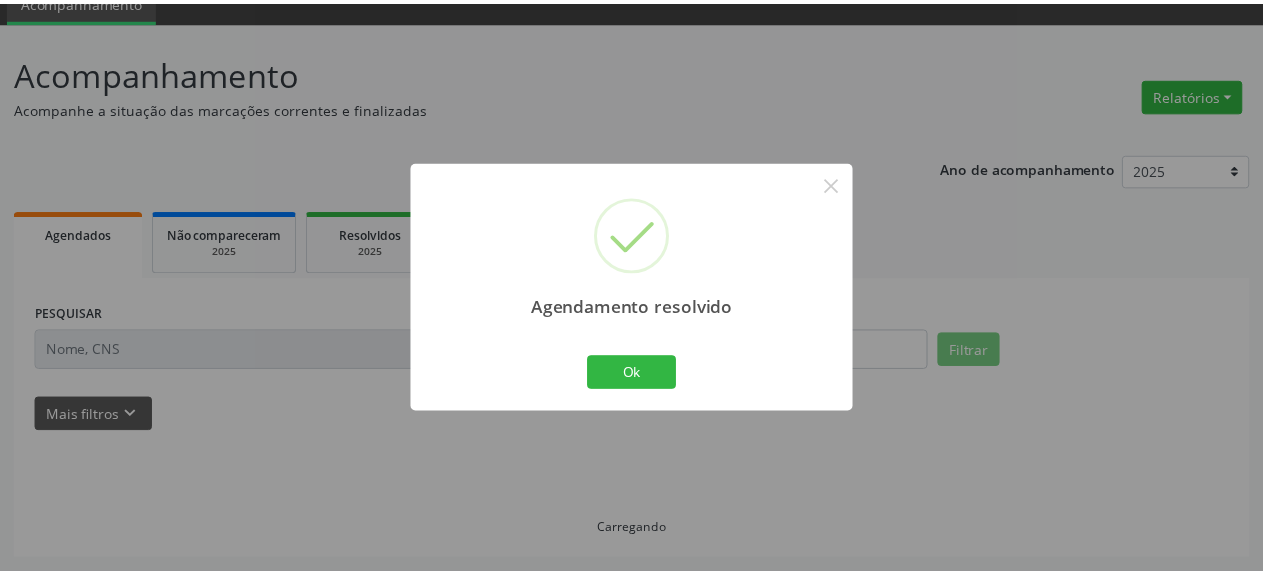 scroll, scrollTop: 88, scrollLeft: 0, axis: vertical 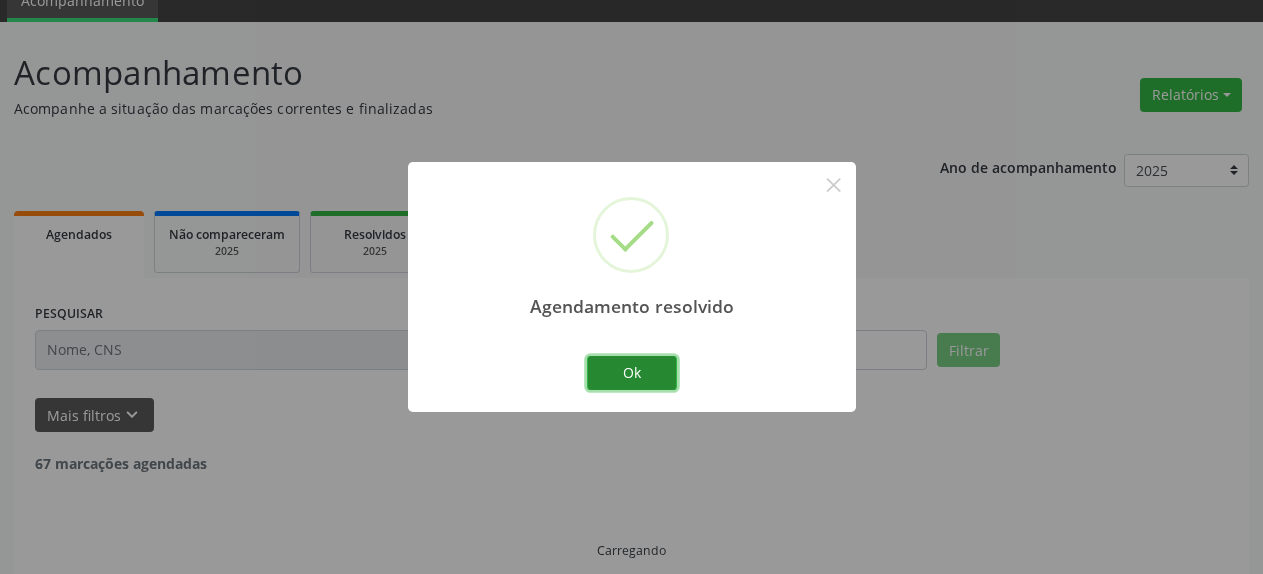 click on "Ok" at bounding box center [632, 373] 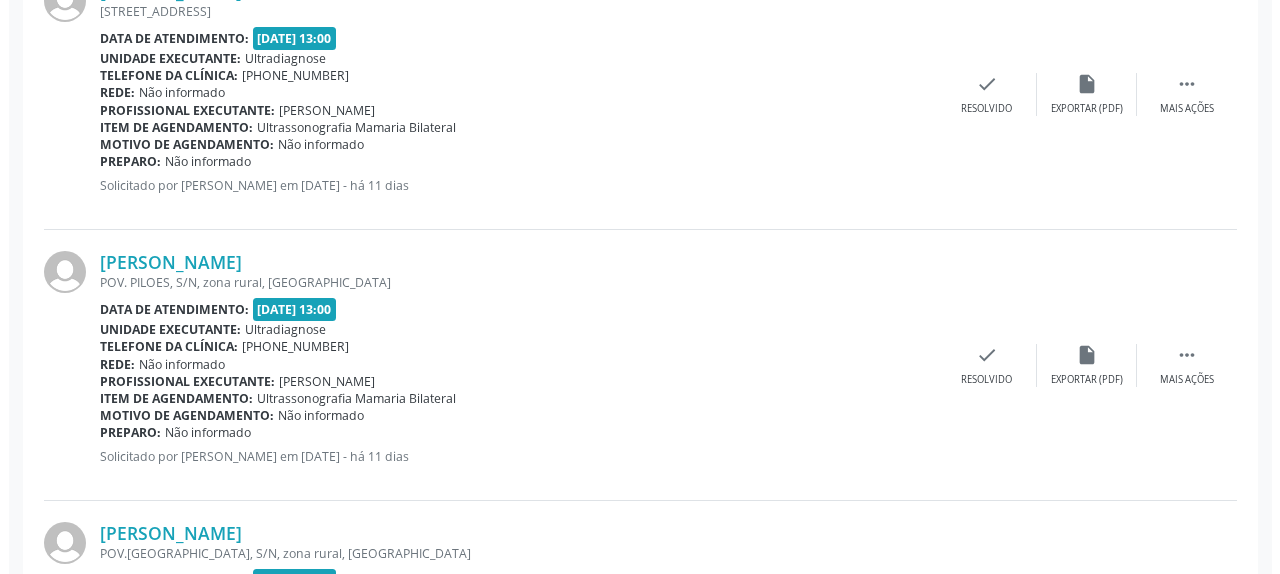 scroll, scrollTop: 1129, scrollLeft: 0, axis: vertical 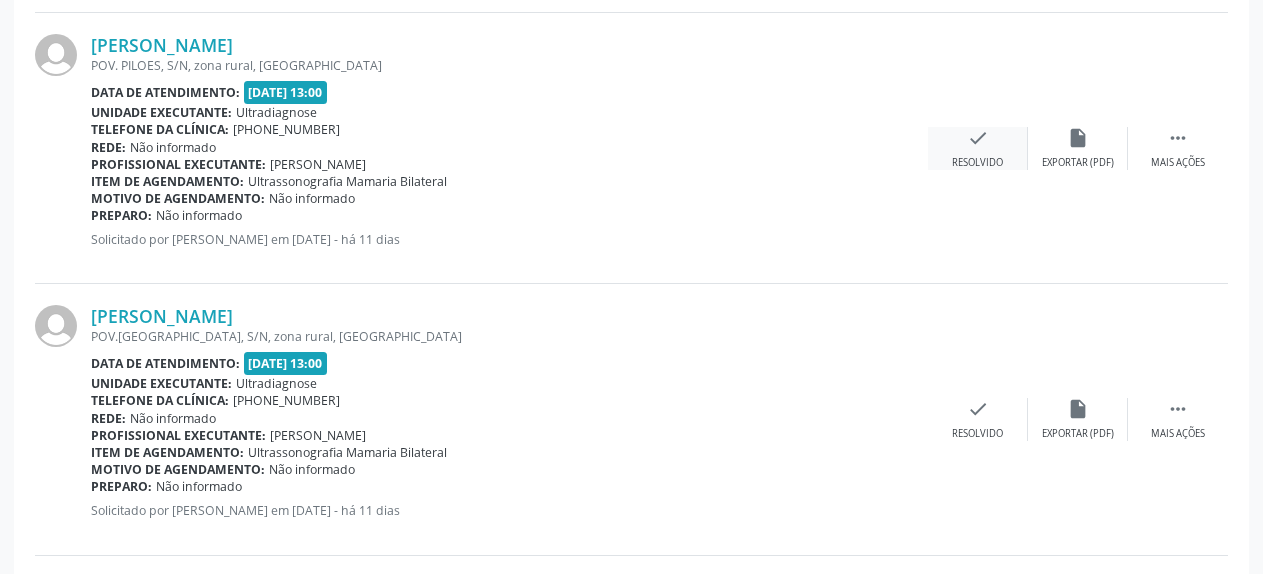 click on "check" at bounding box center [978, 138] 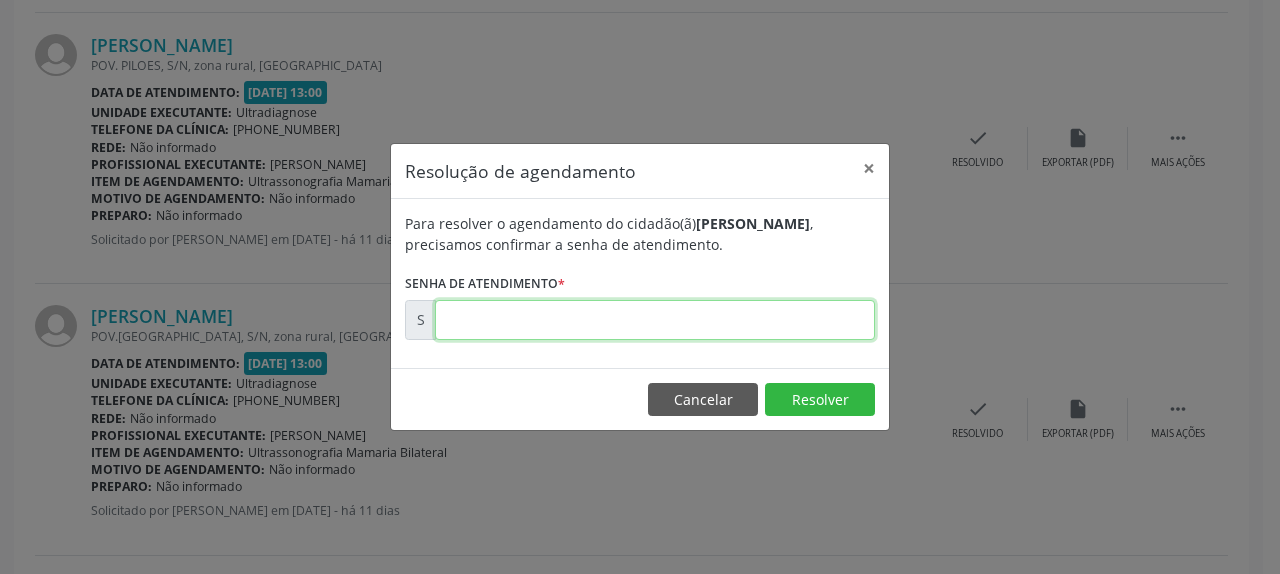click at bounding box center [655, 320] 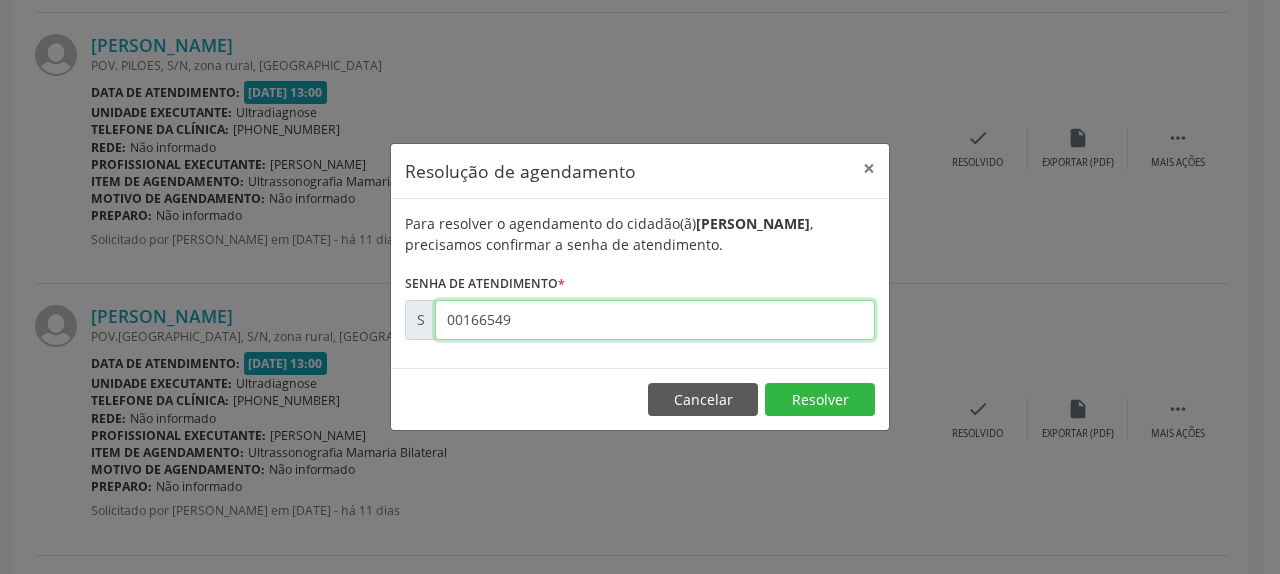 type on "00166549" 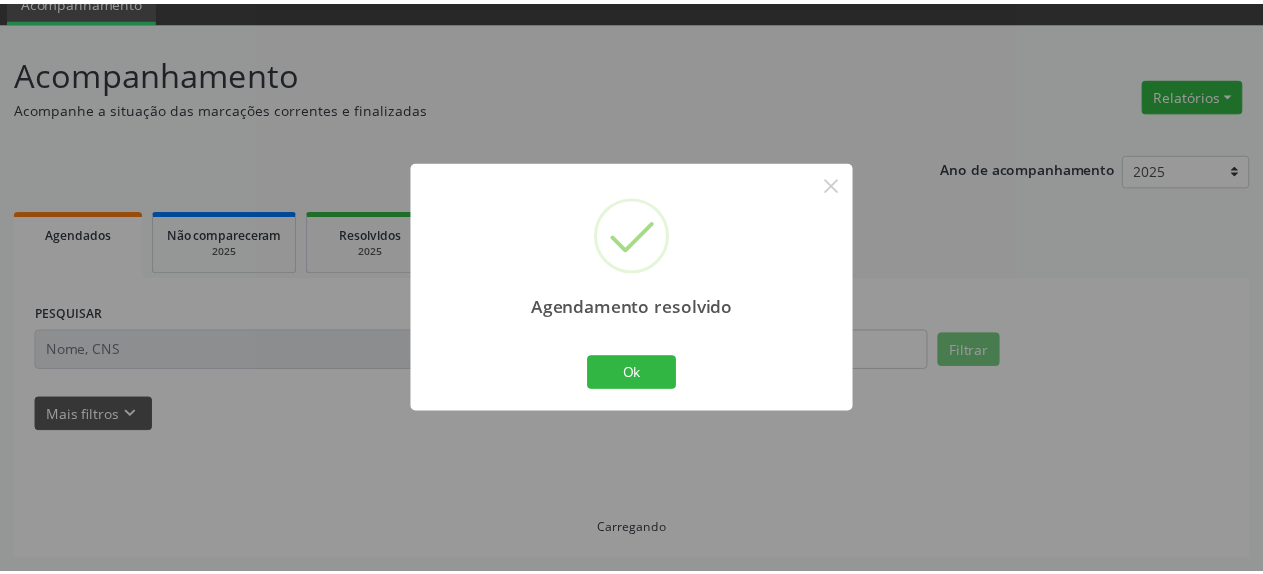 scroll, scrollTop: 88, scrollLeft: 0, axis: vertical 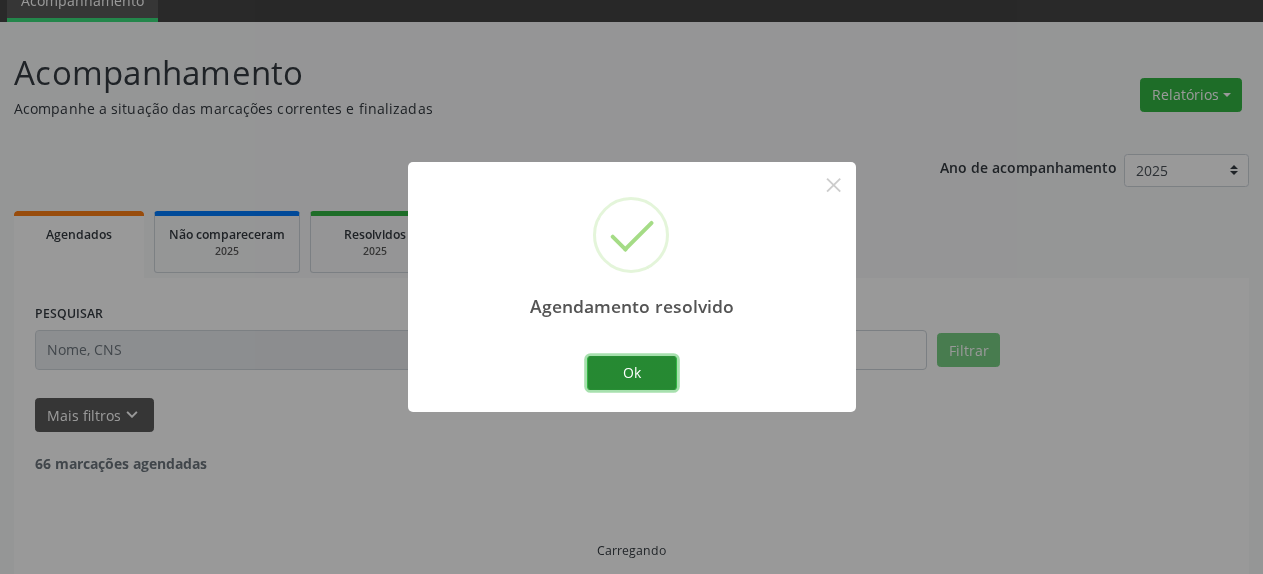 click on "Ok" at bounding box center (632, 373) 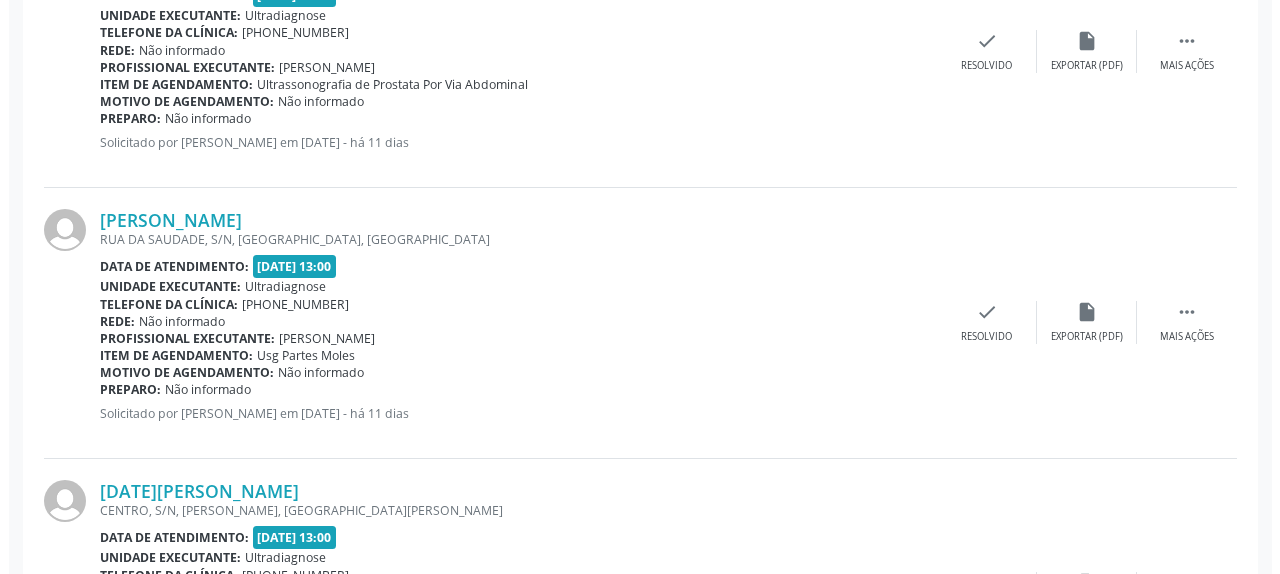 scroll, scrollTop: 1516, scrollLeft: 0, axis: vertical 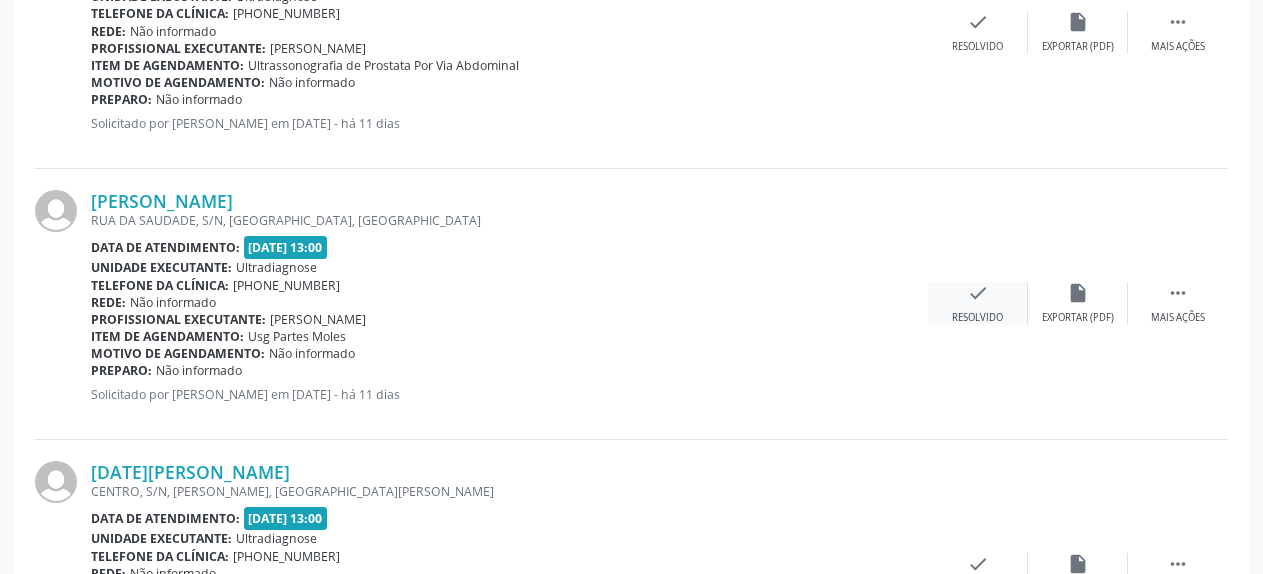click on "check" at bounding box center (978, 293) 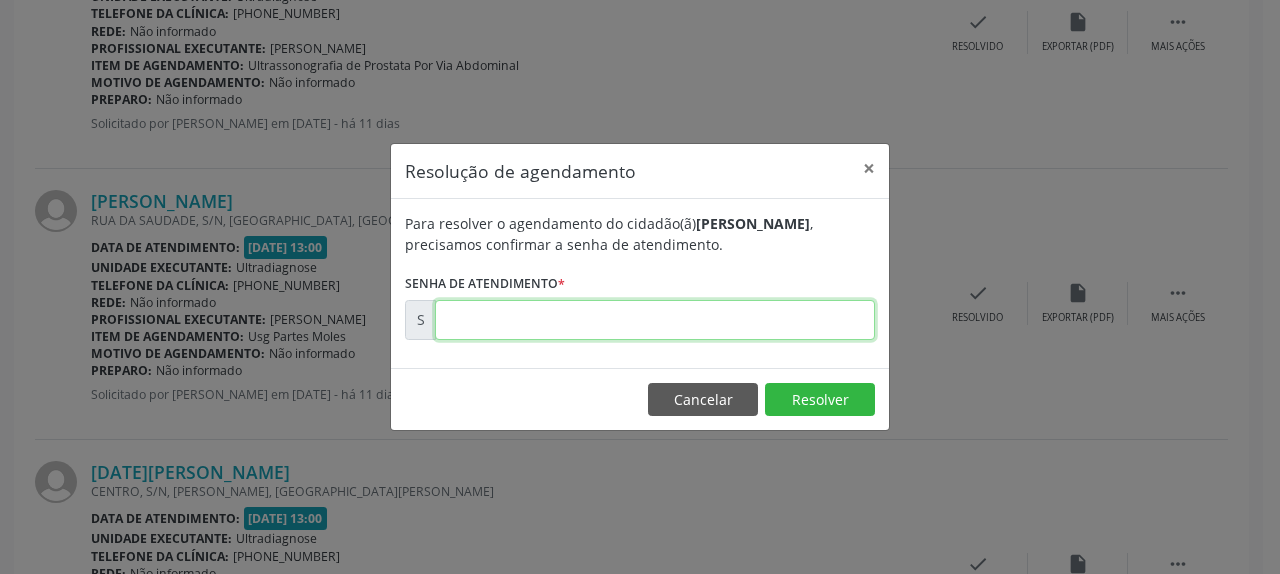 click at bounding box center (655, 320) 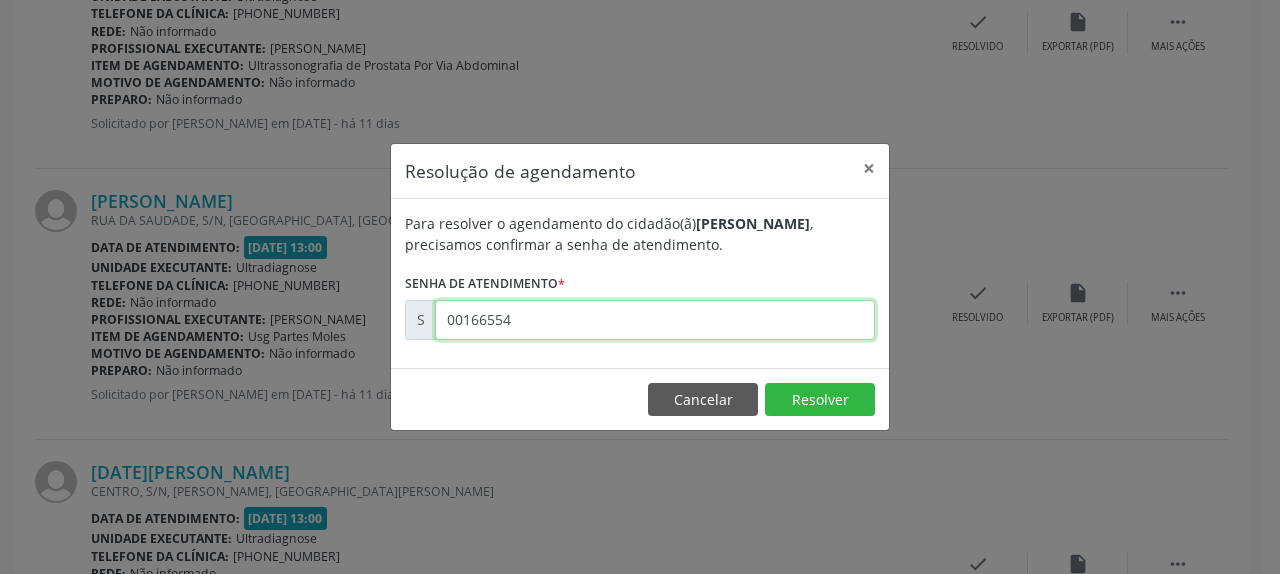 type on "00166554" 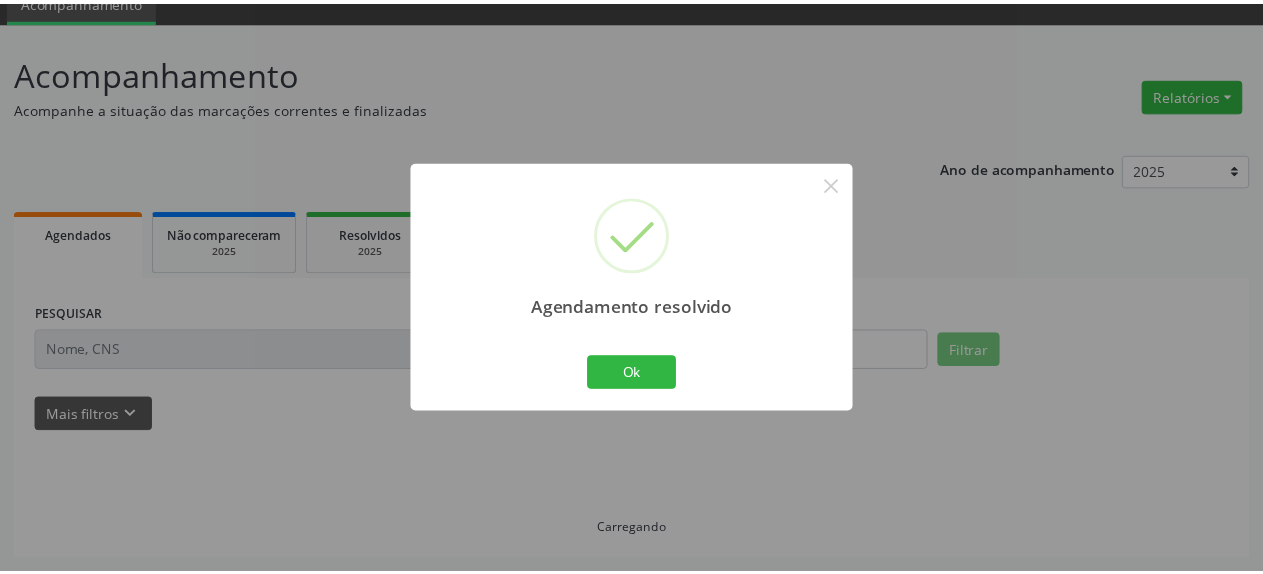 scroll, scrollTop: 88, scrollLeft: 0, axis: vertical 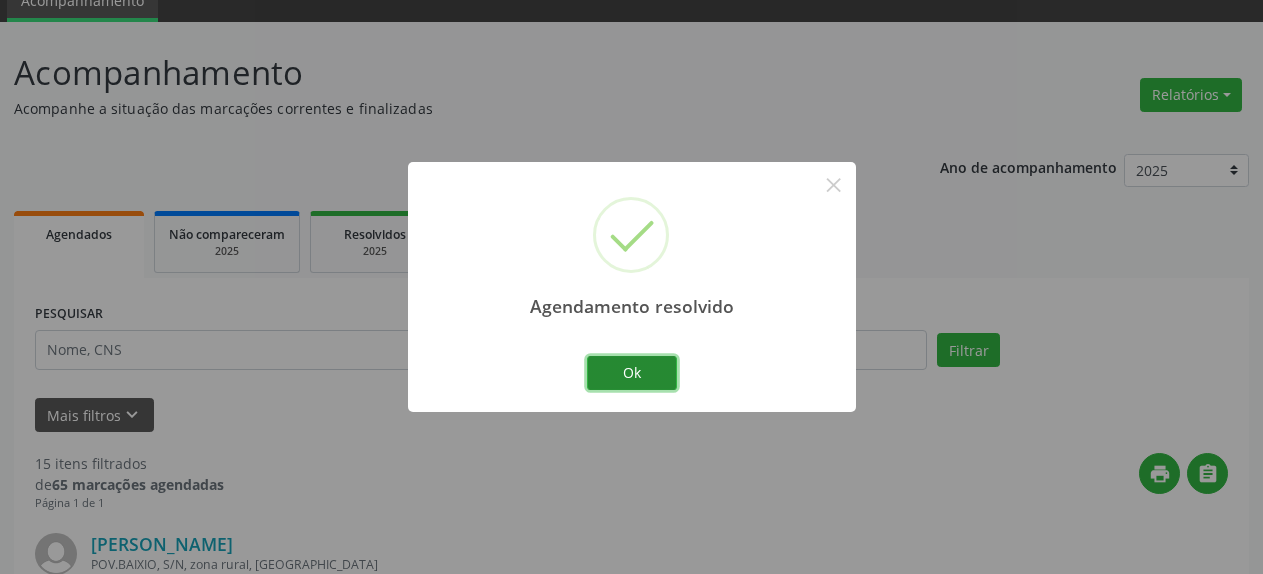 click on "Ok" at bounding box center [632, 373] 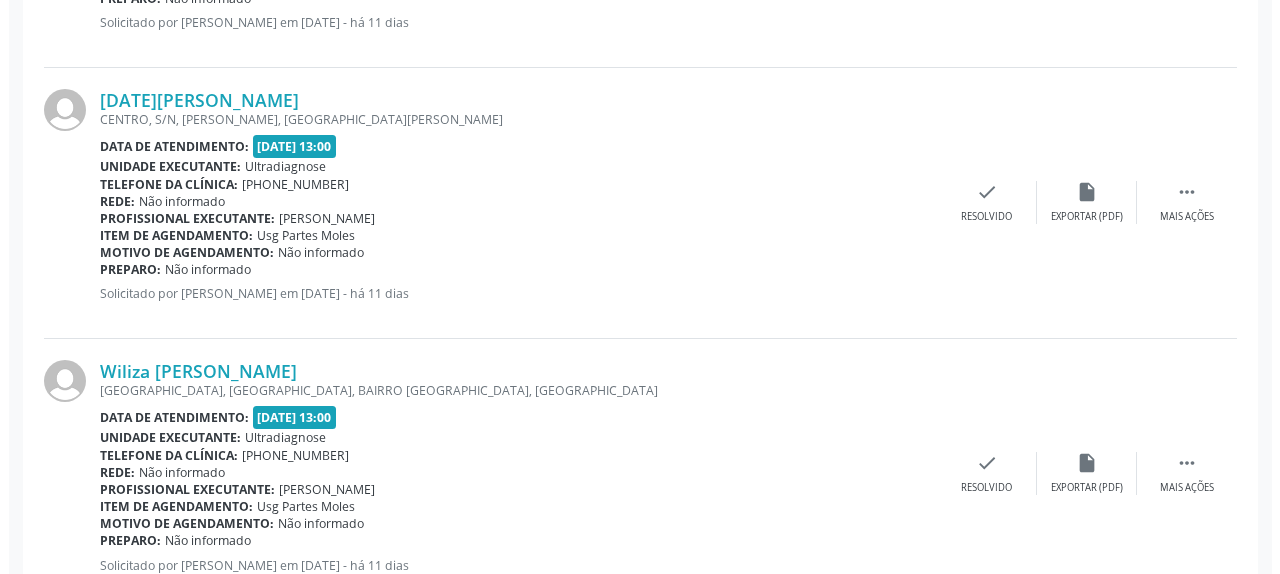 scroll, scrollTop: 1618, scrollLeft: 0, axis: vertical 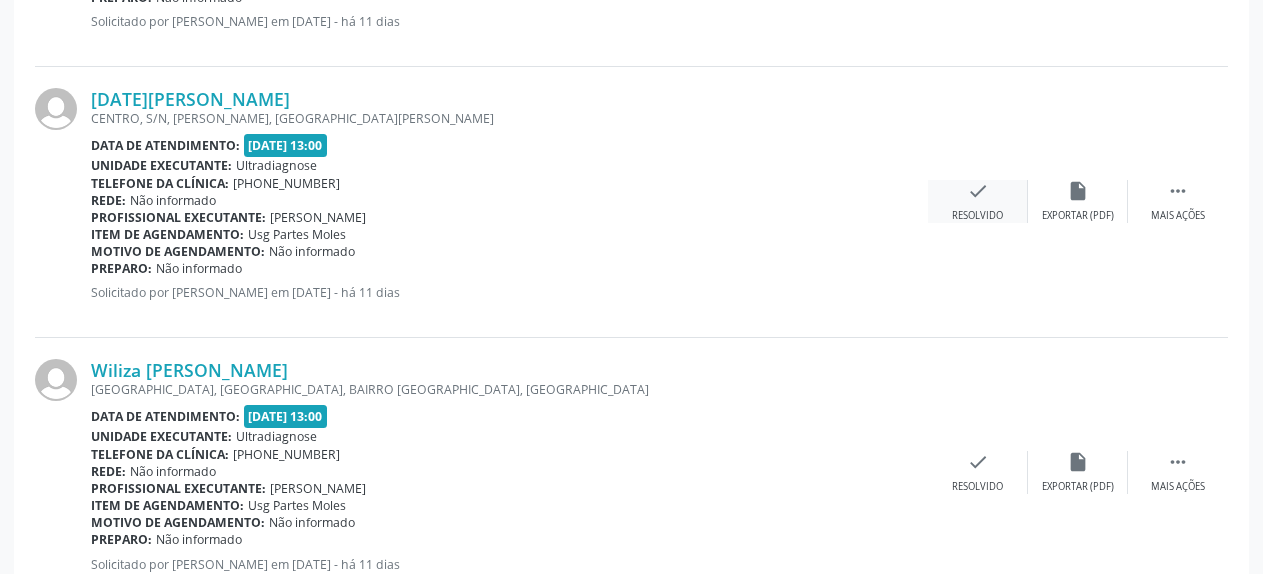 click on "check" at bounding box center [978, 191] 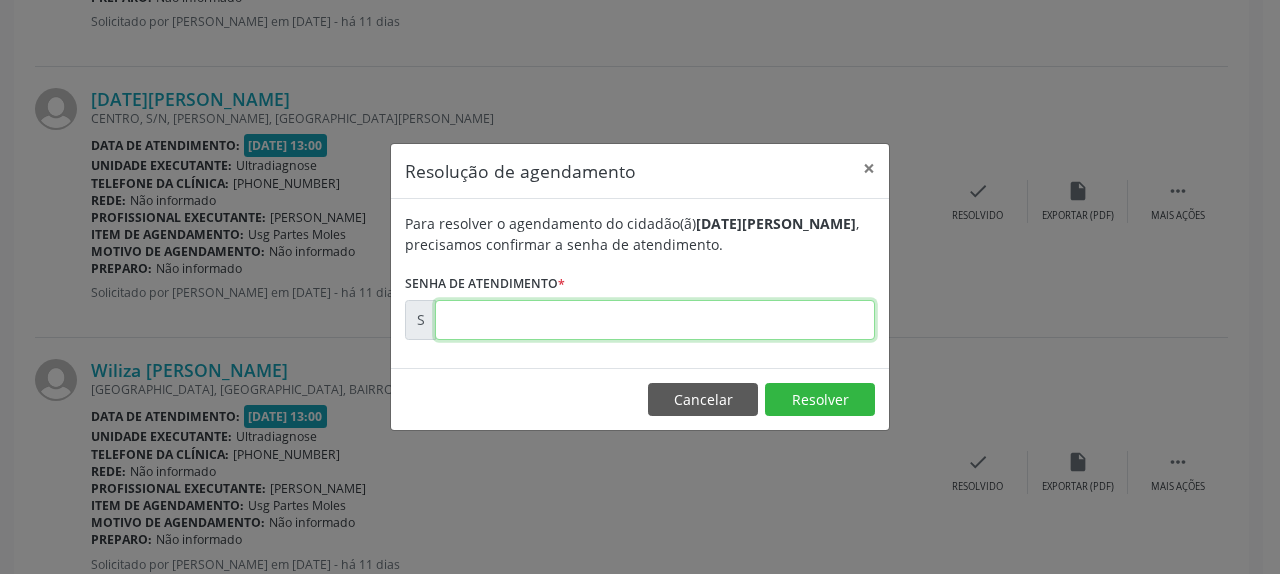 click at bounding box center [655, 320] 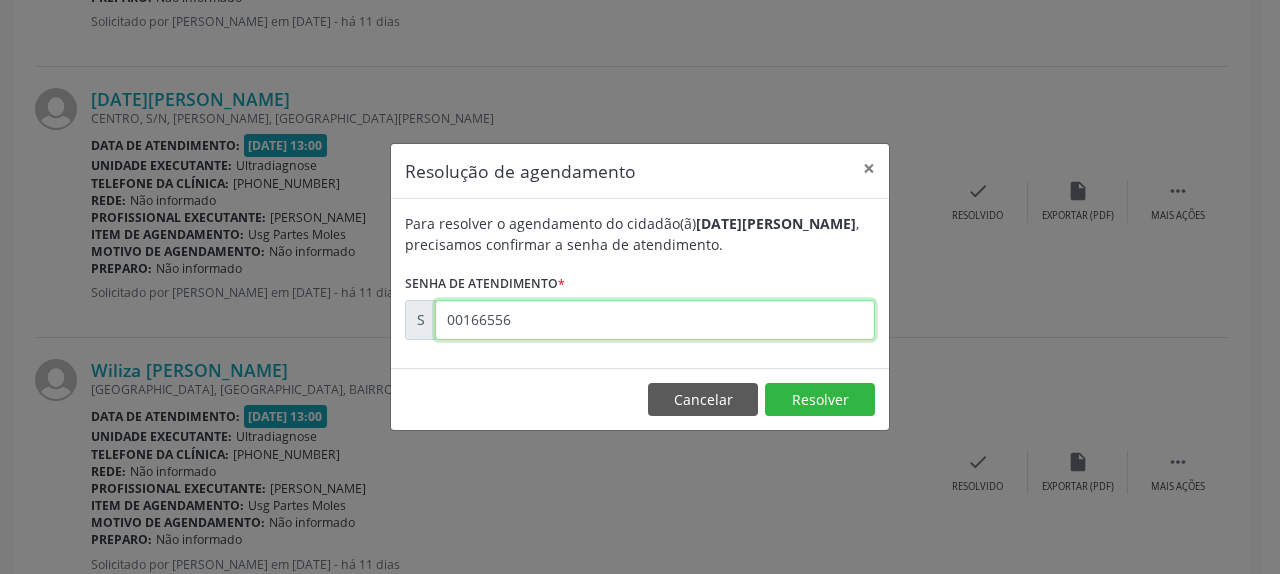 type on "00166556" 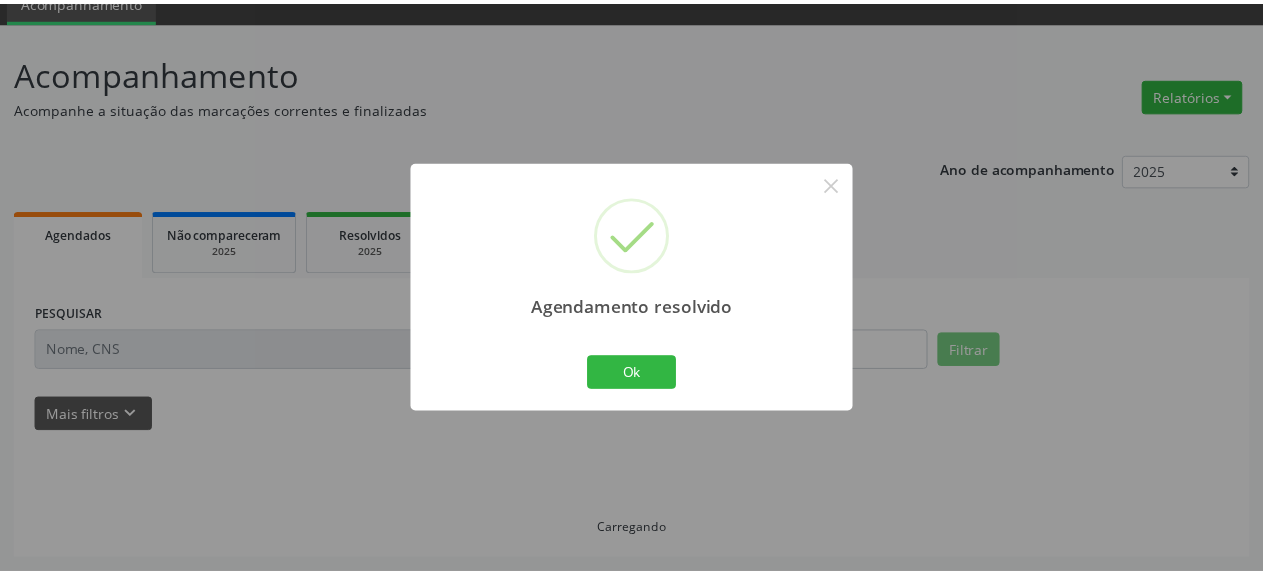scroll, scrollTop: 88, scrollLeft: 0, axis: vertical 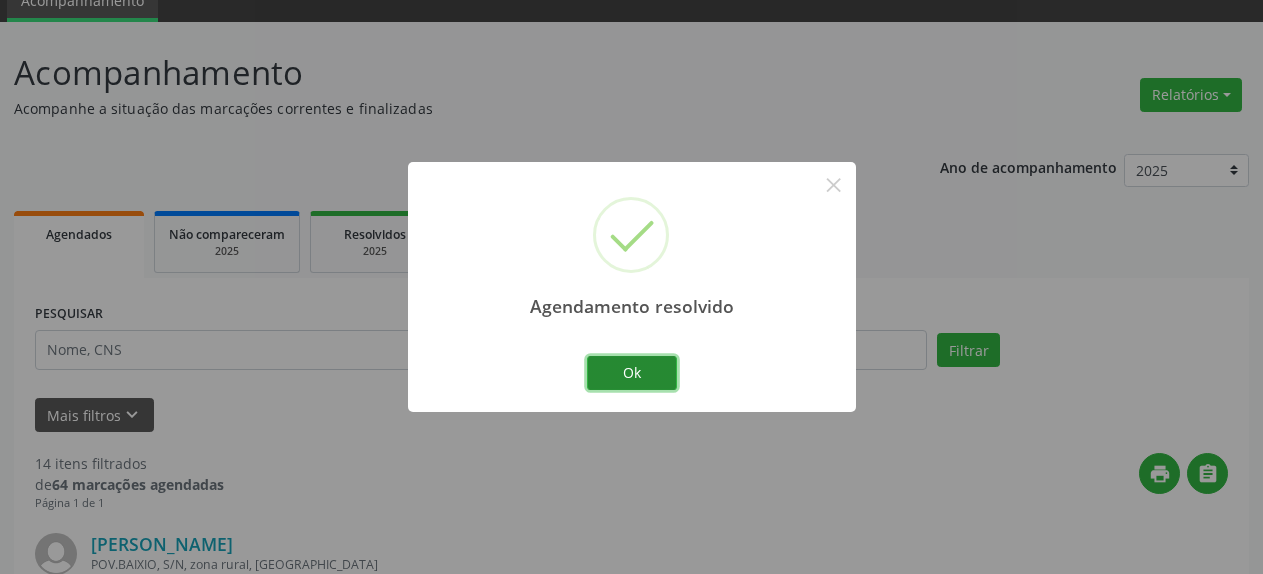 click on "Ok" at bounding box center [632, 373] 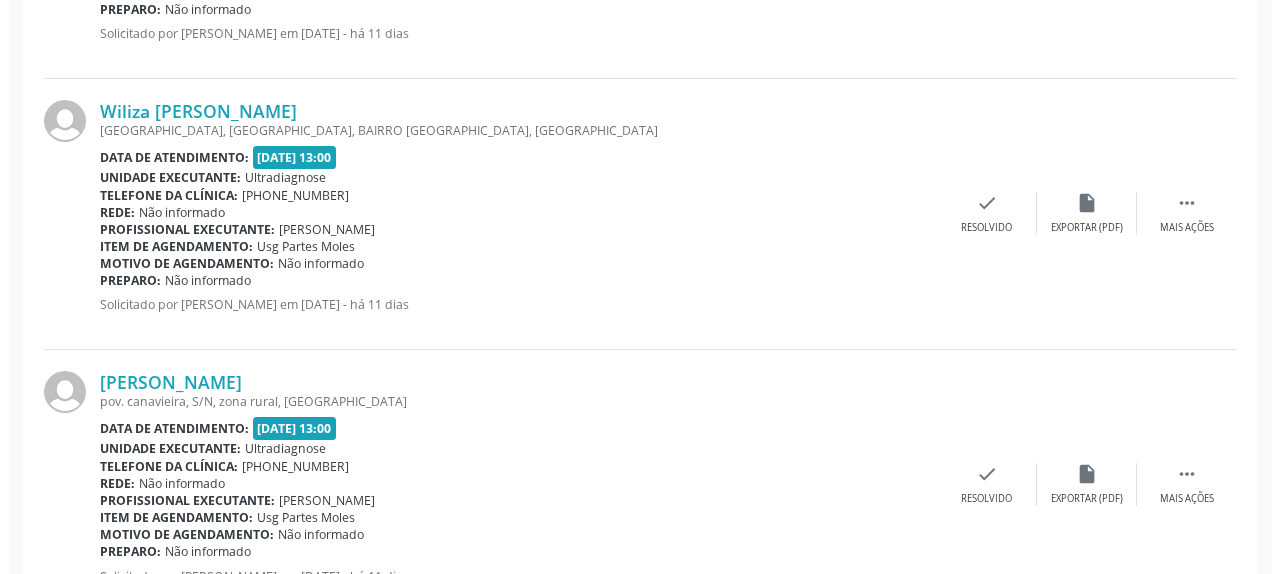 scroll, scrollTop: 1618, scrollLeft: 0, axis: vertical 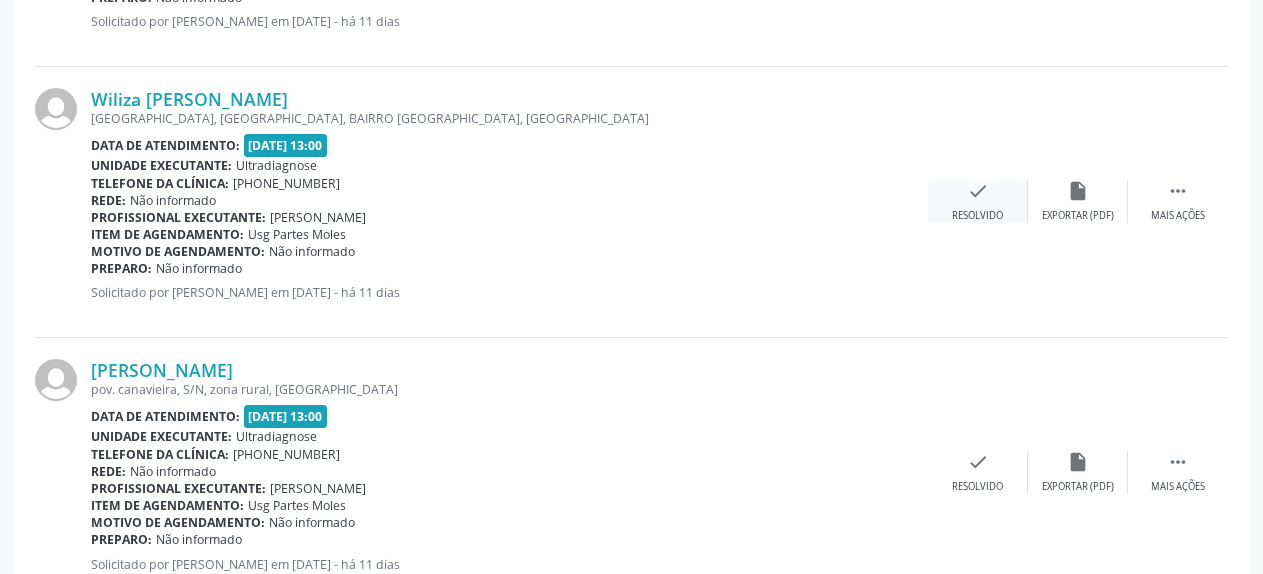 click on "check" at bounding box center (978, 191) 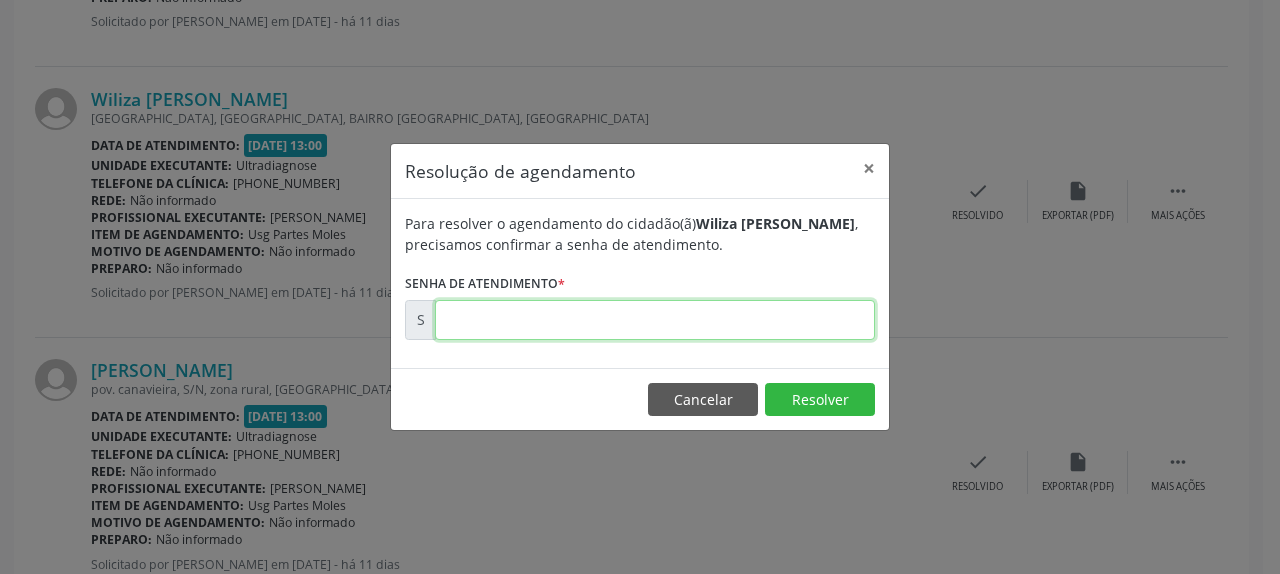 click at bounding box center [655, 320] 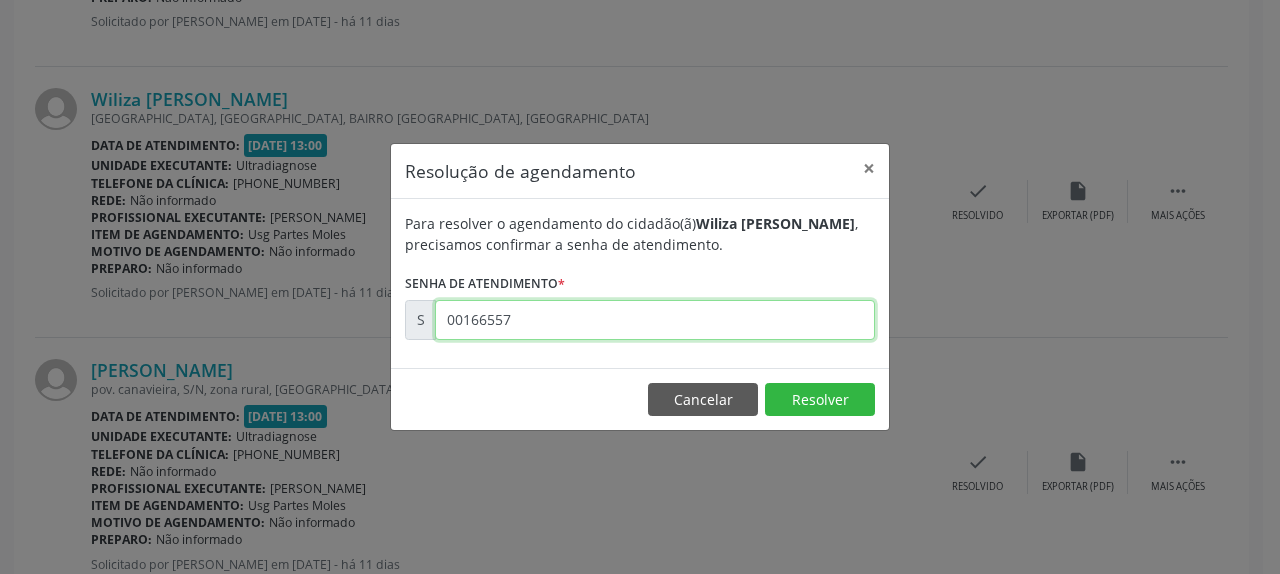 type on "00166557" 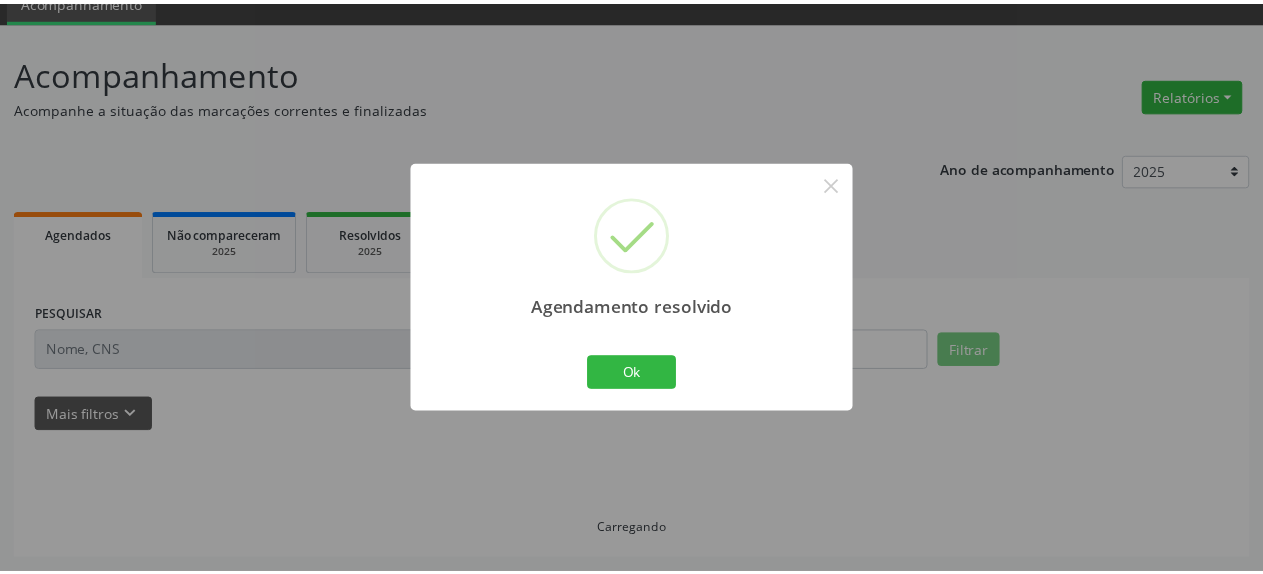 scroll, scrollTop: 88, scrollLeft: 0, axis: vertical 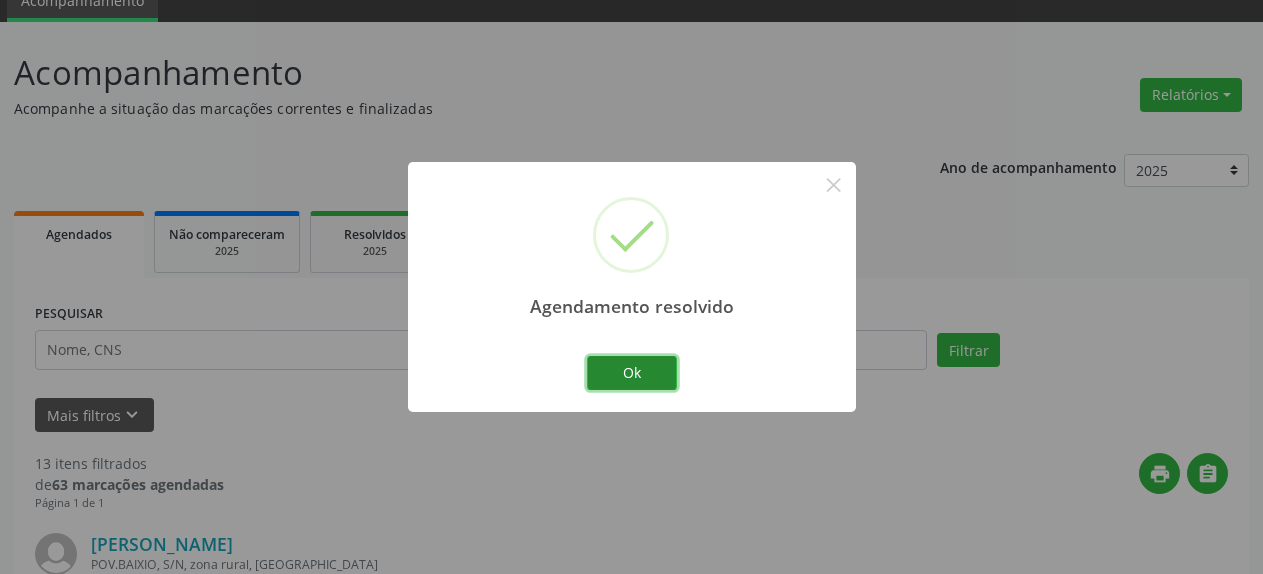 click on "Ok" at bounding box center (632, 373) 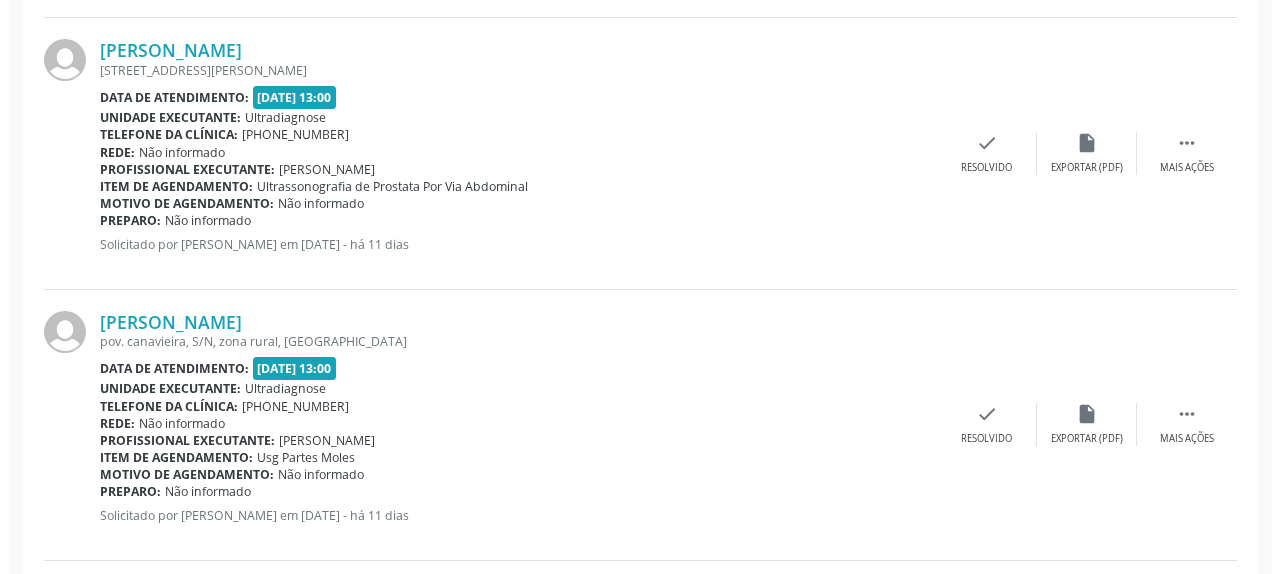 scroll, scrollTop: 1414, scrollLeft: 0, axis: vertical 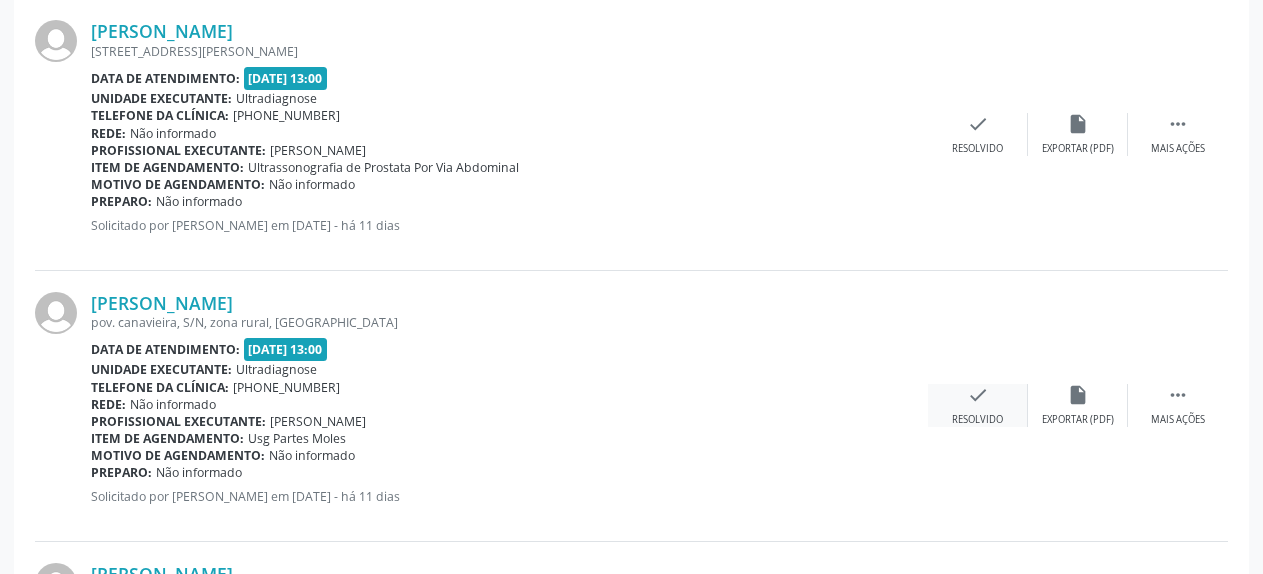 click on "check" at bounding box center [978, 395] 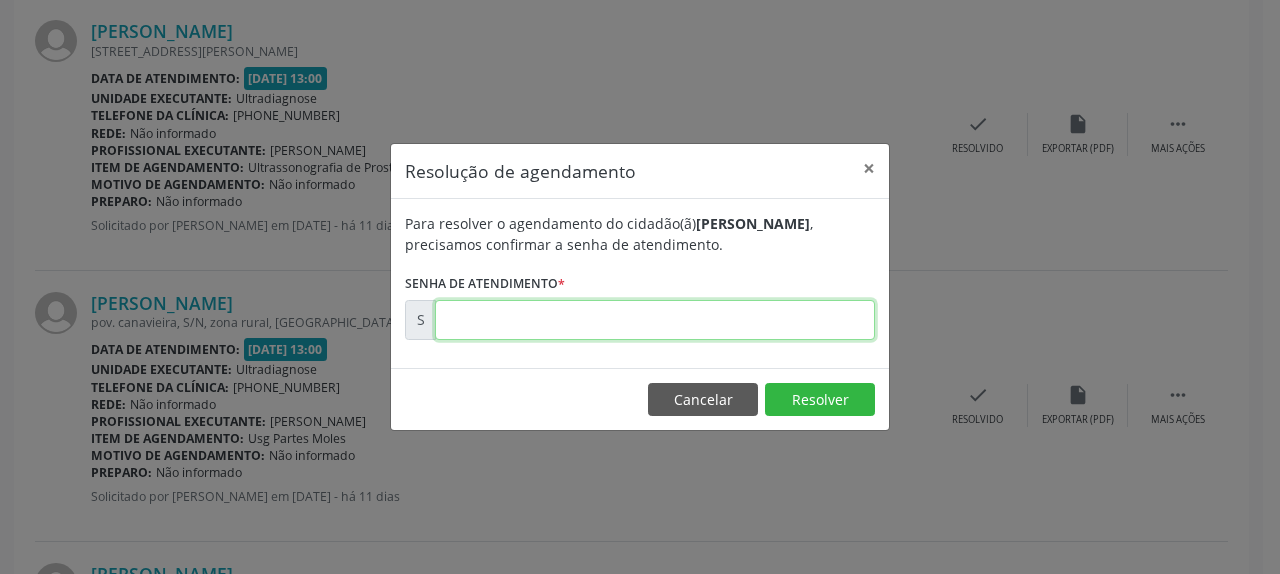 click at bounding box center (655, 320) 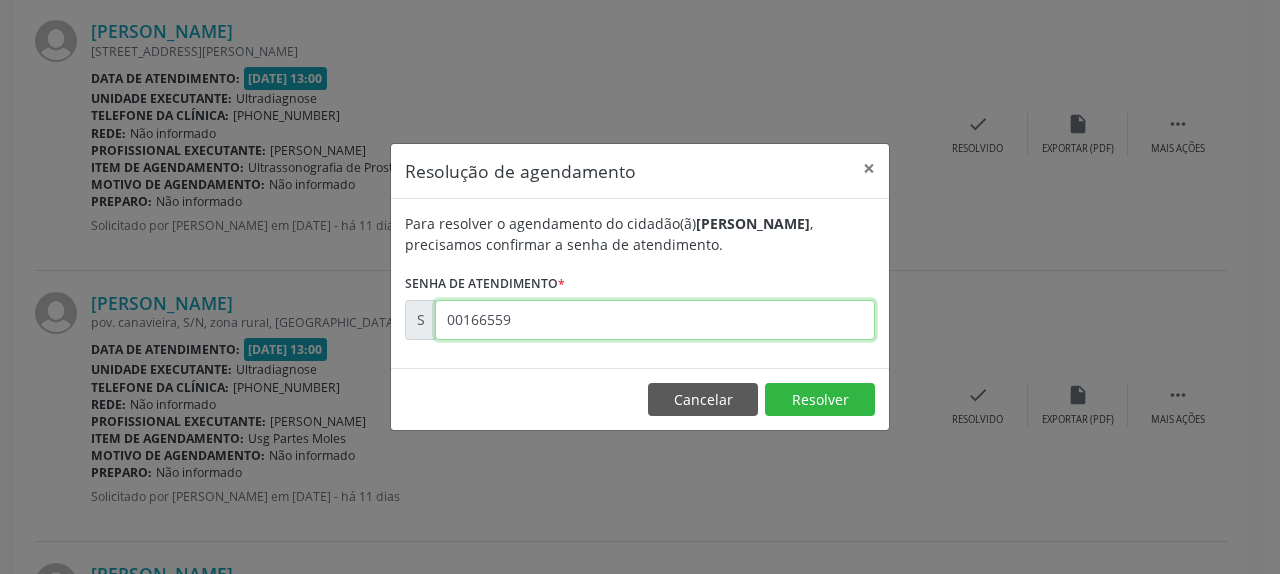 type on "00166559" 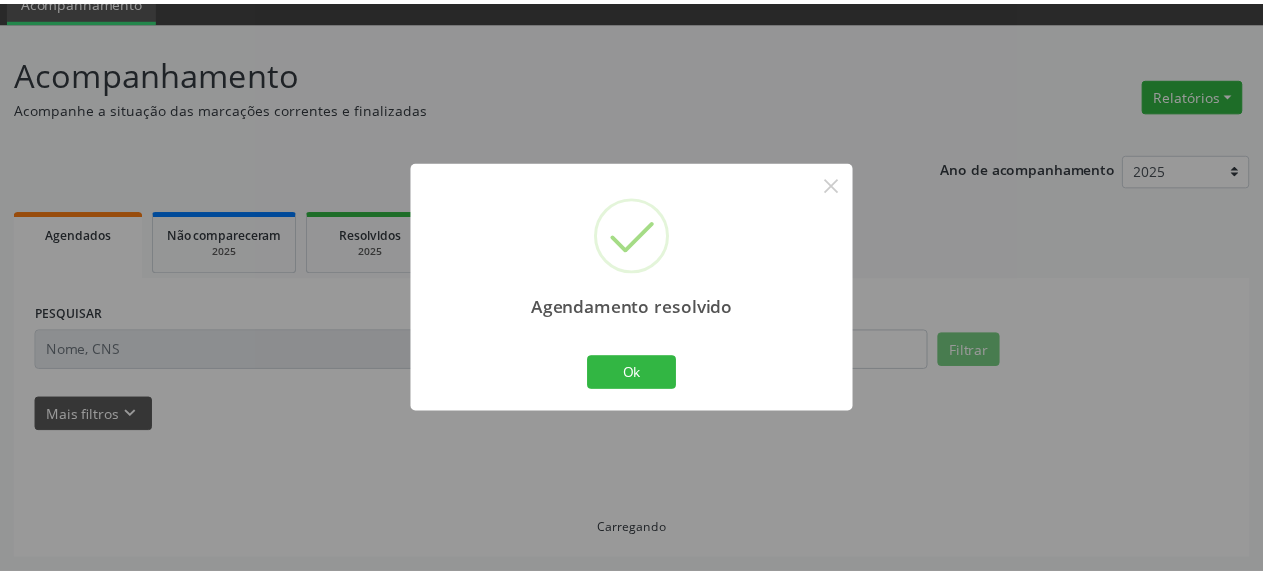 scroll, scrollTop: 88, scrollLeft: 0, axis: vertical 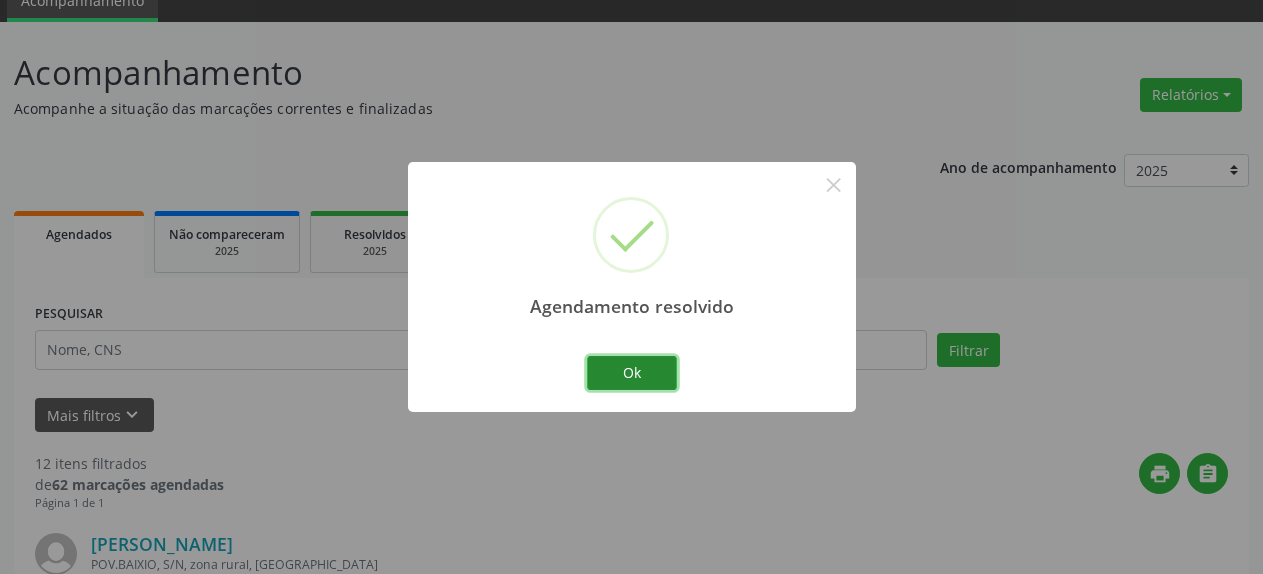 click on "Ok" at bounding box center [632, 373] 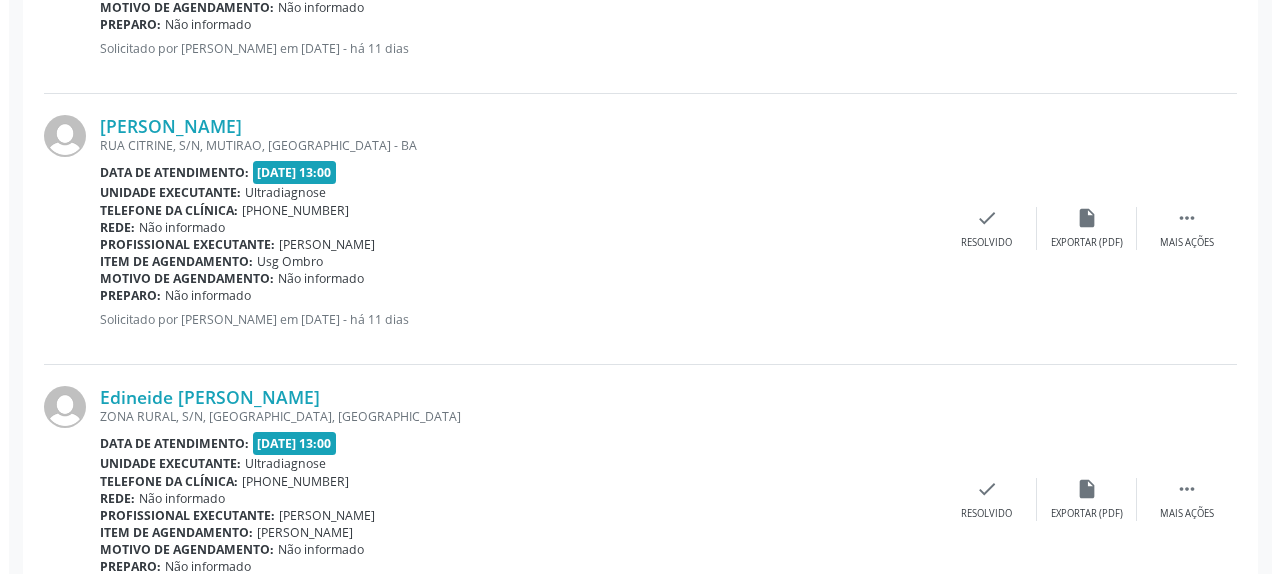 scroll, scrollTop: 1618, scrollLeft: 0, axis: vertical 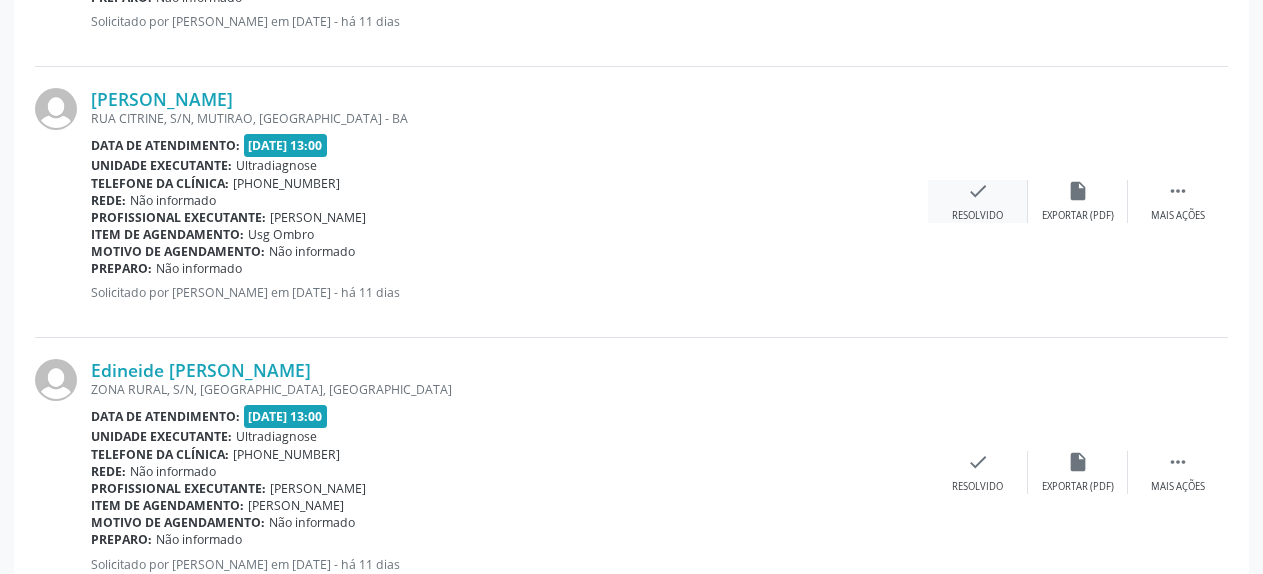 click on "check" at bounding box center [978, 191] 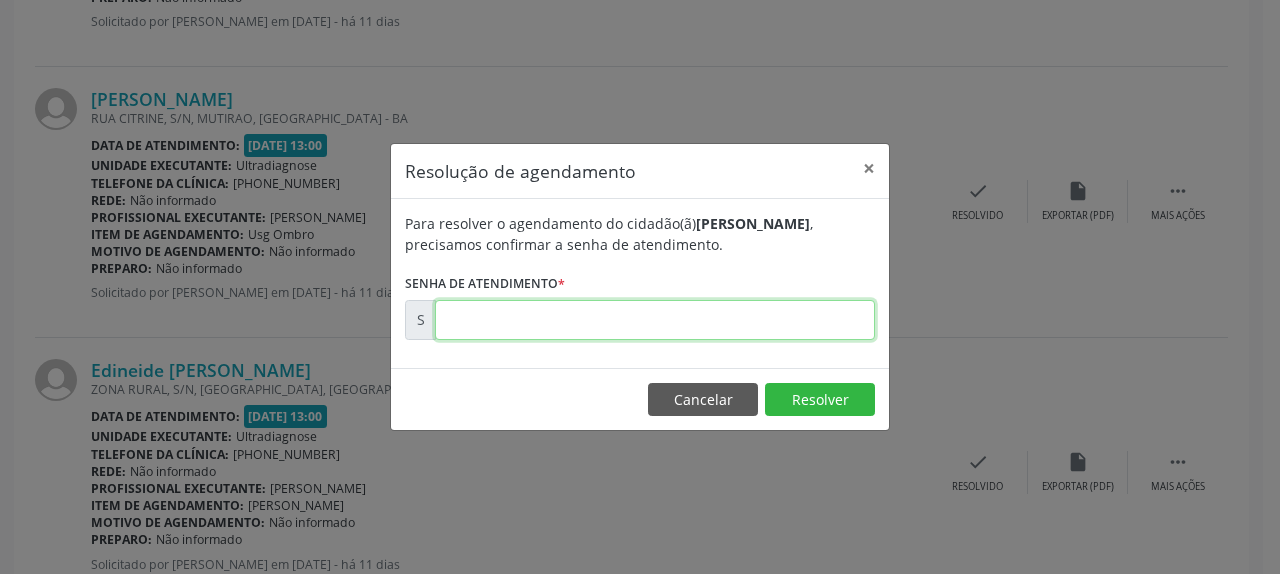 click at bounding box center [655, 320] 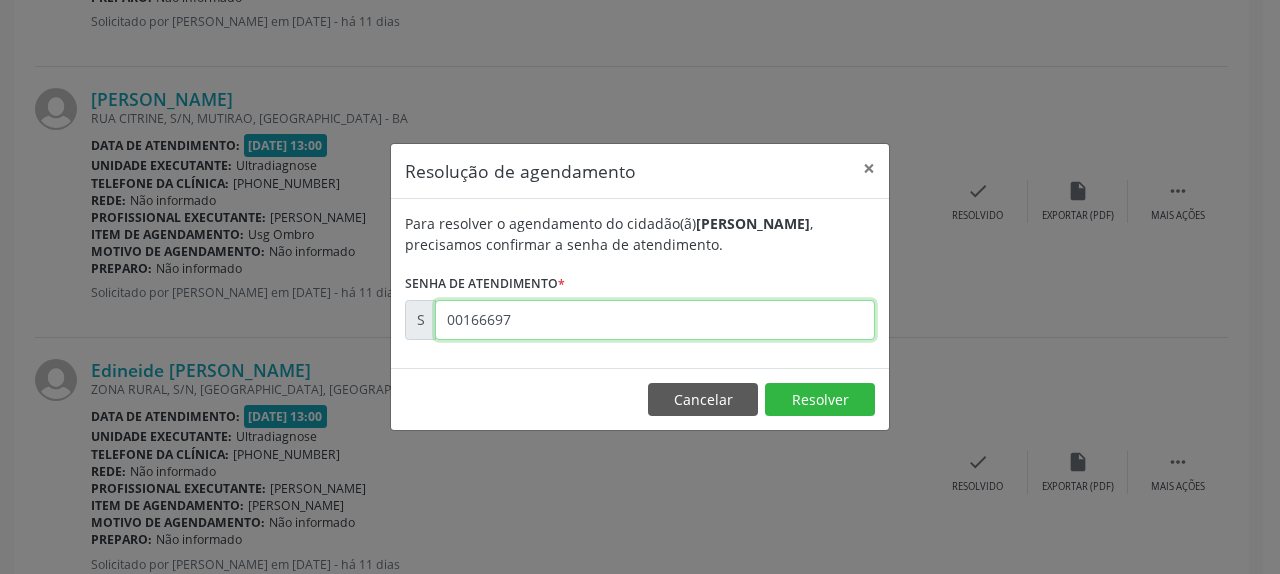 type on "00166697" 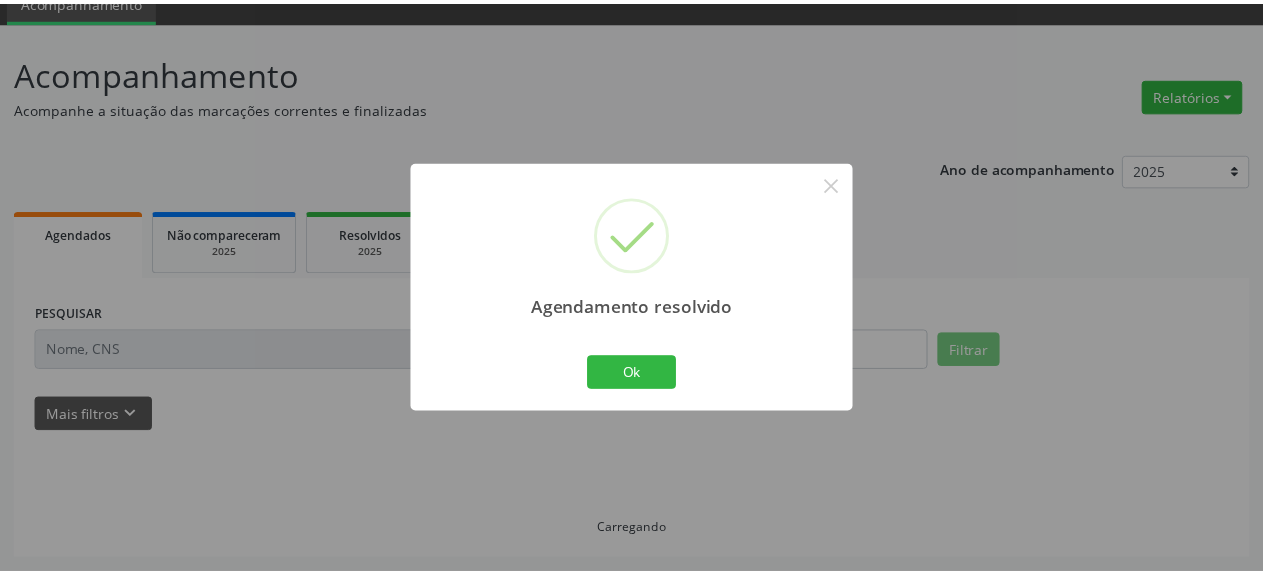 scroll, scrollTop: 88, scrollLeft: 0, axis: vertical 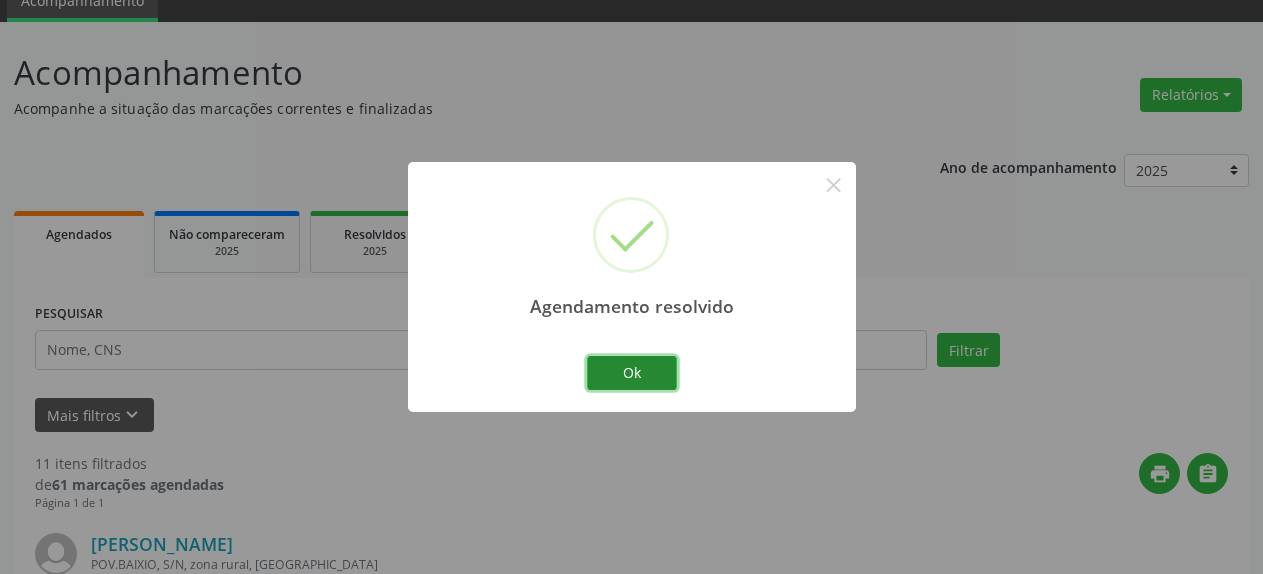 click on "Ok" at bounding box center (632, 373) 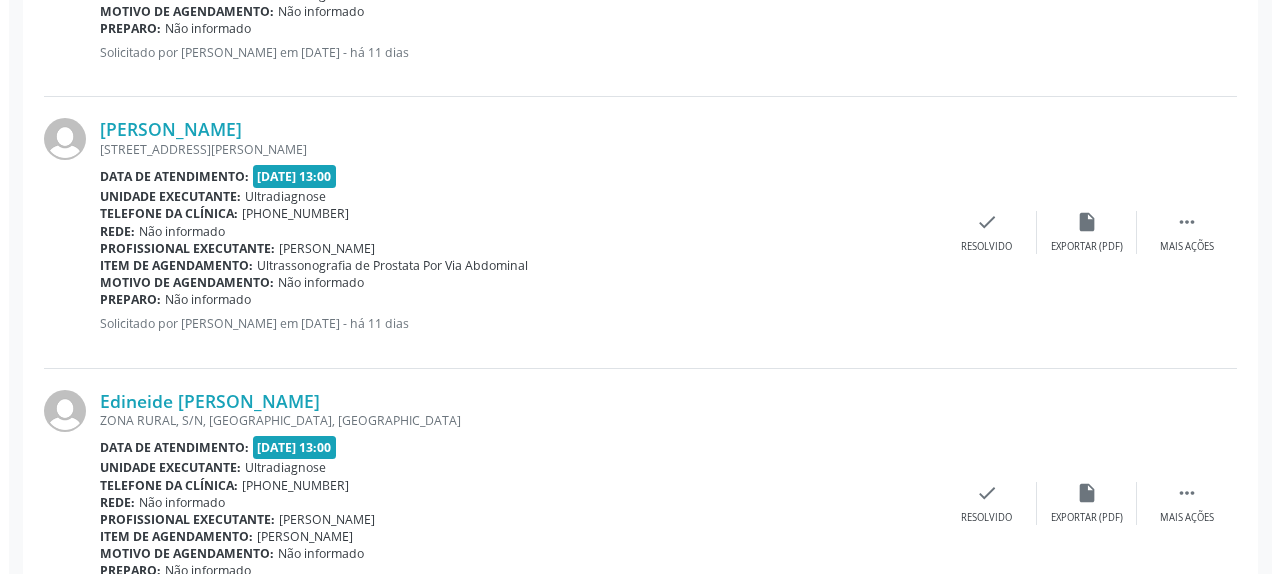 scroll, scrollTop: 1516, scrollLeft: 0, axis: vertical 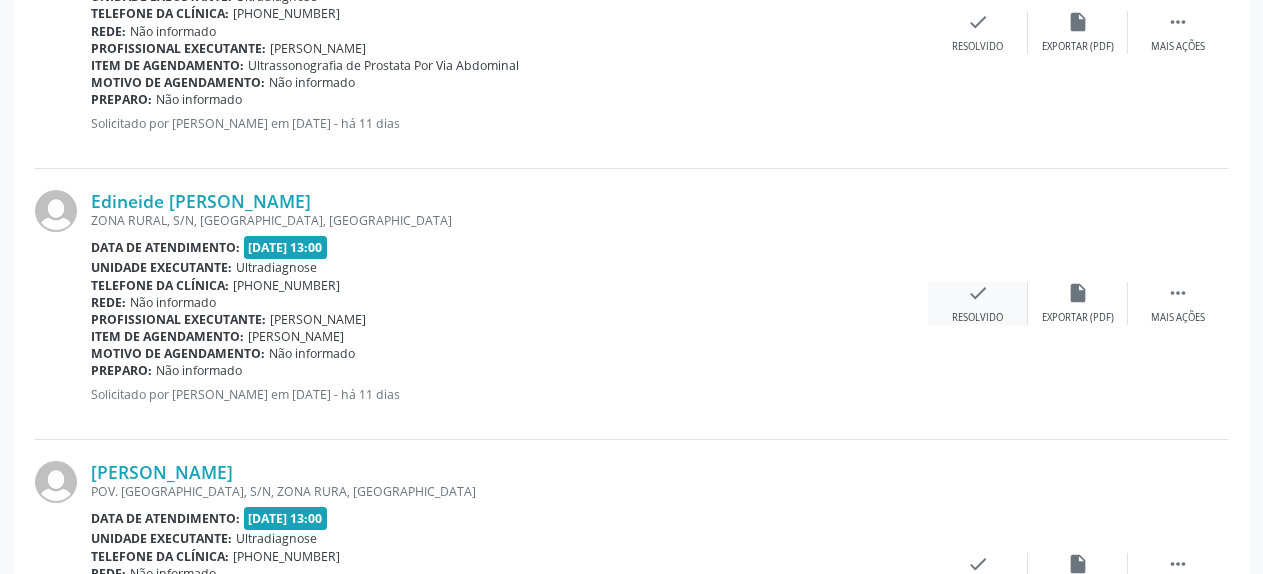click on "check" at bounding box center [978, 293] 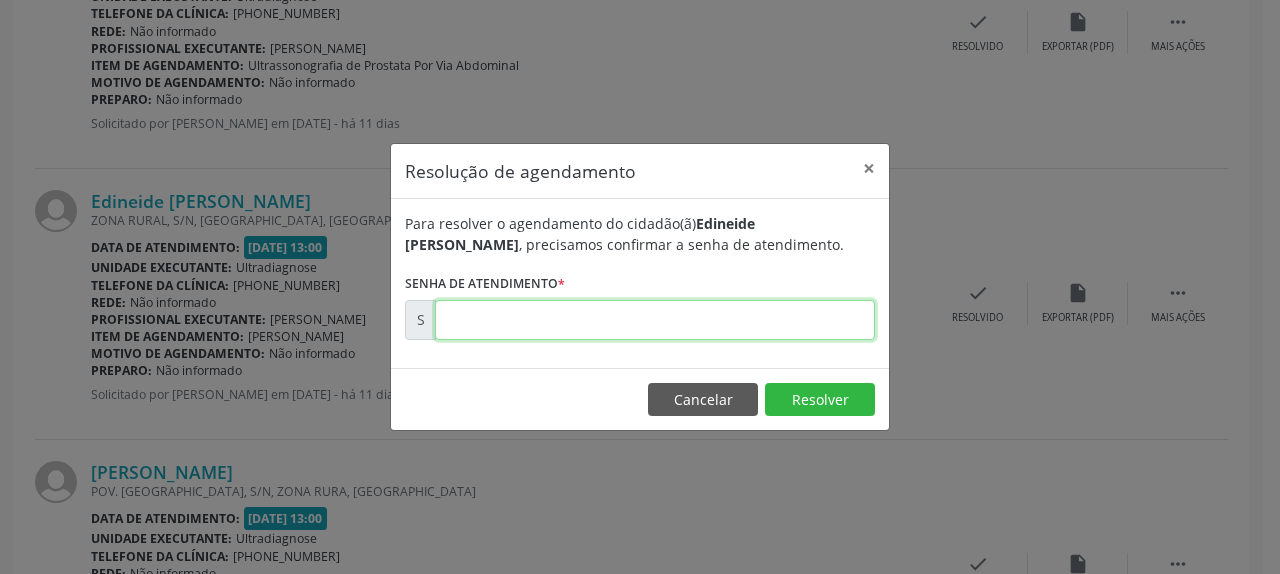 click at bounding box center [655, 320] 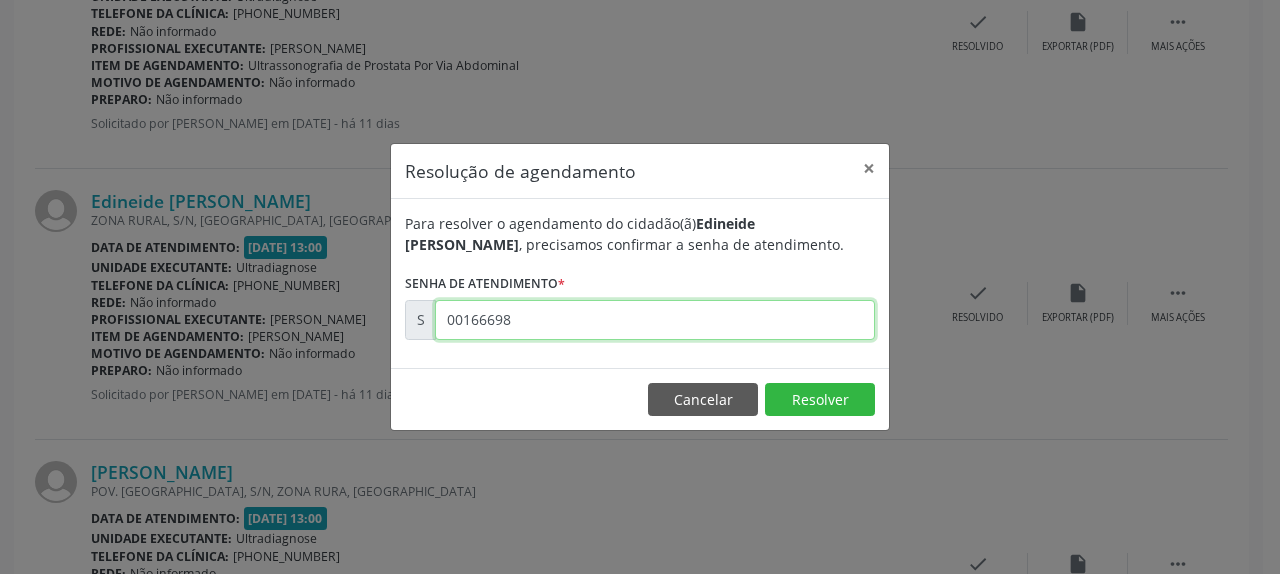 type on "00166698" 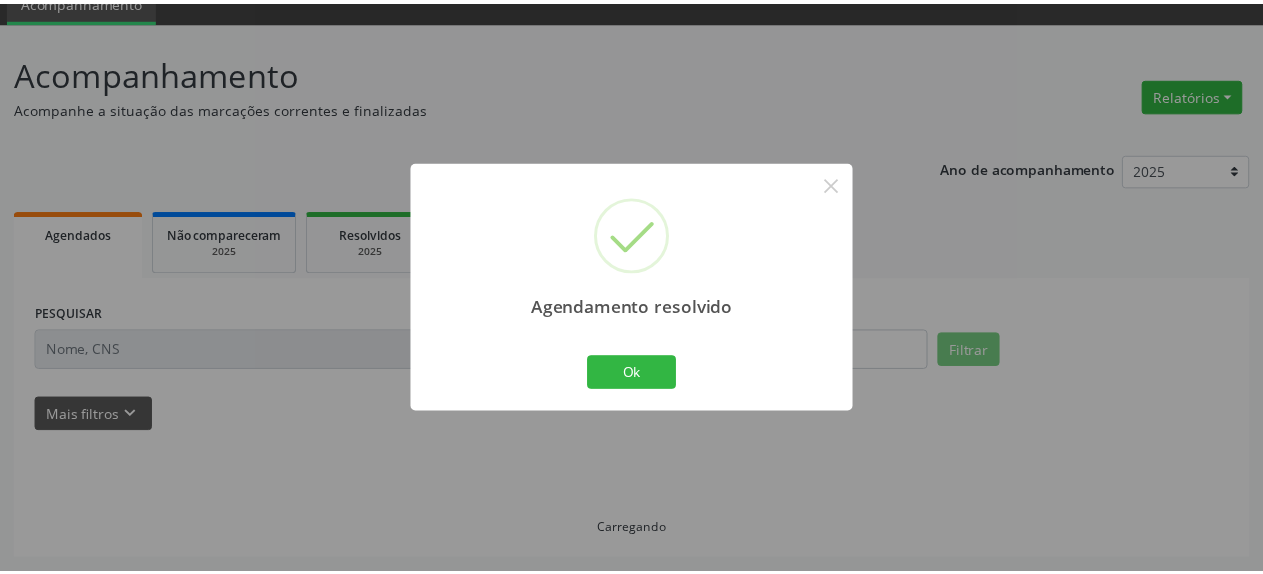 scroll, scrollTop: 88, scrollLeft: 0, axis: vertical 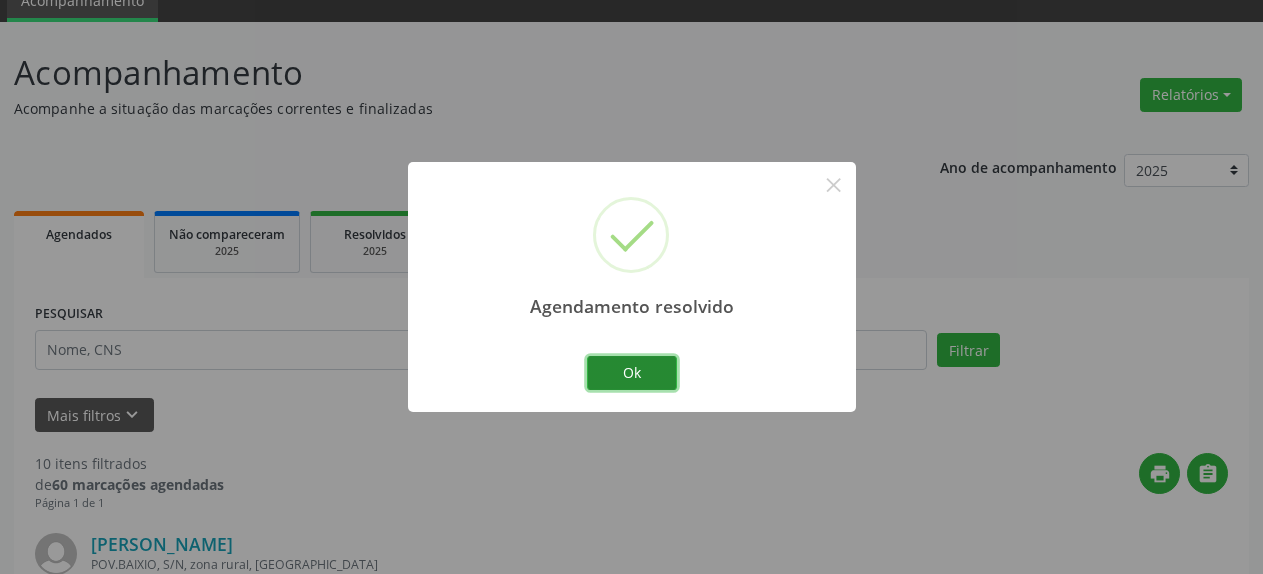 click on "Ok" at bounding box center [632, 373] 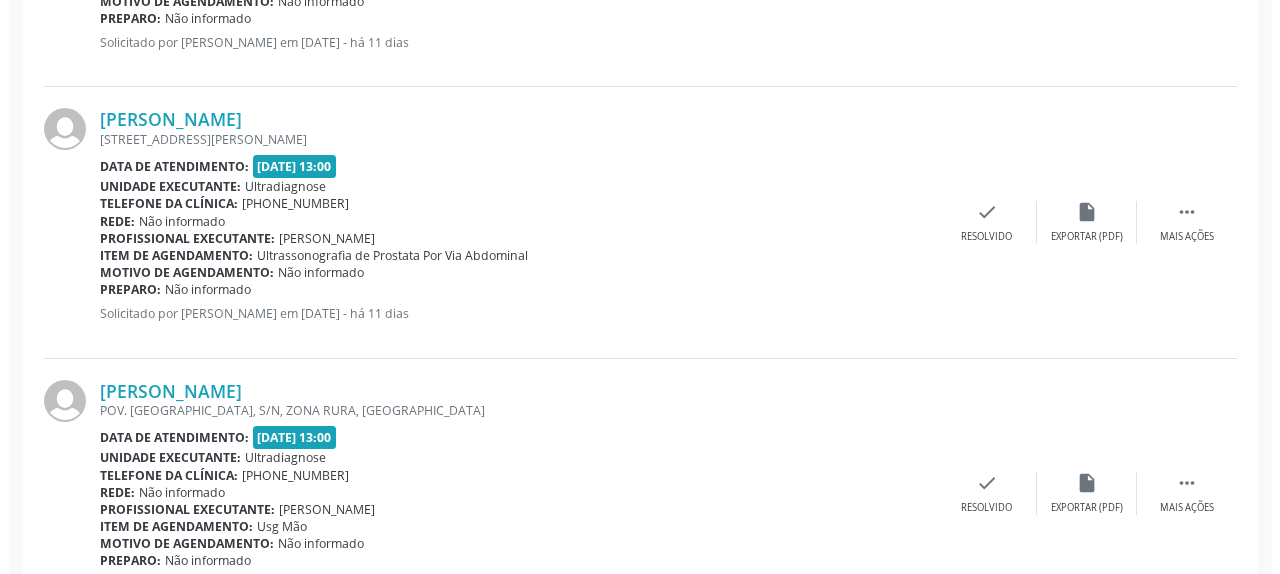 scroll, scrollTop: 1516, scrollLeft: 0, axis: vertical 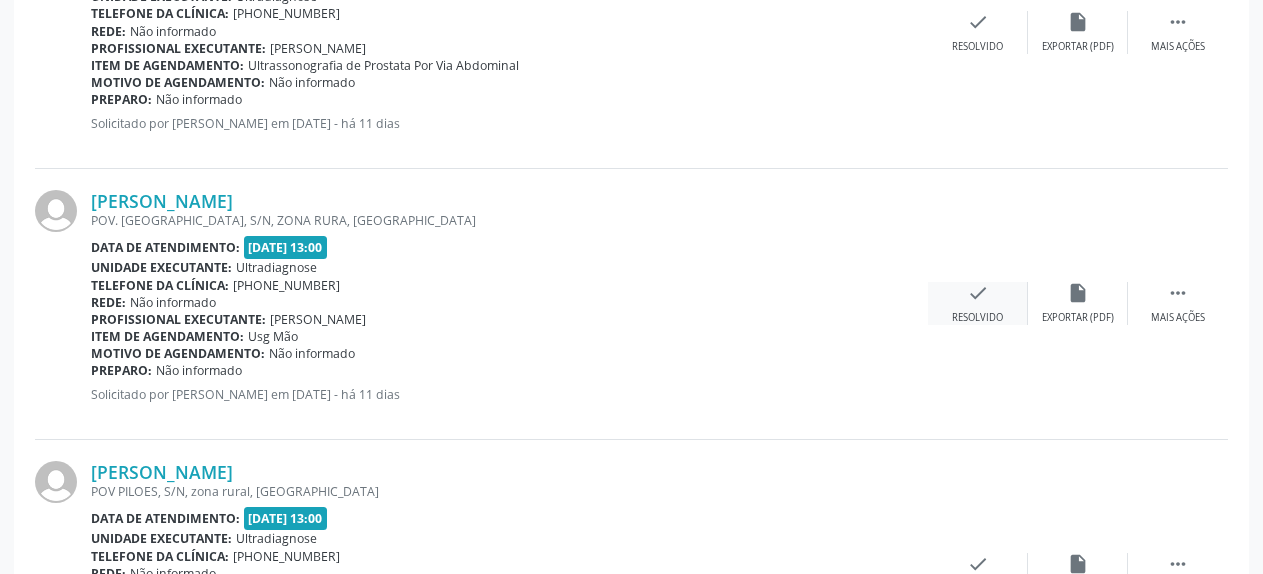 click on "check" at bounding box center (978, 293) 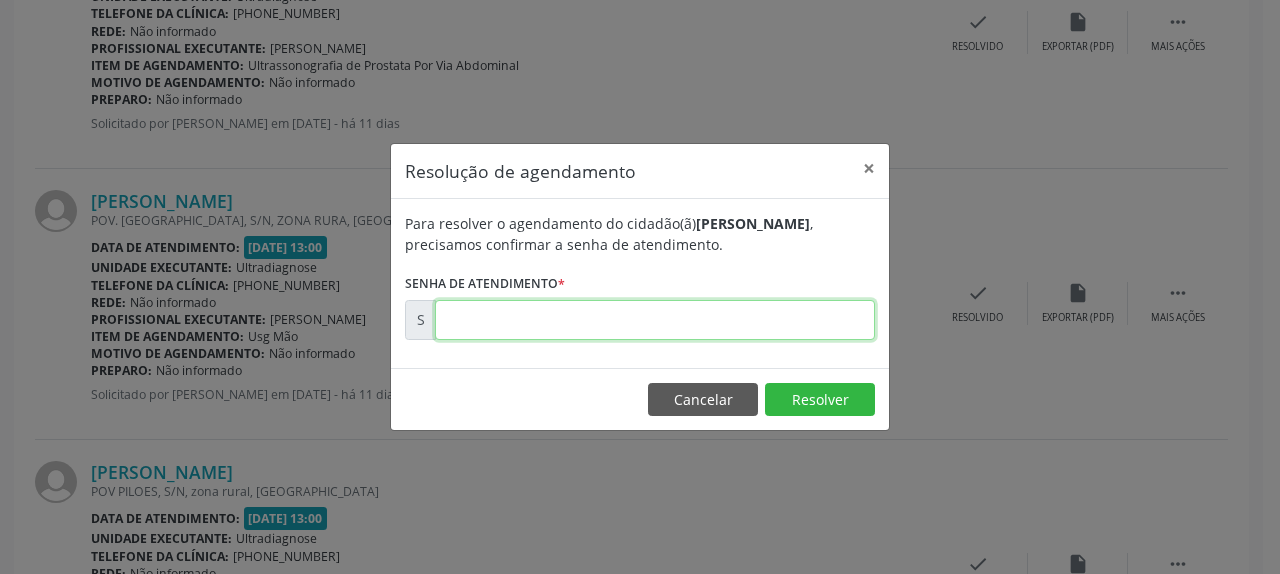 click at bounding box center (655, 320) 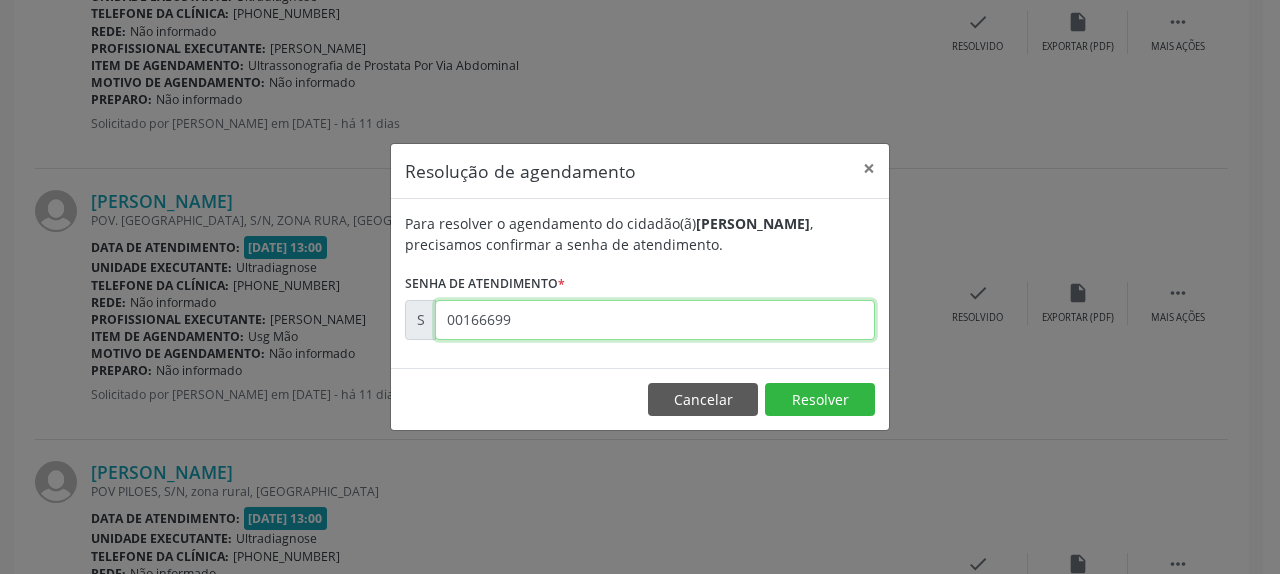 type on "00166699" 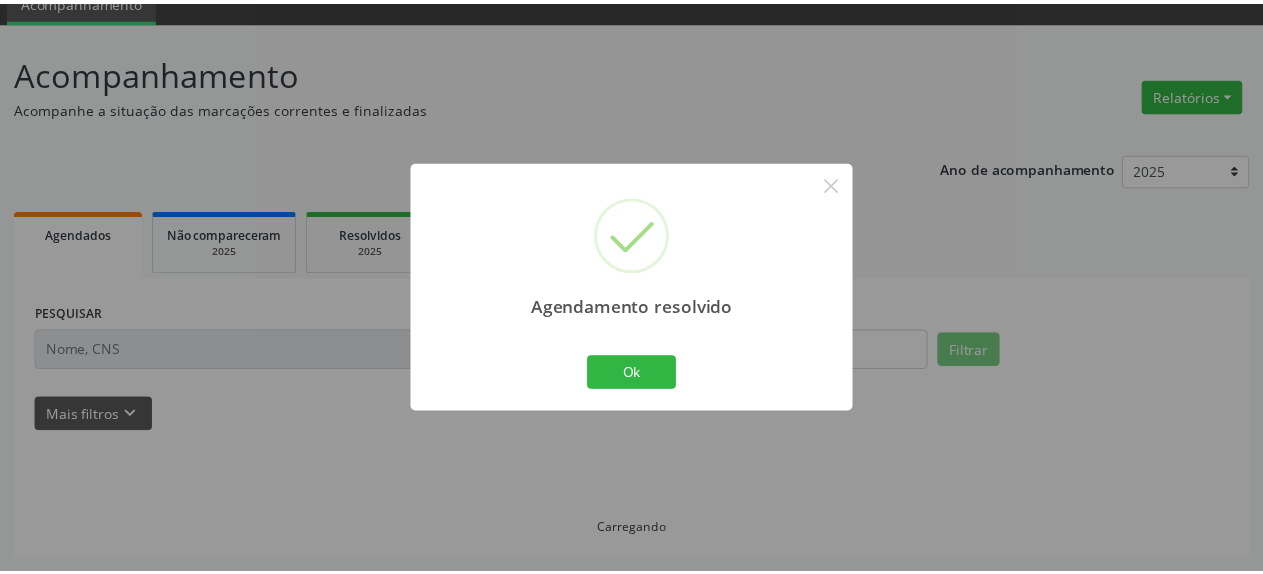 scroll, scrollTop: 88, scrollLeft: 0, axis: vertical 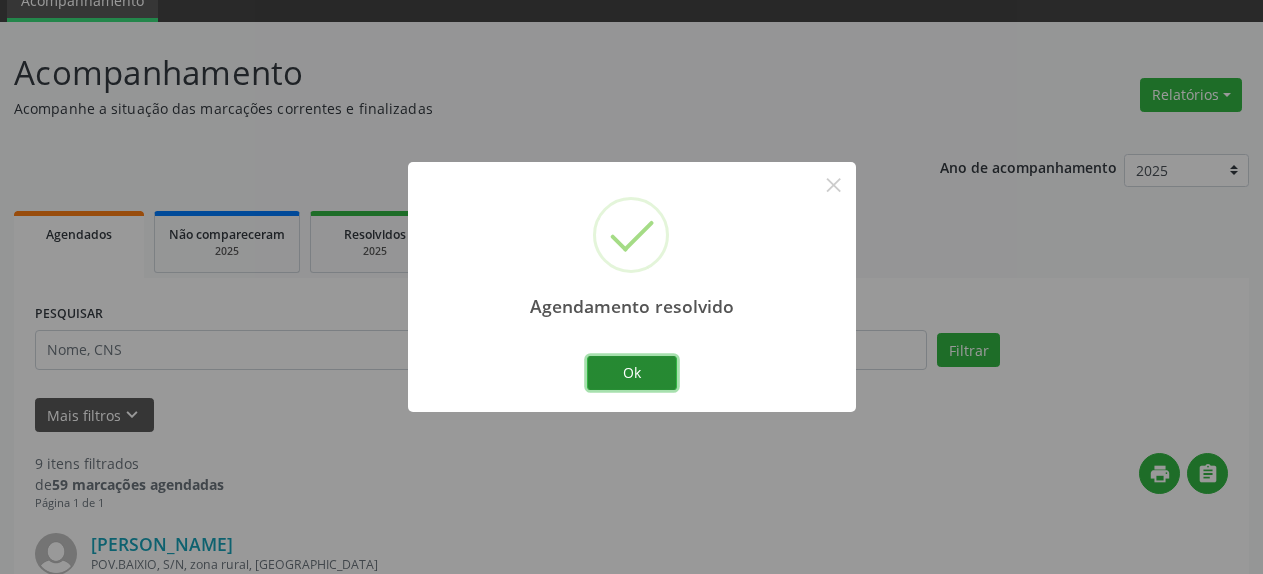 click on "Ok" at bounding box center [632, 373] 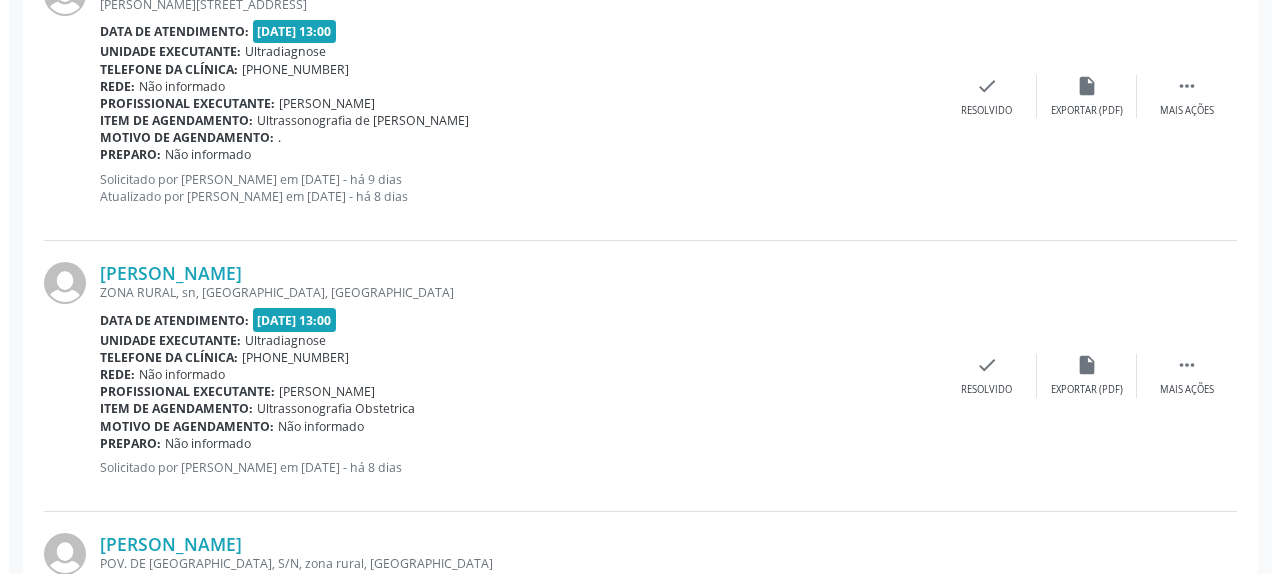 scroll, scrollTop: 2026, scrollLeft: 0, axis: vertical 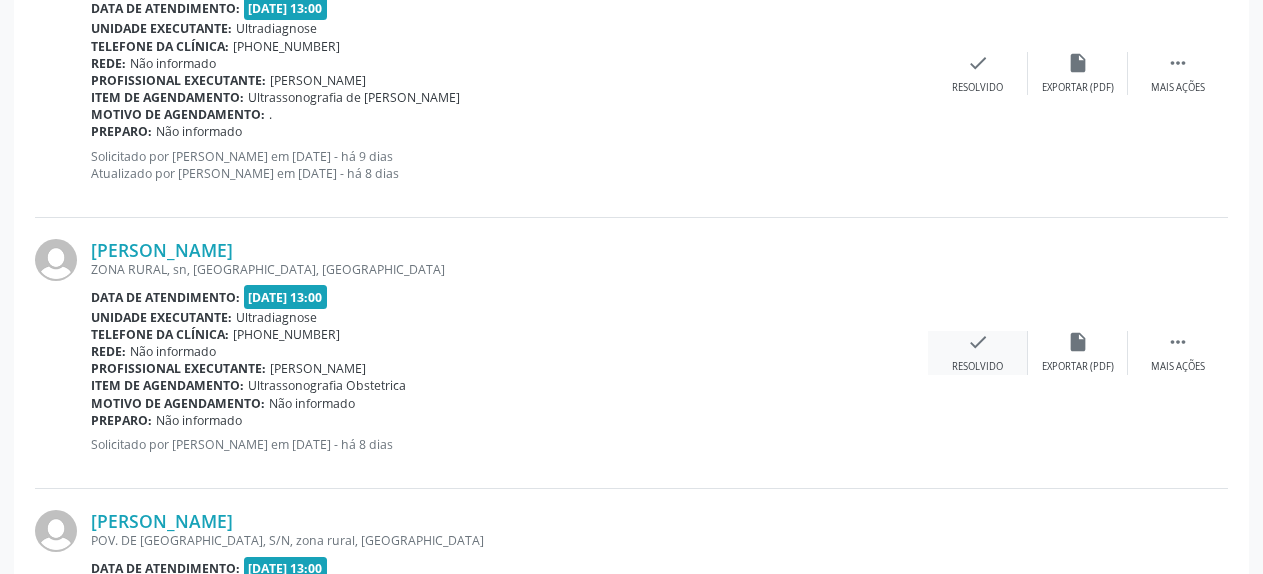 click on "check" at bounding box center (978, 342) 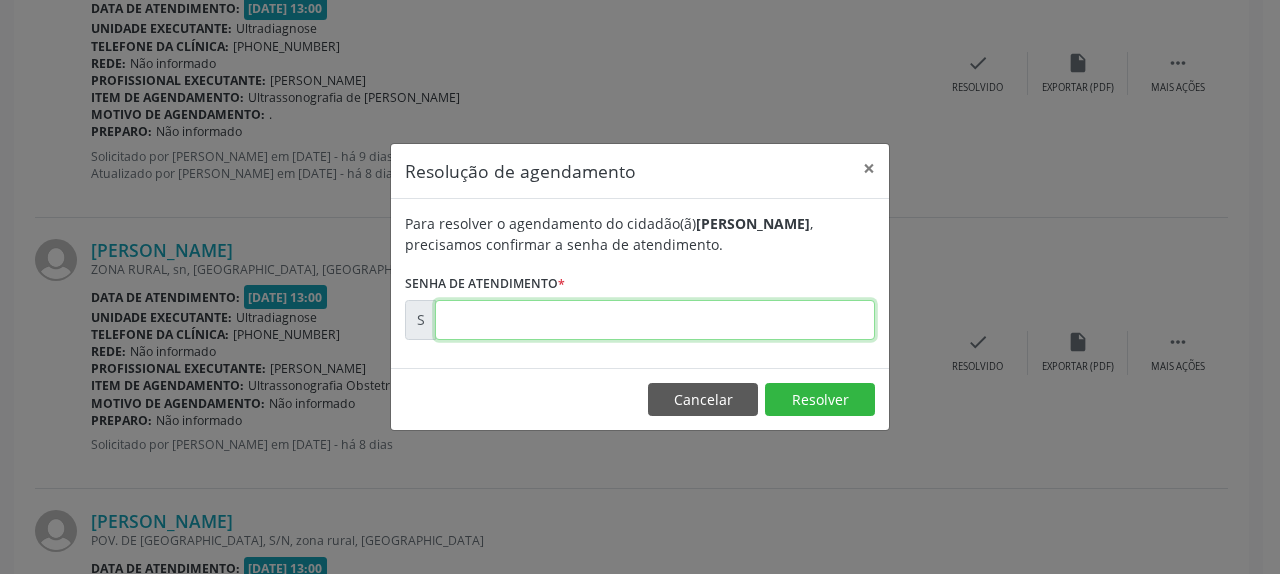 click at bounding box center [655, 320] 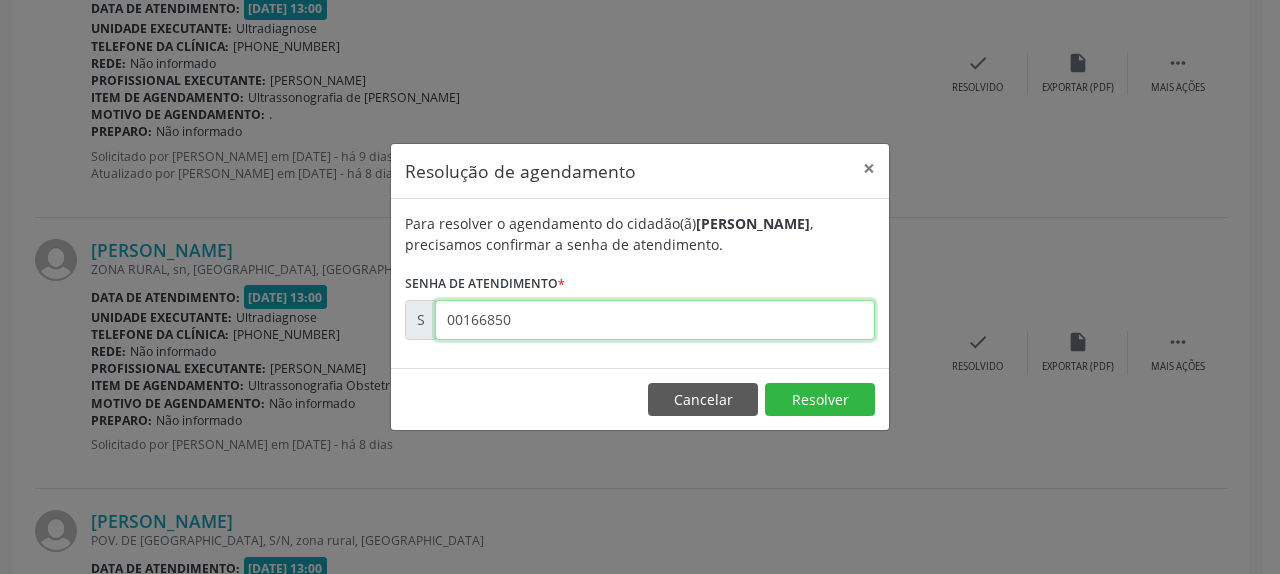 type on "00166850" 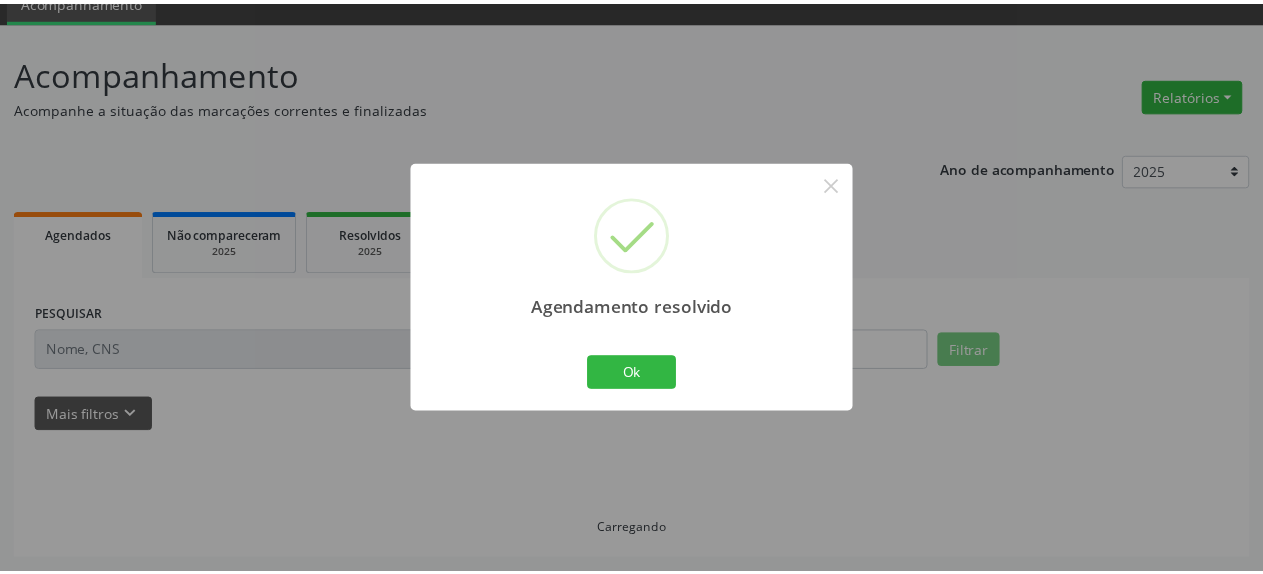 scroll, scrollTop: 88, scrollLeft: 0, axis: vertical 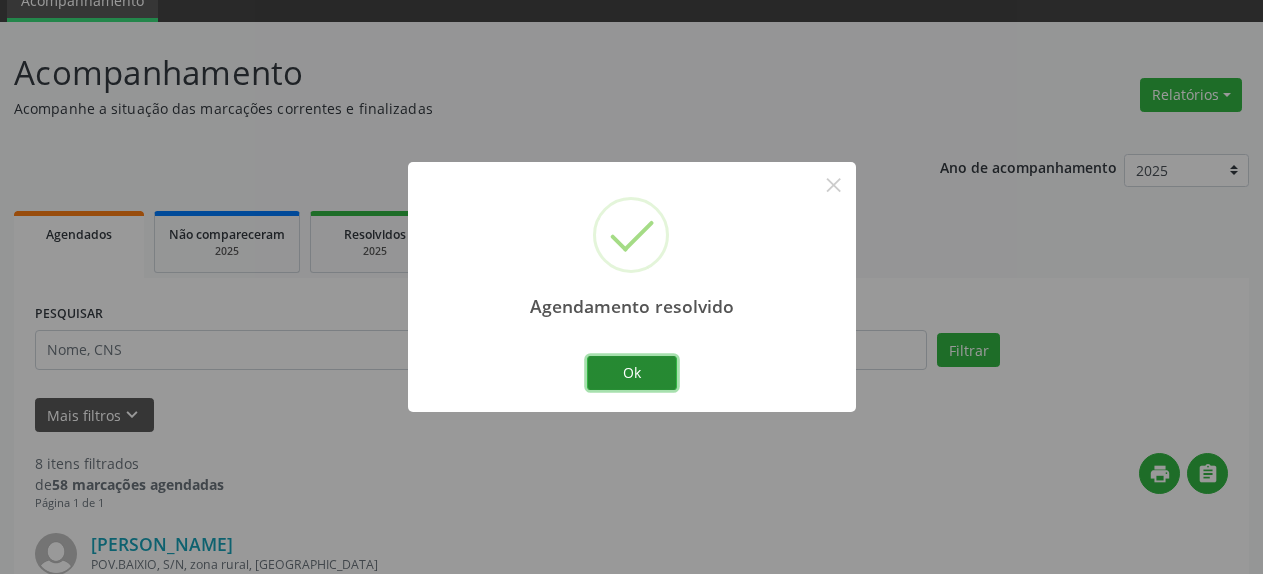click on "Ok" at bounding box center (632, 373) 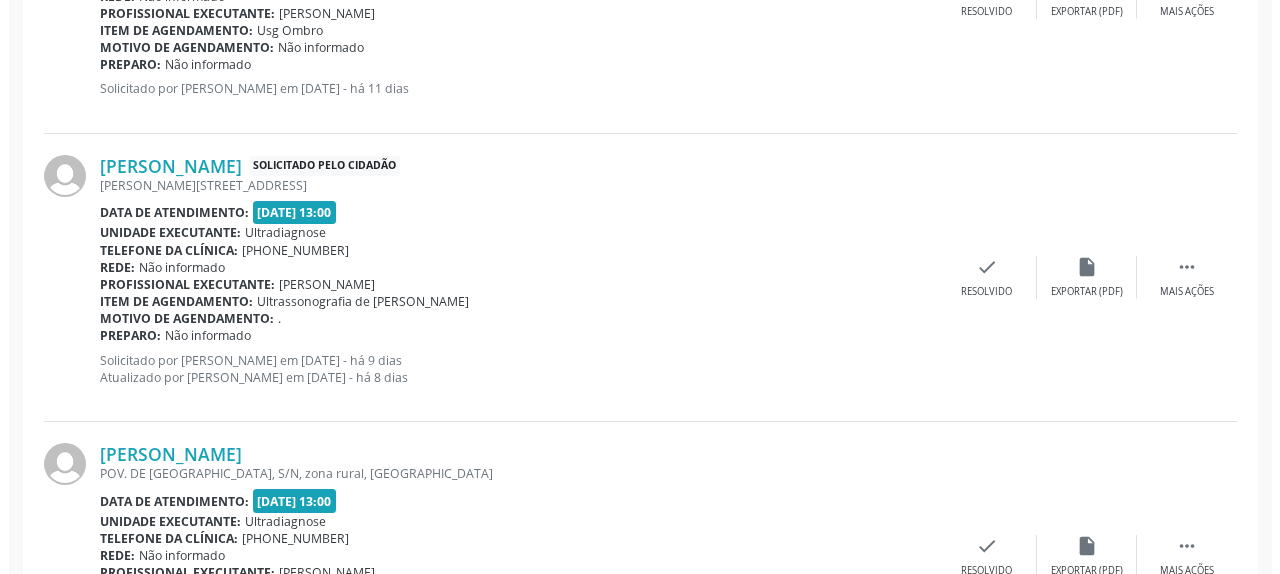 scroll, scrollTop: 2026, scrollLeft: 0, axis: vertical 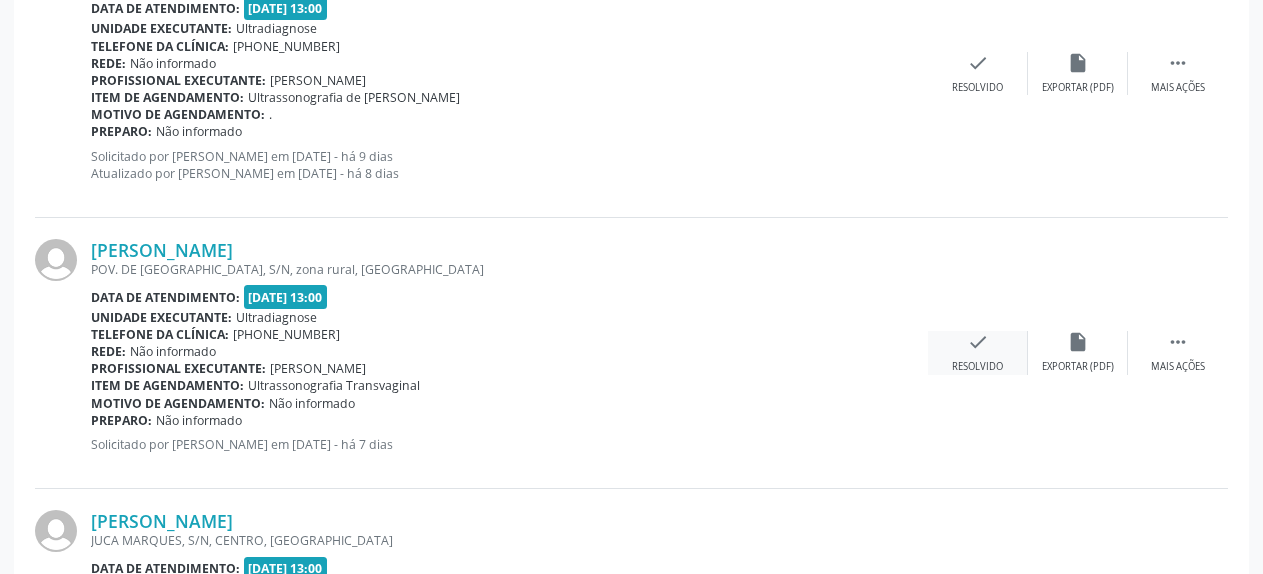 click on "check" at bounding box center (978, 342) 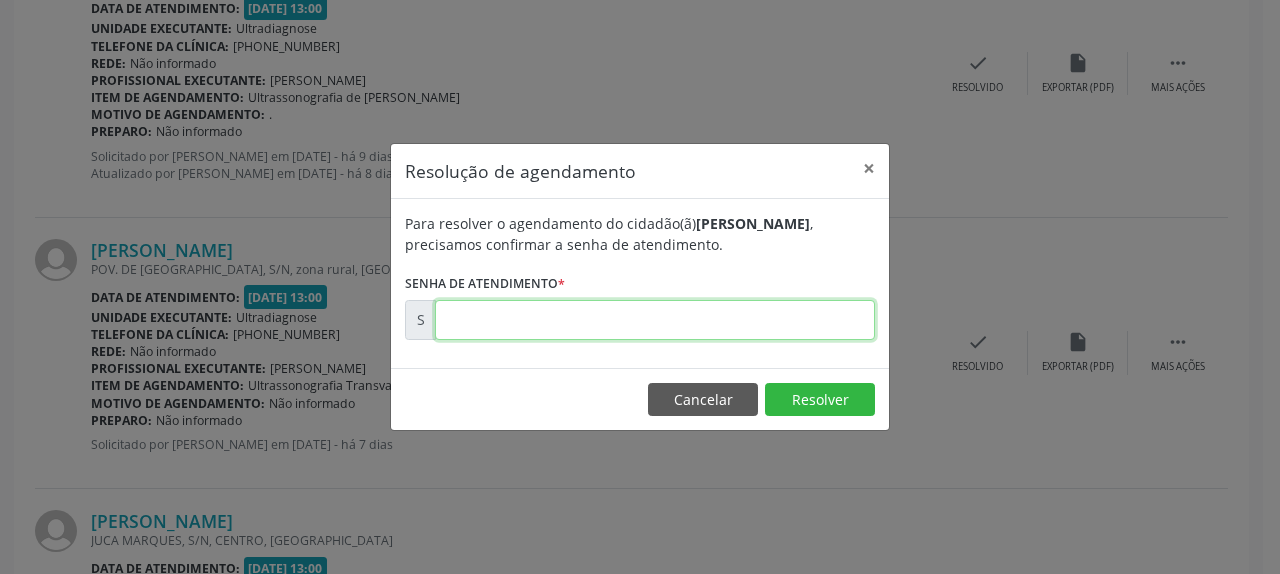 click at bounding box center (655, 320) 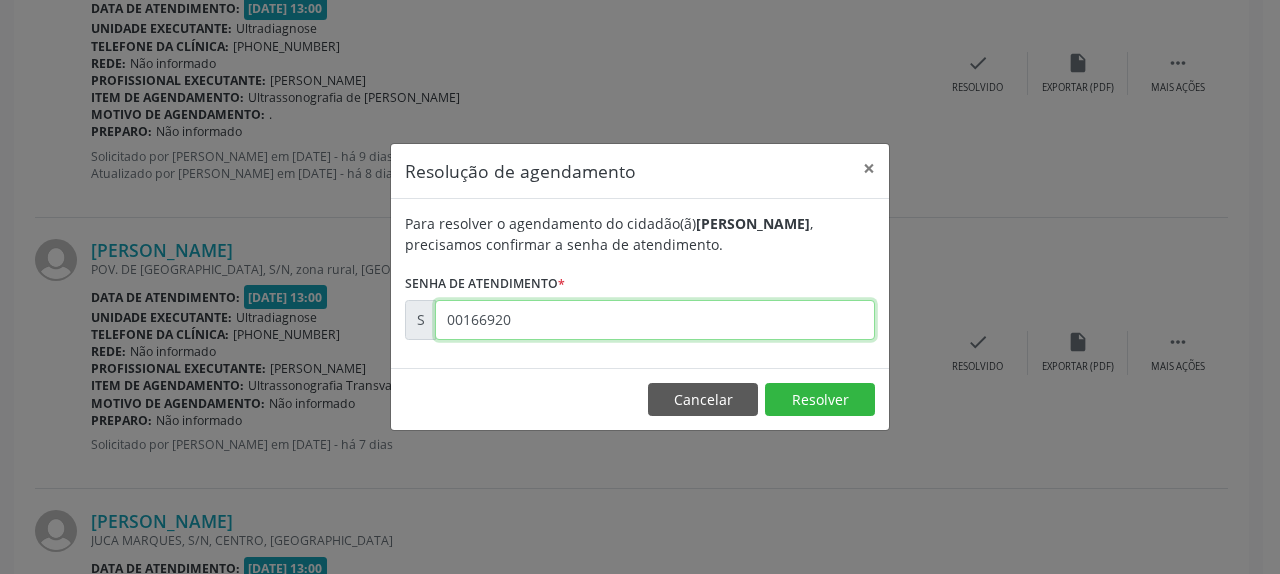 type on "00166920" 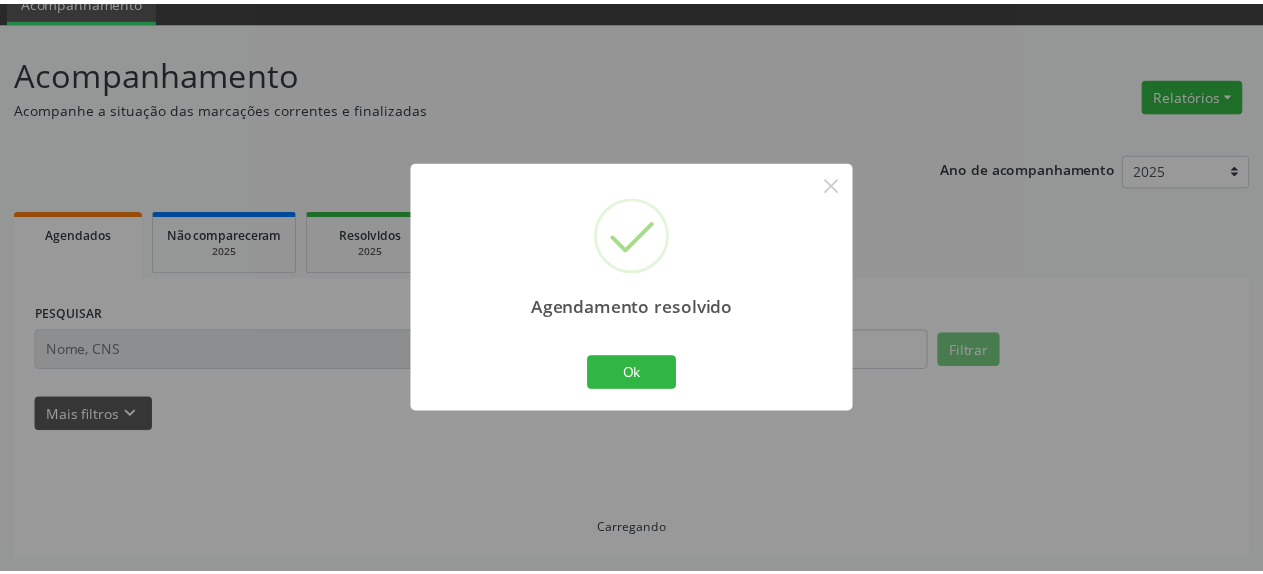 scroll, scrollTop: 88, scrollLeft: 0, axis: vertical 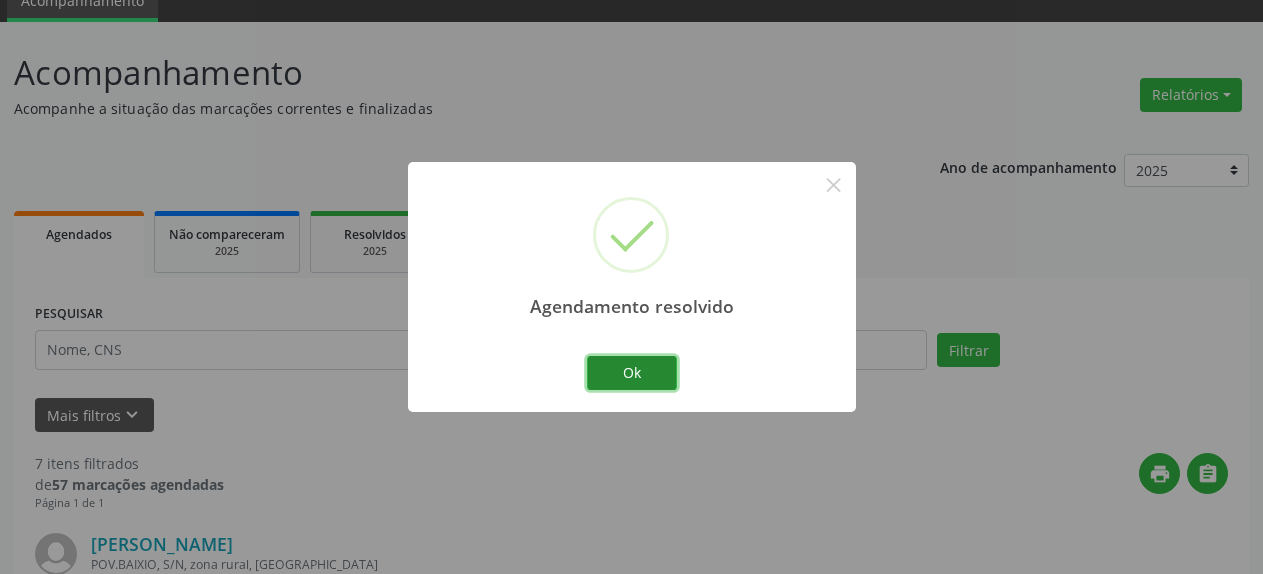 click on "Ok" at bounding box center (632, 373) 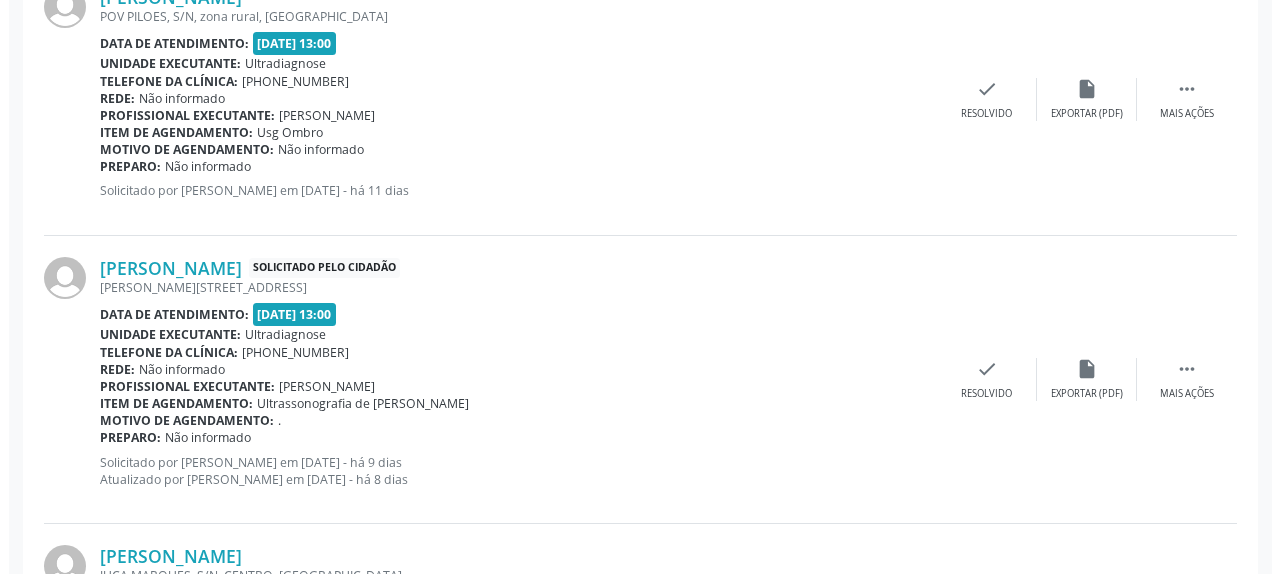 scroll, scrollTop: 1924, scrollLeft: 0, axis: vertical 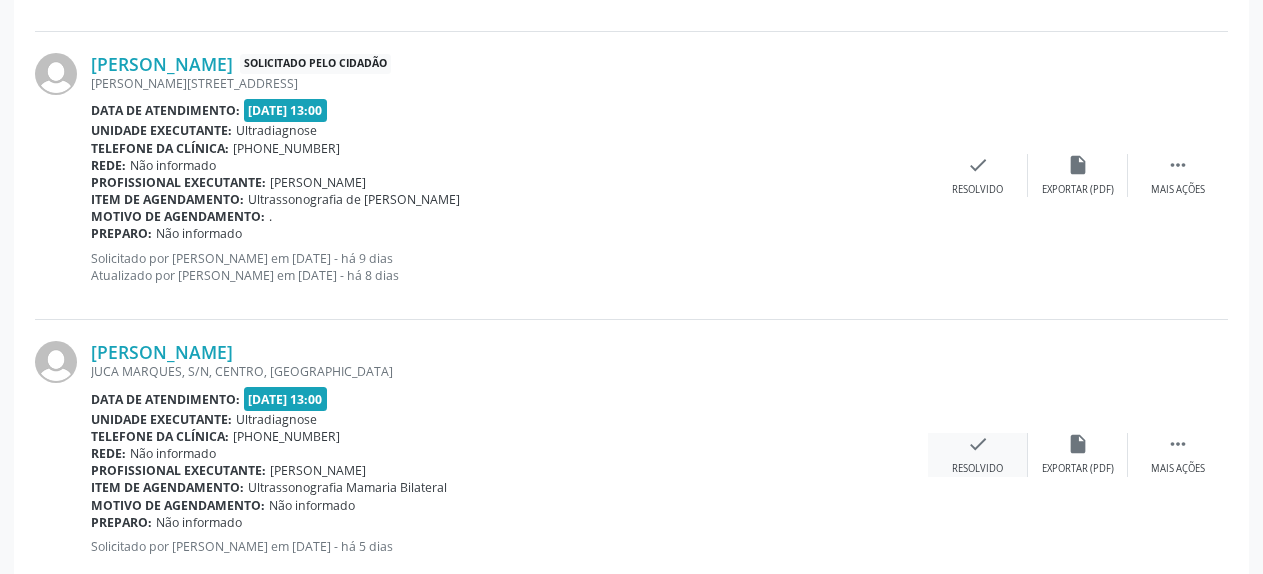 click on "check
Resolvido" at bounding box center (978, 454) 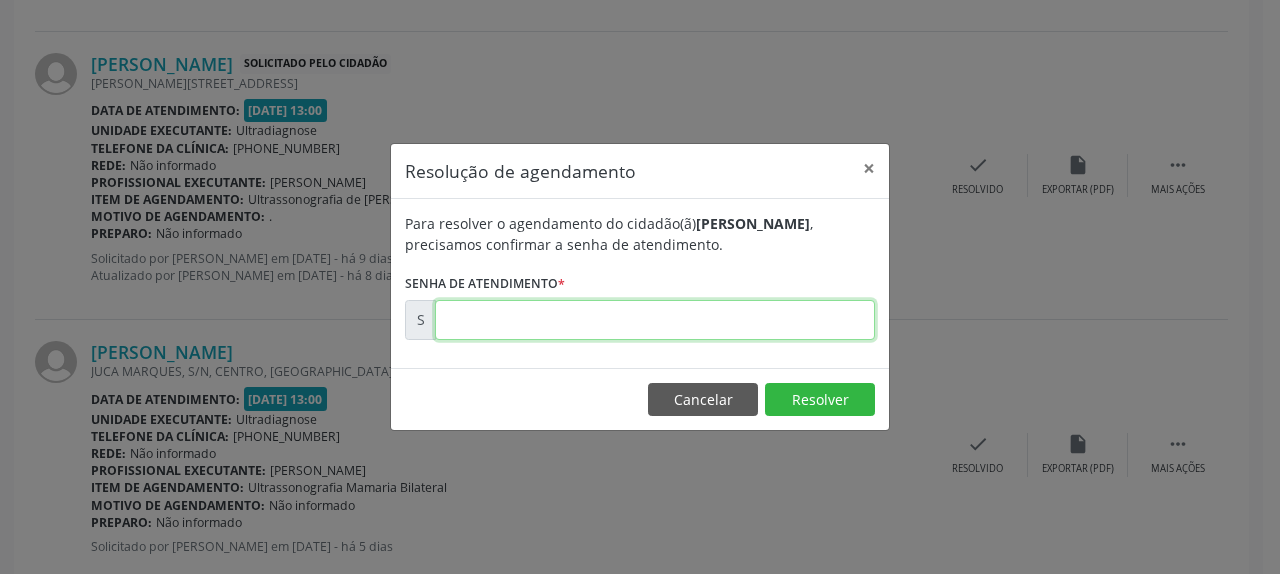 click at bounding box center (655, 320) 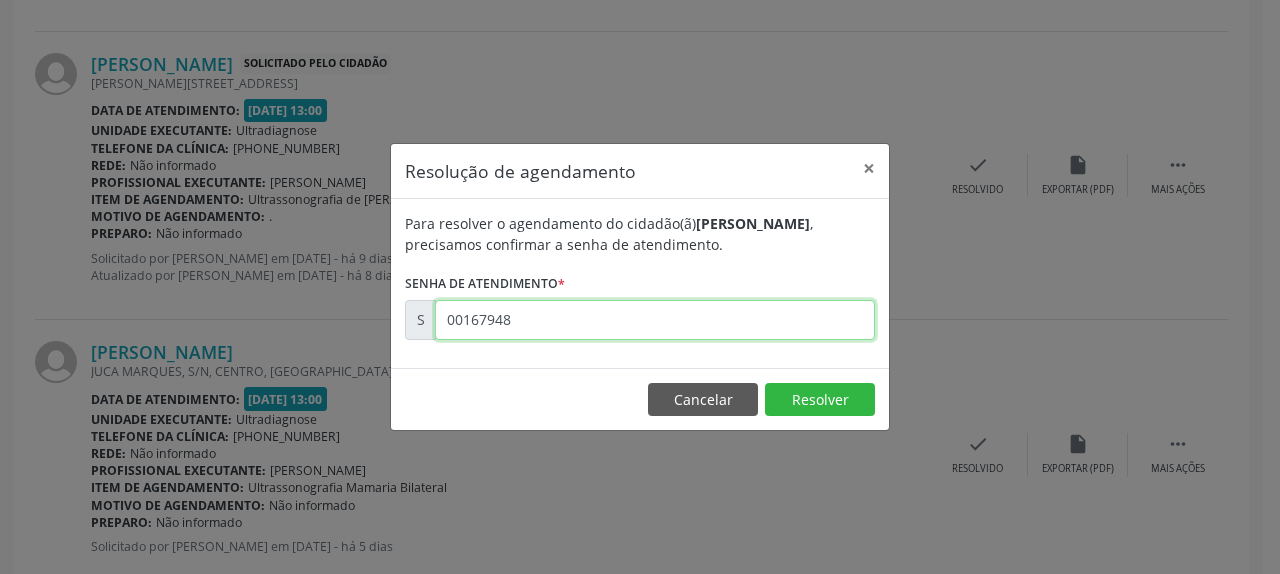 type on "00167948" 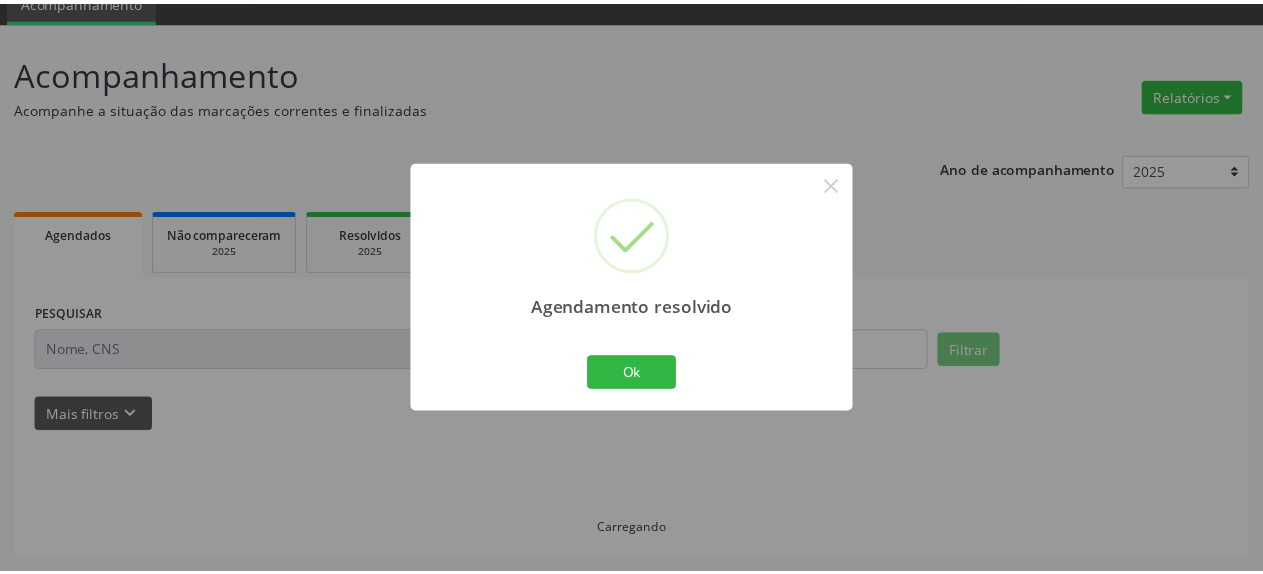 scroll, scrollTop: 88, scrollLeft: 0, axis: vertical 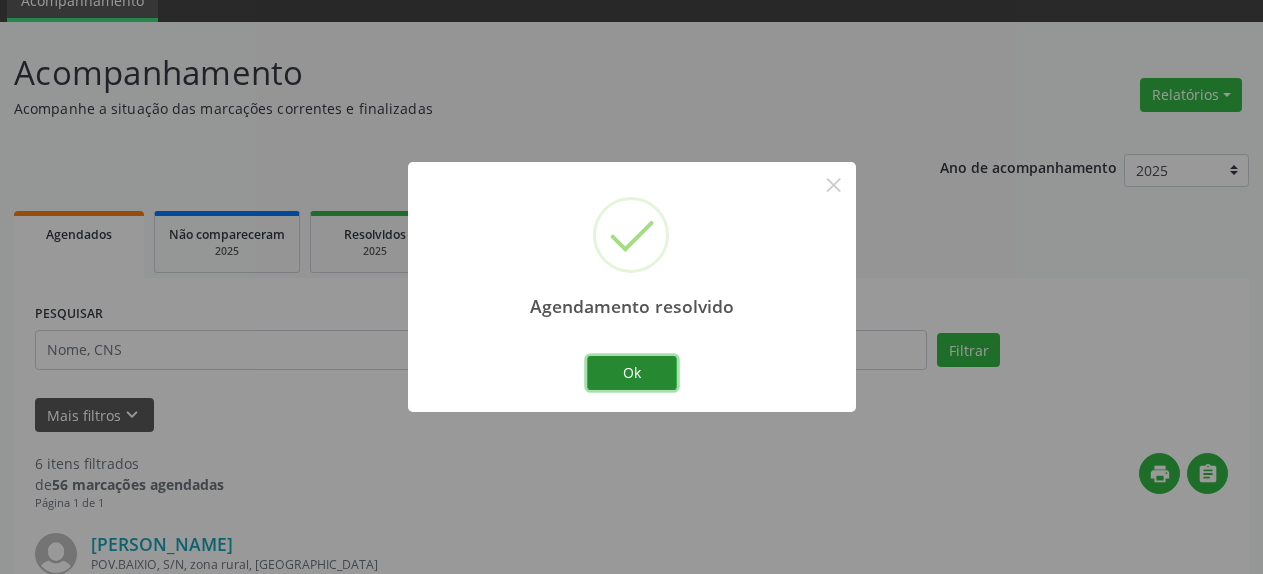 click on "Ok" at bounding box center (632, 373) 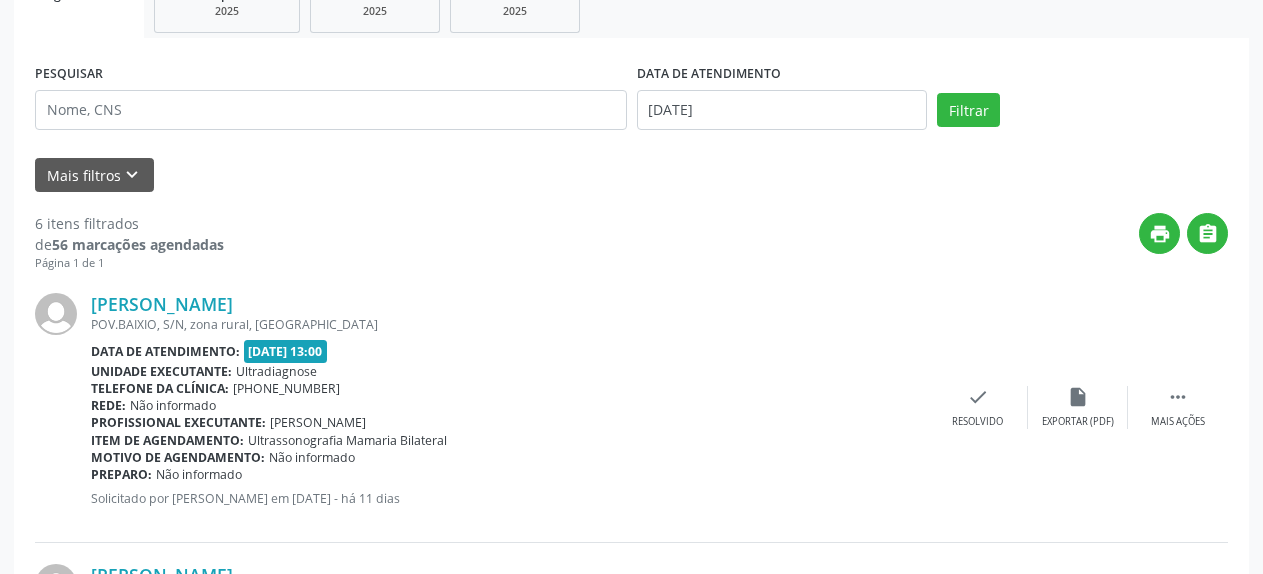 scroll, scrollTop: 394, scrollLeft: 0, axis: vertical 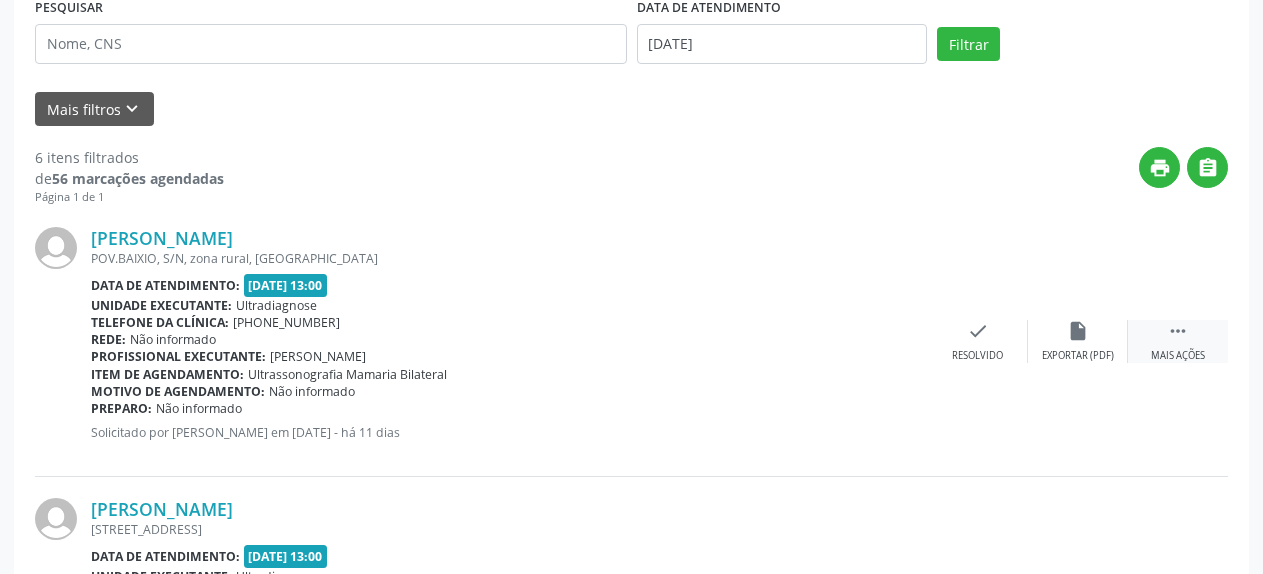 click on "" at bounding box center (1178, 331) 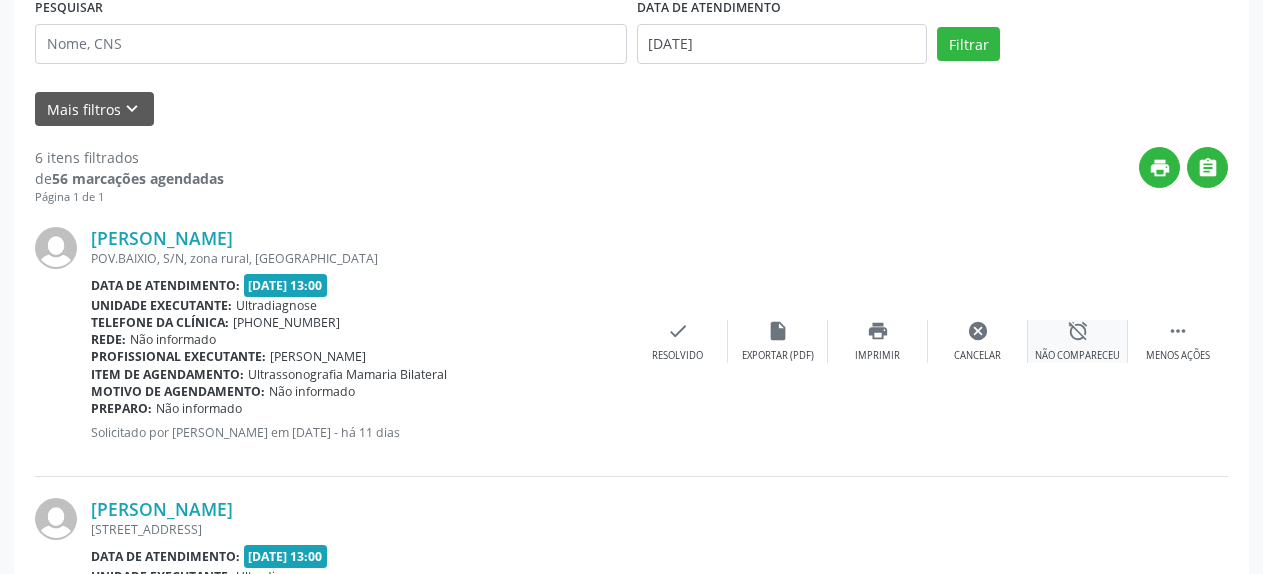 click on "alarm_off" at bounding box center [1078, 331] 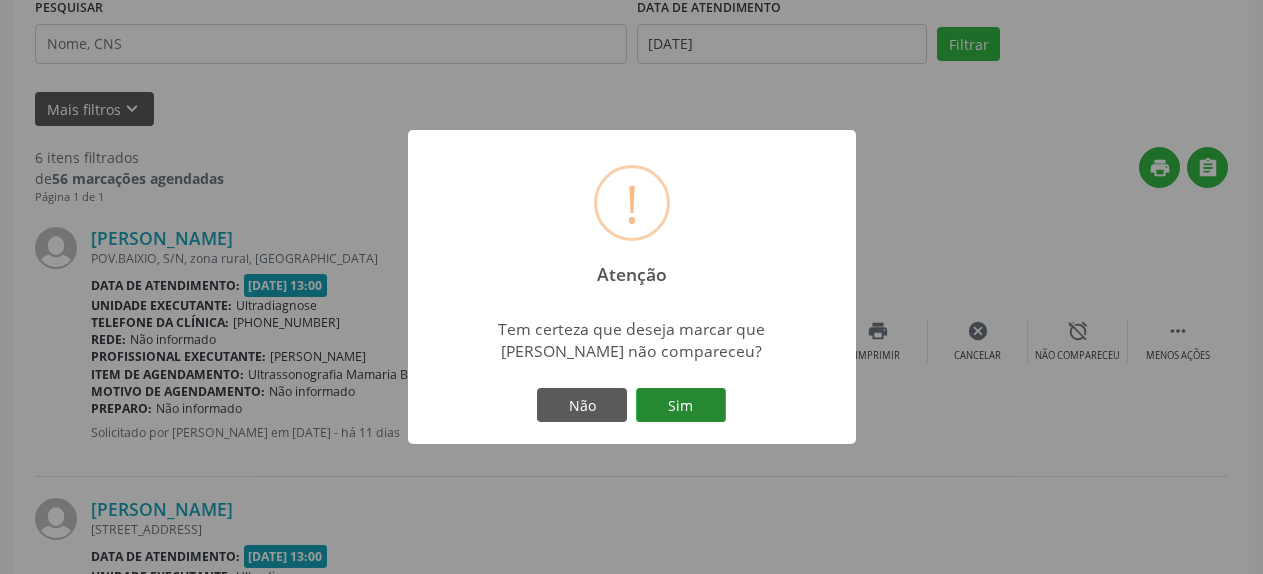 click on "Sim" at bounding box center [681, 405] 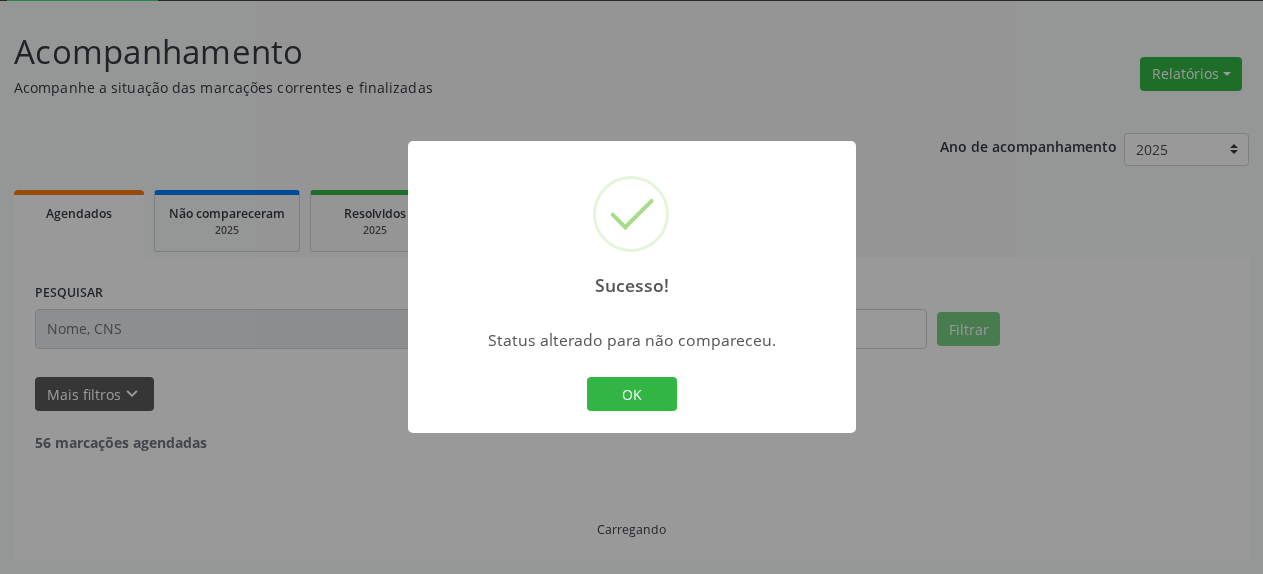 scroll, scrollTop: 109, scrollLeft: 0, axis: vertical 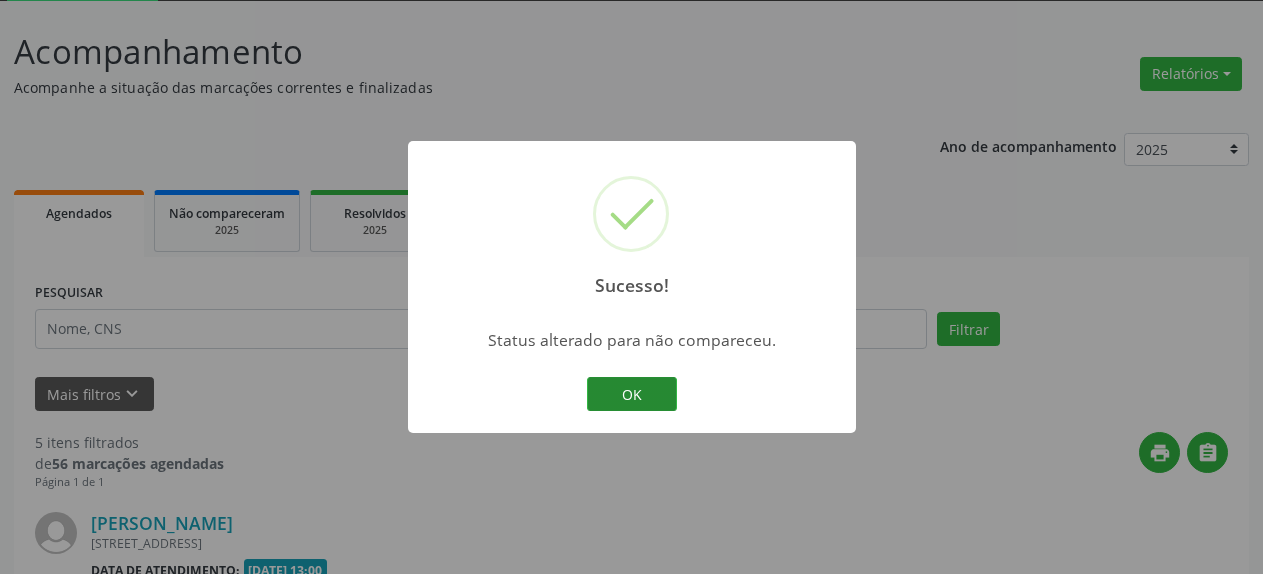 click on "OK" at bounding box center (632, 394) 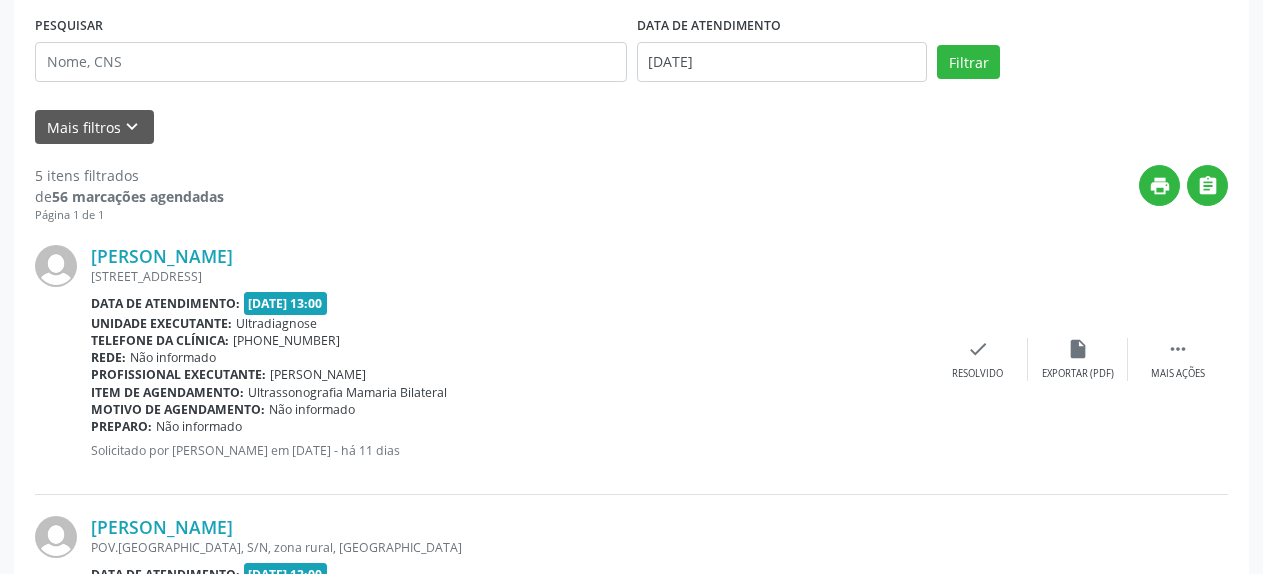 scroll, scrollTop: 517, scrollLeft: 0, axis: vertical 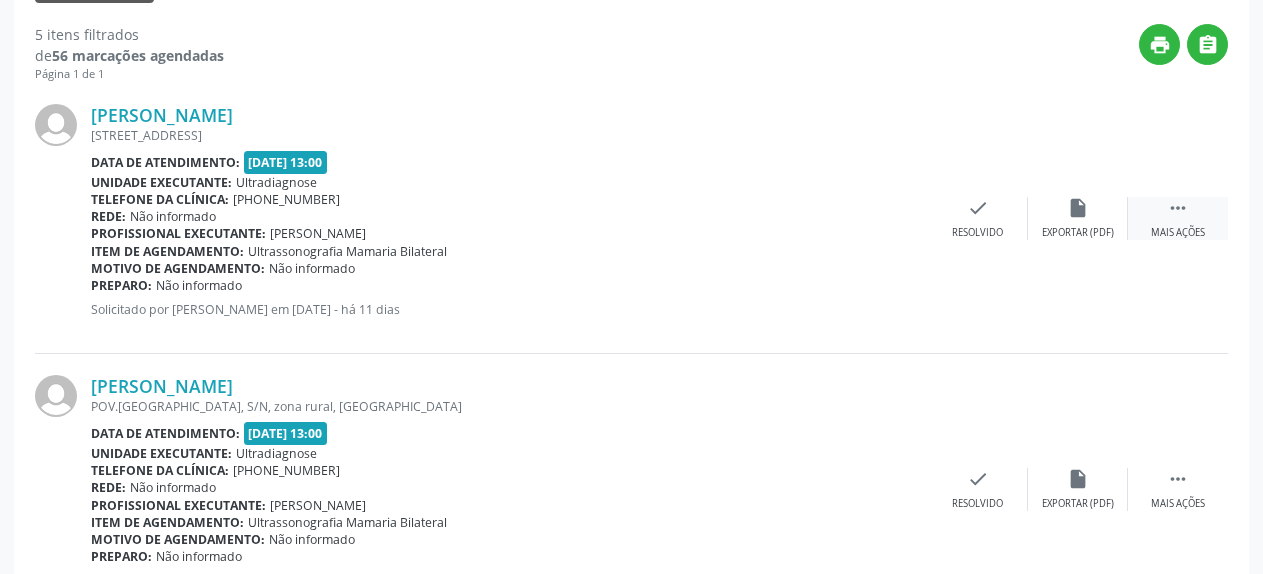 click on "" at bounding box center (1178, 208) 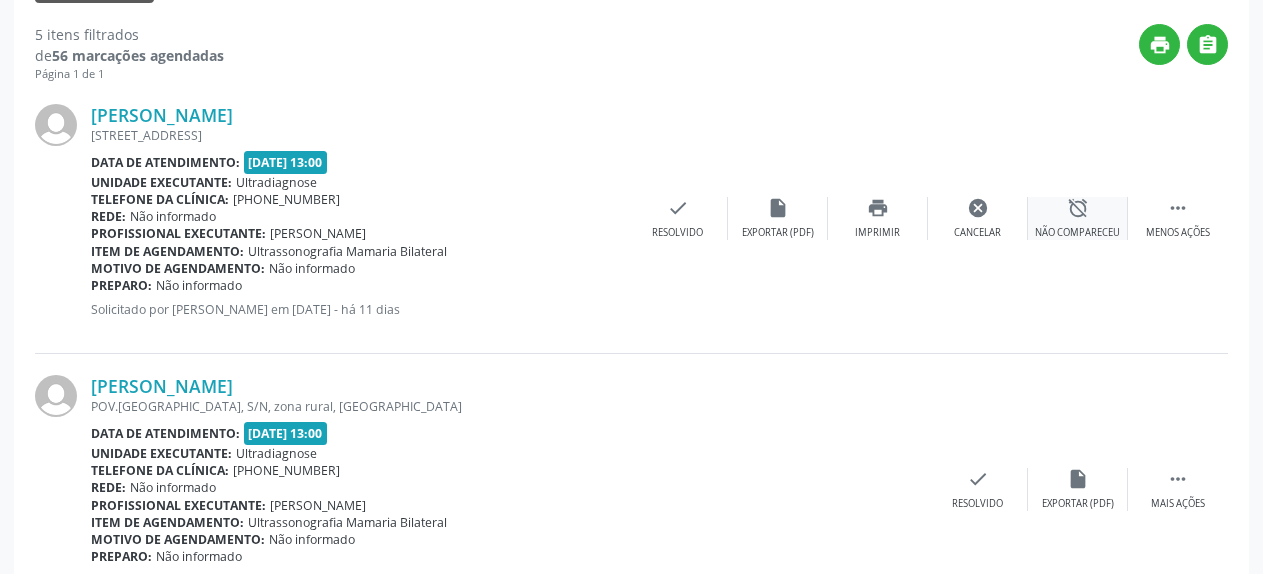 click on "alarm_off" at bounding box center (1078, 208) 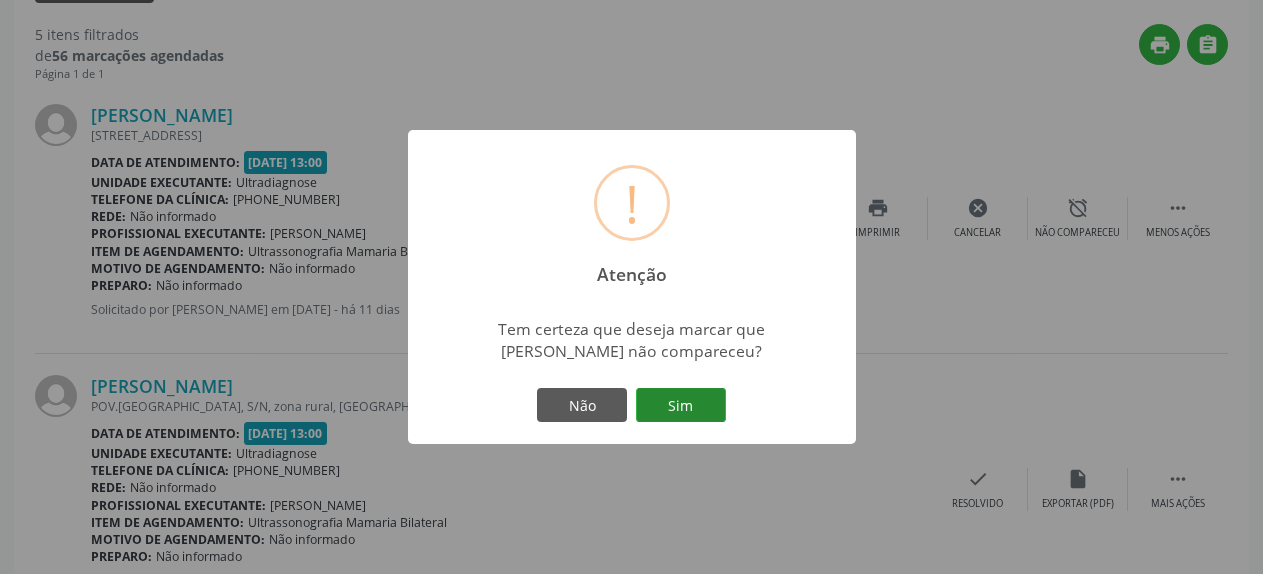 click on "Sim" at bounding box center [681, 405] 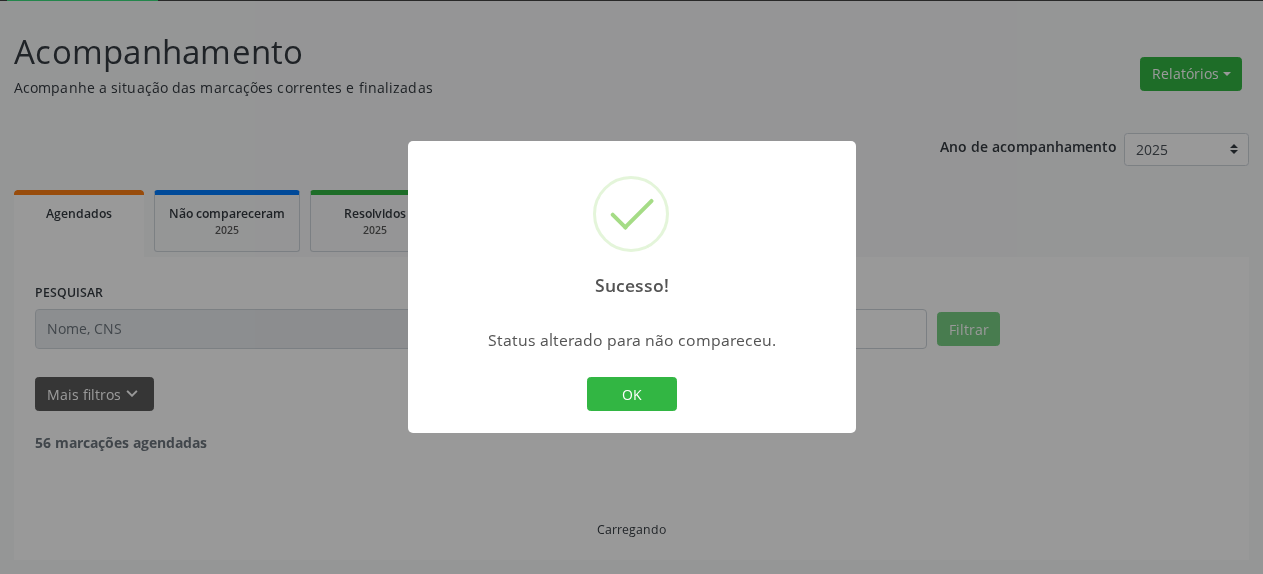 scroll, scrollTop: 109, scrollLeft: 0, axis: vertical 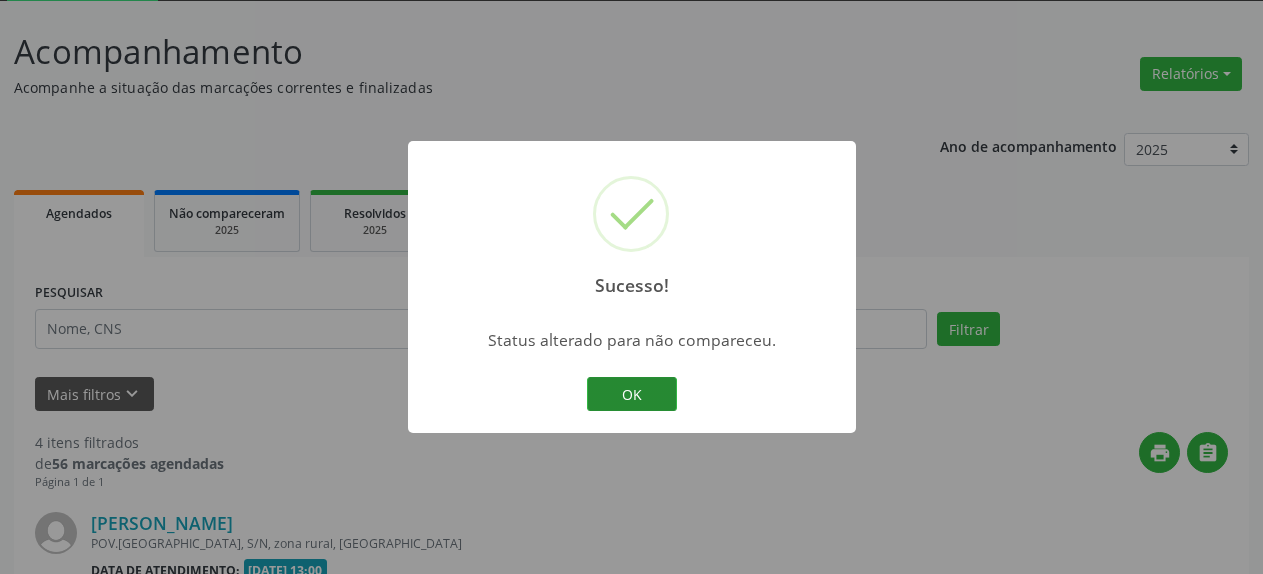 click on "OK" at bounding box center [632, 394] 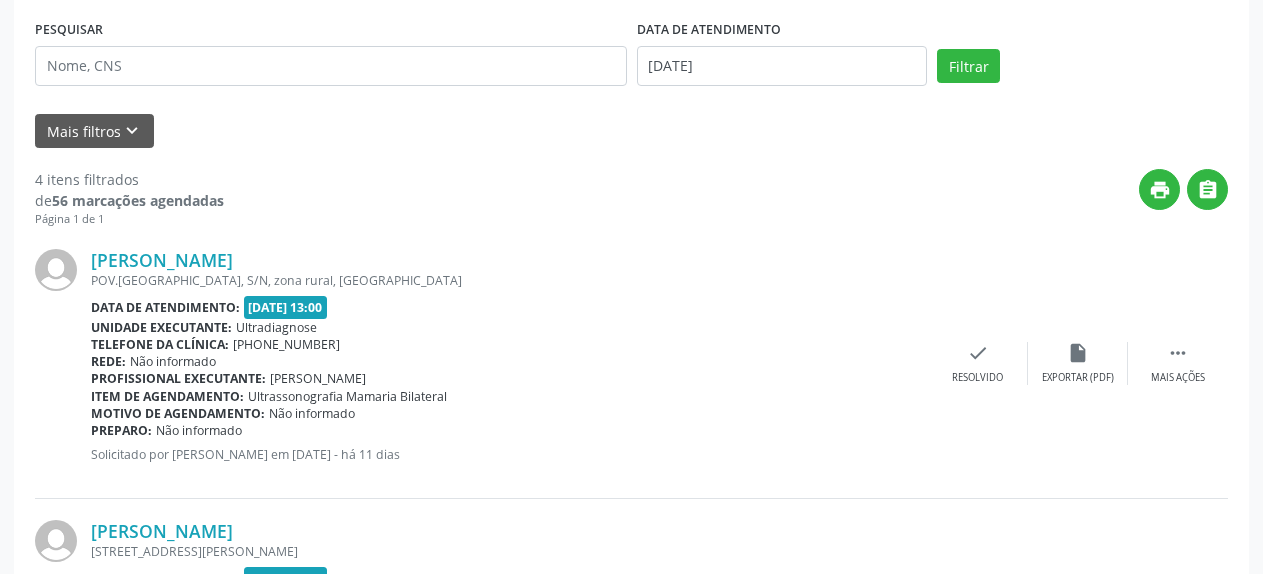 scroll, scrollTop: 415, scrollLeft: 0, axis: vertical 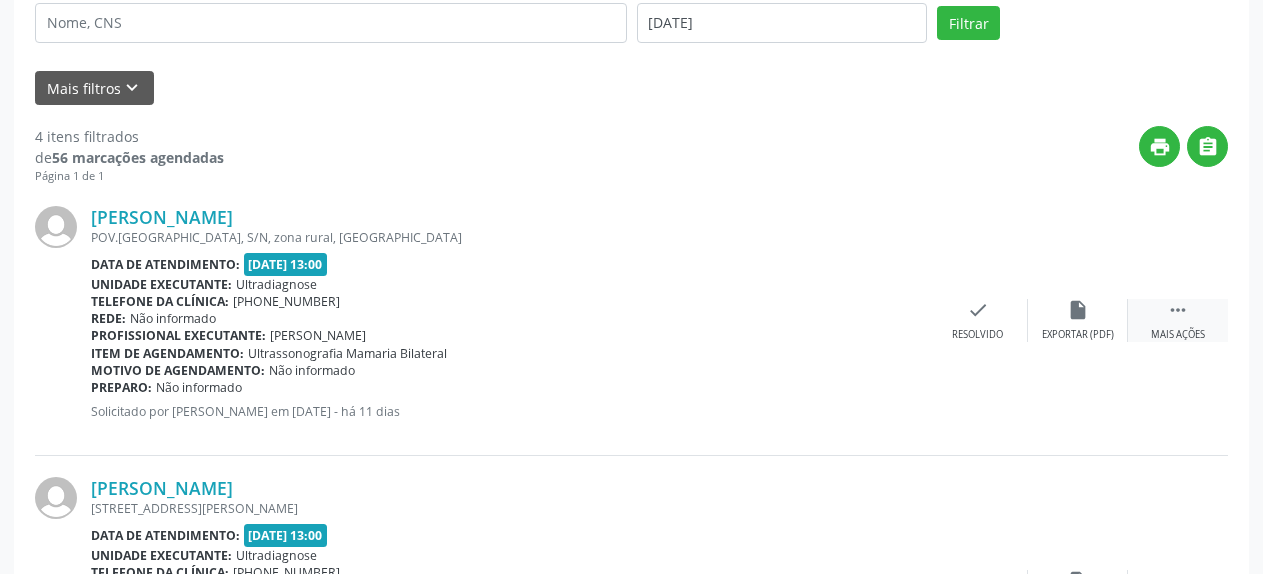 click on "" at bounding box center (1178, 310) 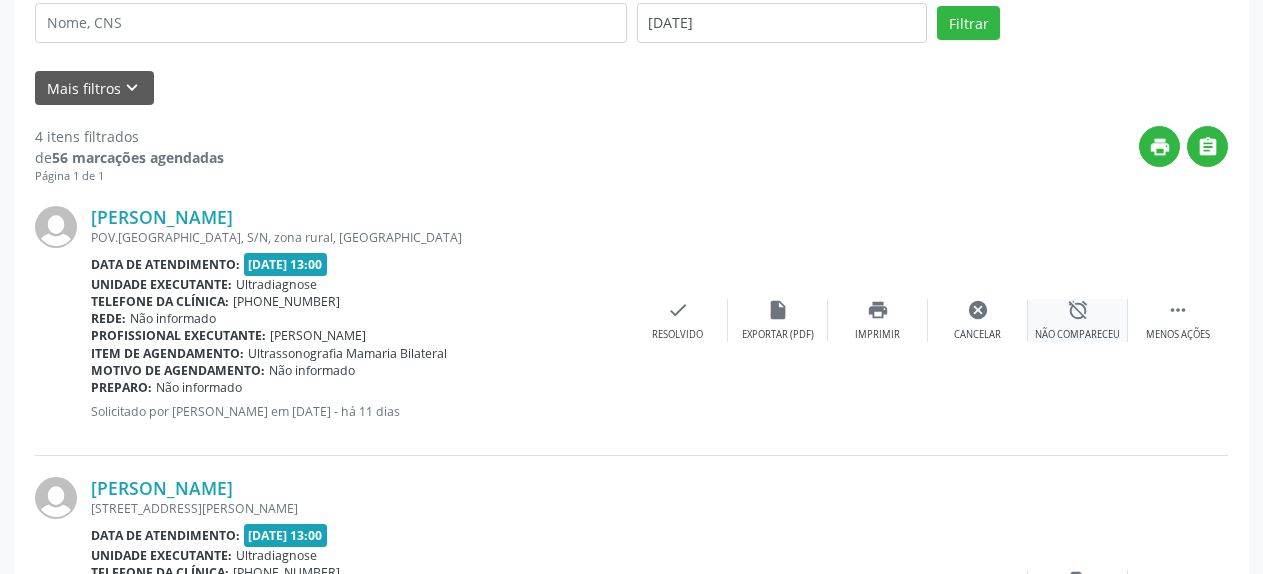 click on "alarm_off" at bounding box center (1078, 310) 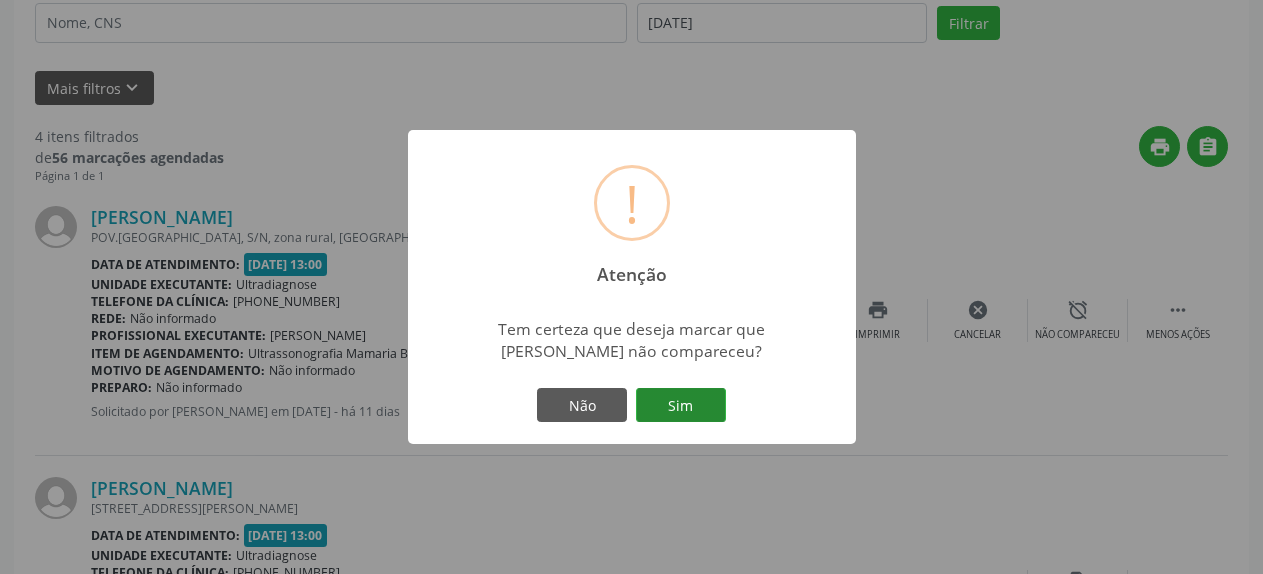 click on "Sim" at bounding box center [681, 405] 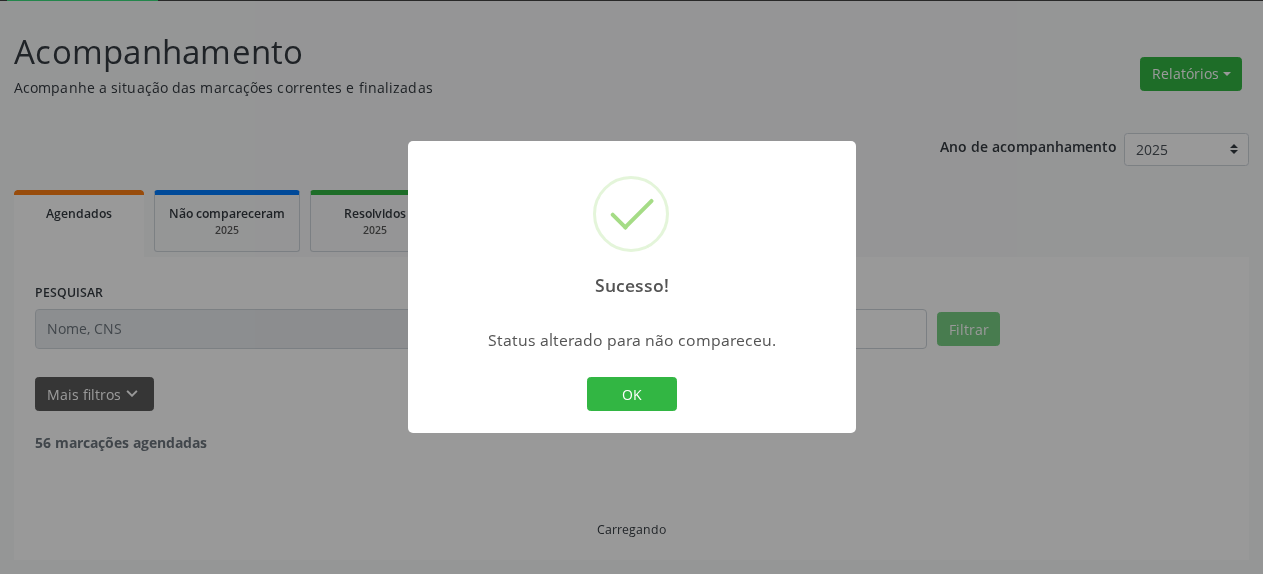 scroll, scrollTop: 109, scrollLeft: 0, axis: vertical 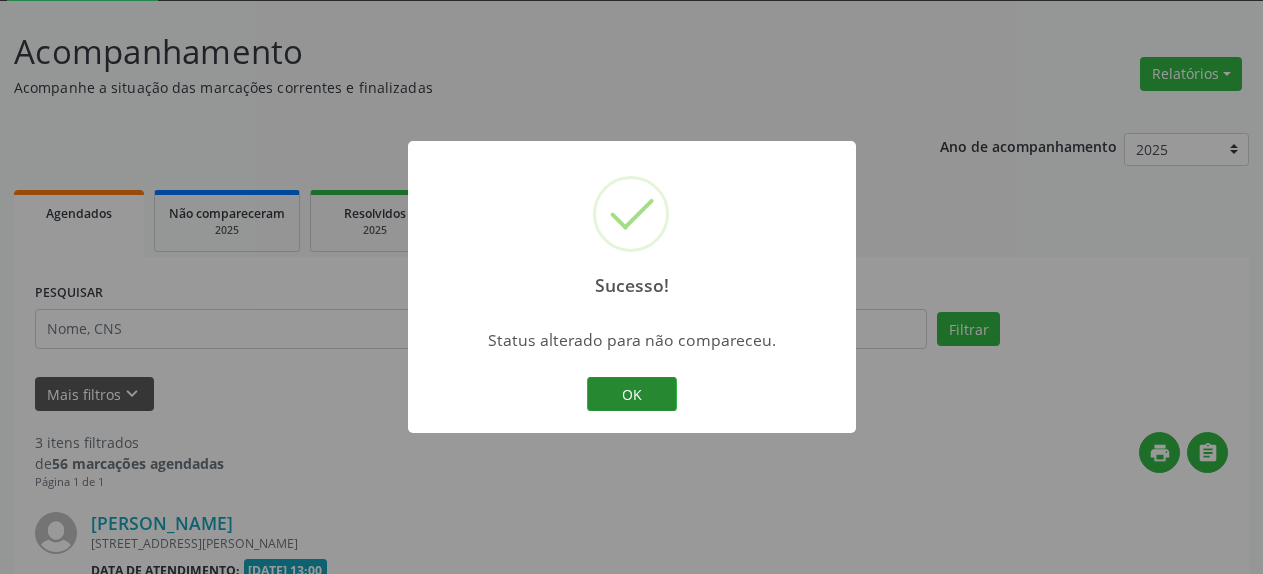 click on "OK" at bounding box center [632, 394] 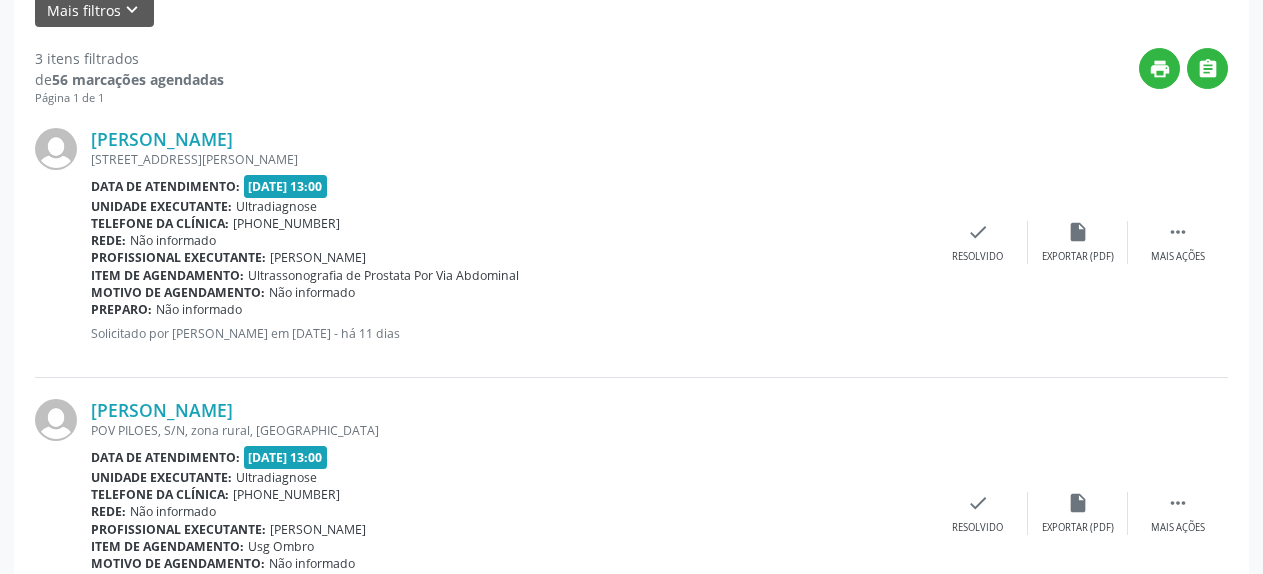 scroll, scrollTop: 517, scrollLeft: 0, axis: vertical 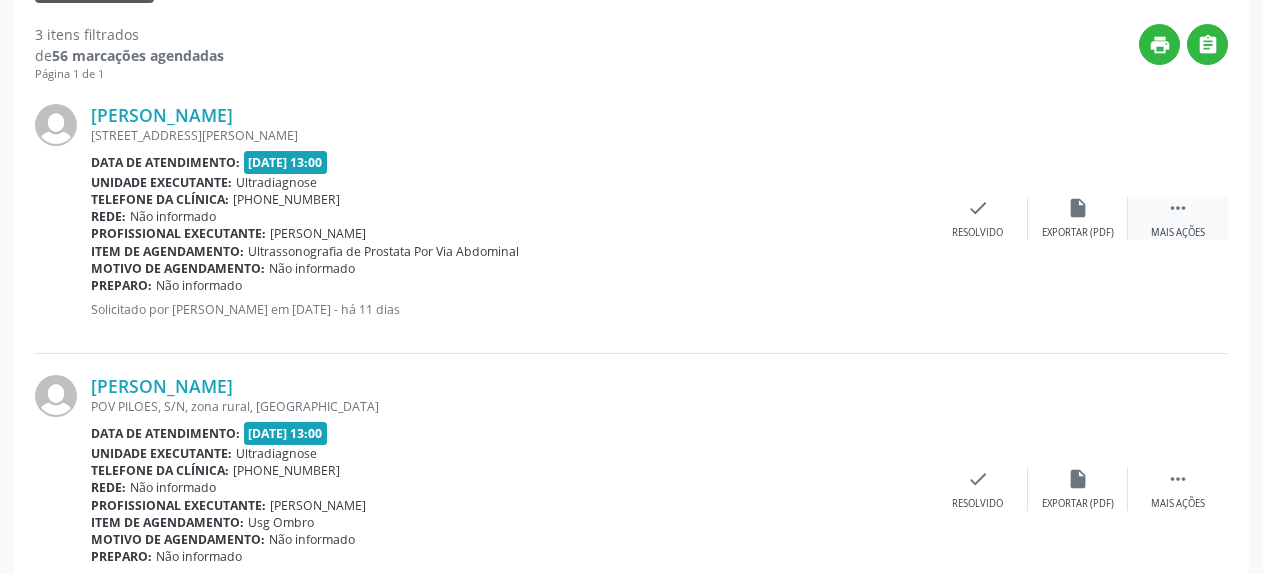click on "" at bounding box center [1178, 208] 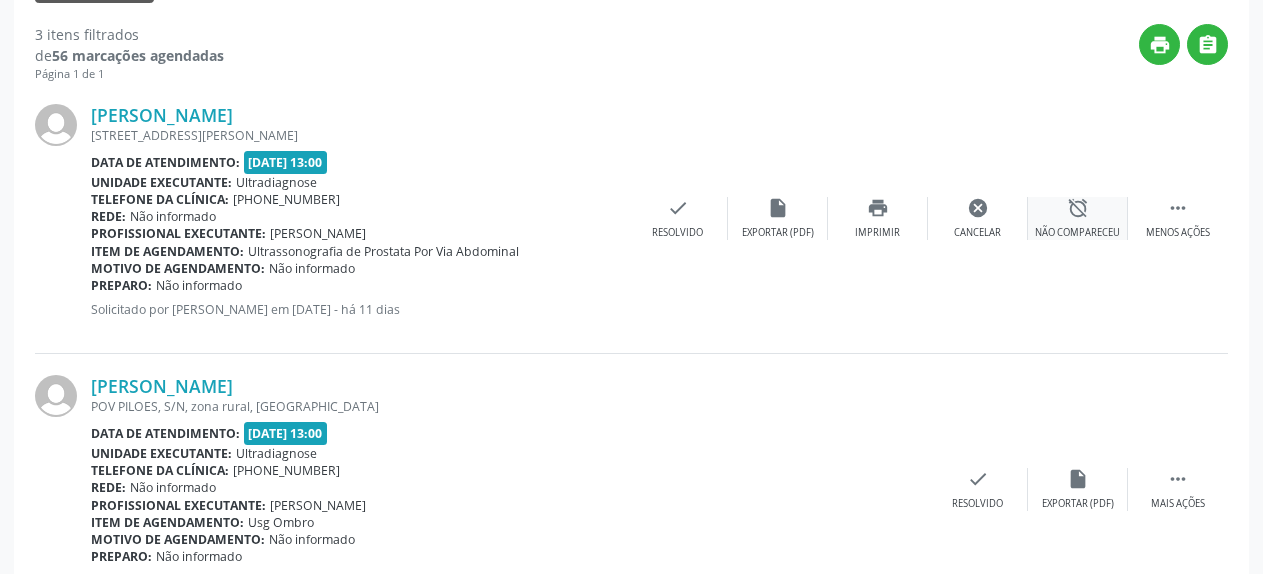 click on "alarm_off" at bounding box center [1078, 208] 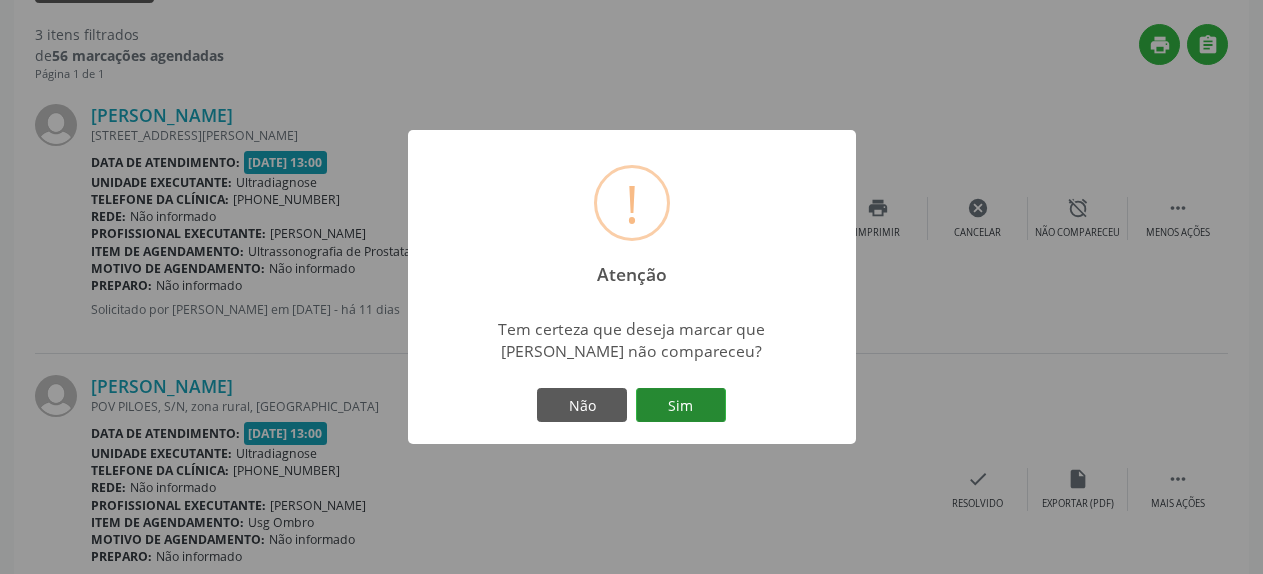 click on "Sim" at bounding box center (681, 405) 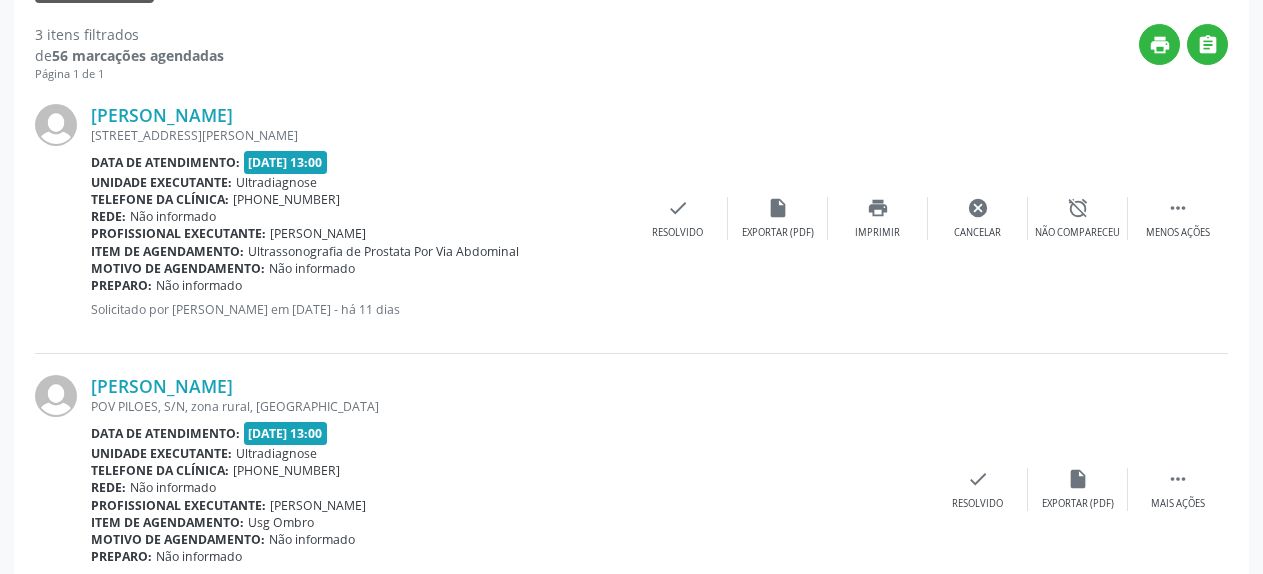 scroll, scrollTop: 109, scrollLeft: 0, axis: vertical 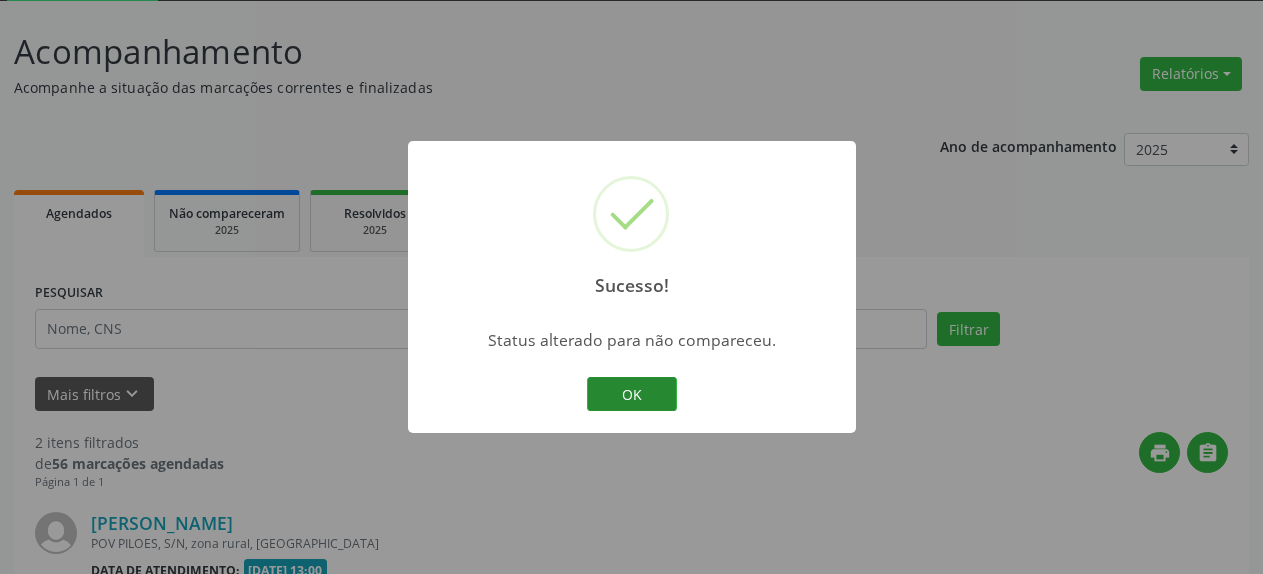 click on "OK" at bounding box center [632, 394] 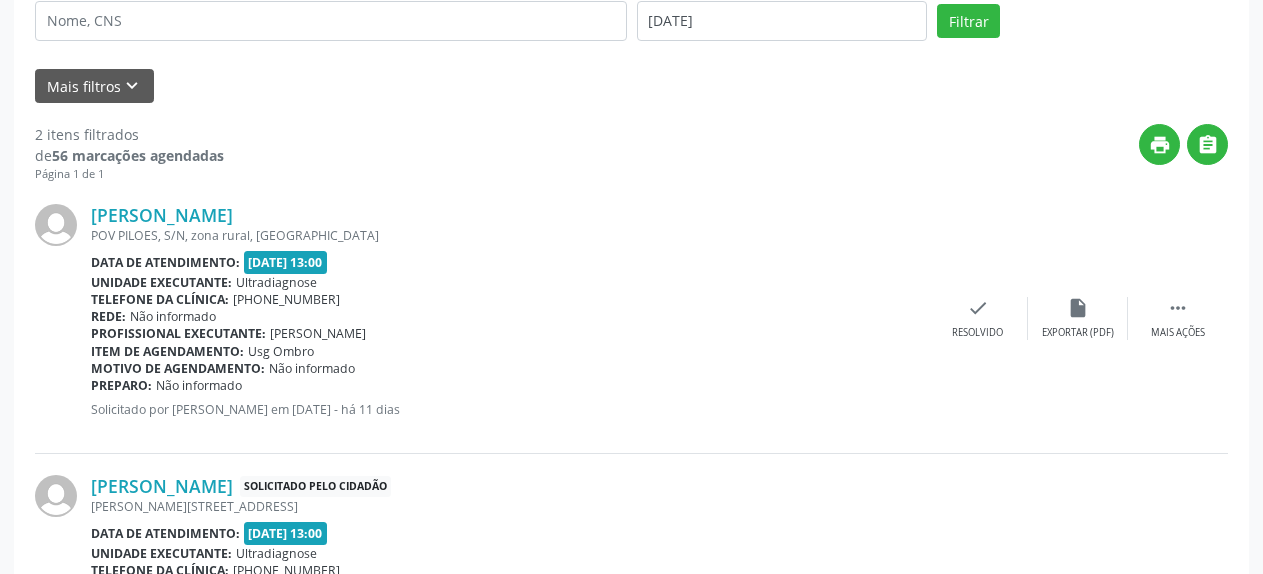 scroll, scrollTop: 517, scrollLeft: 0, axis: vertical 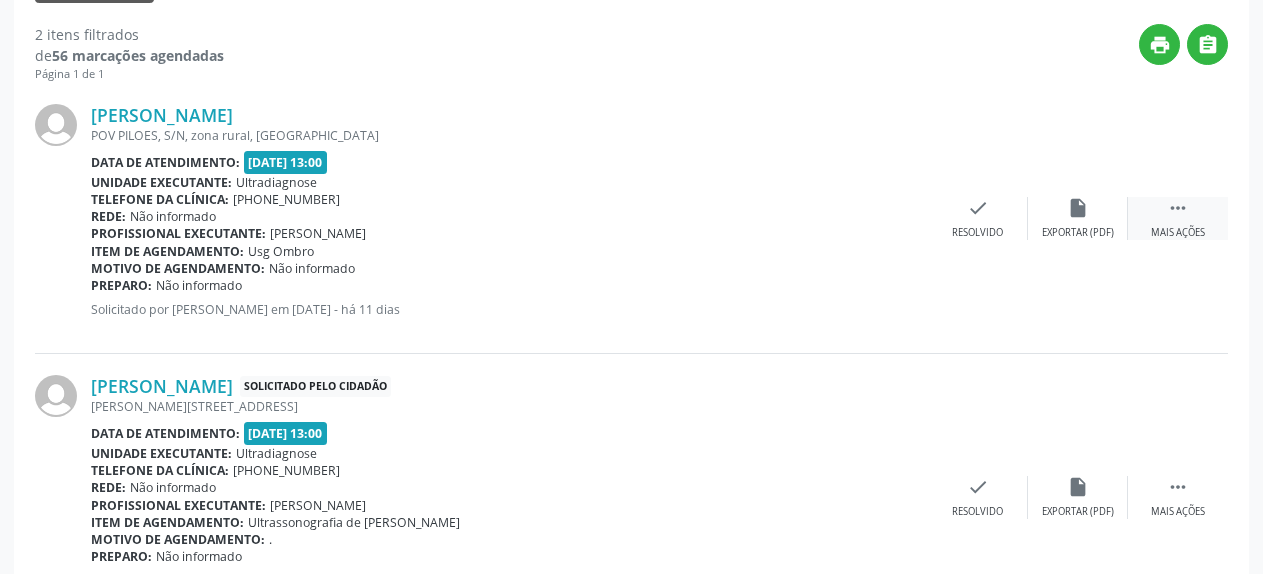 click on "" at bounding box center [1178, 208] 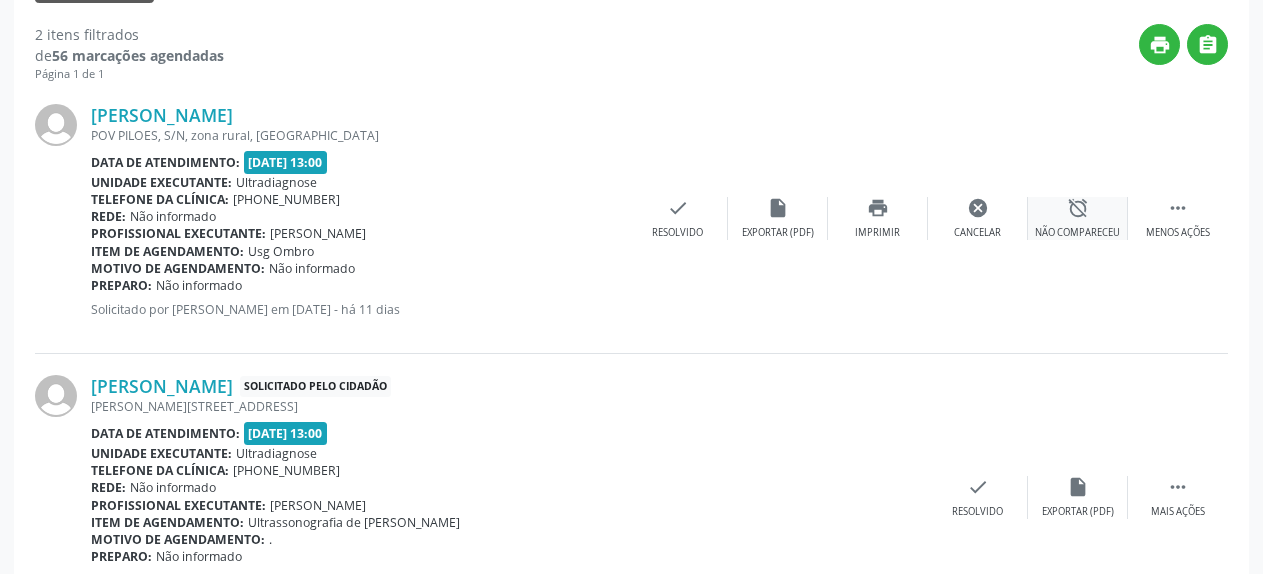 click on "alarm_off" at bounding box center [1078, 208] 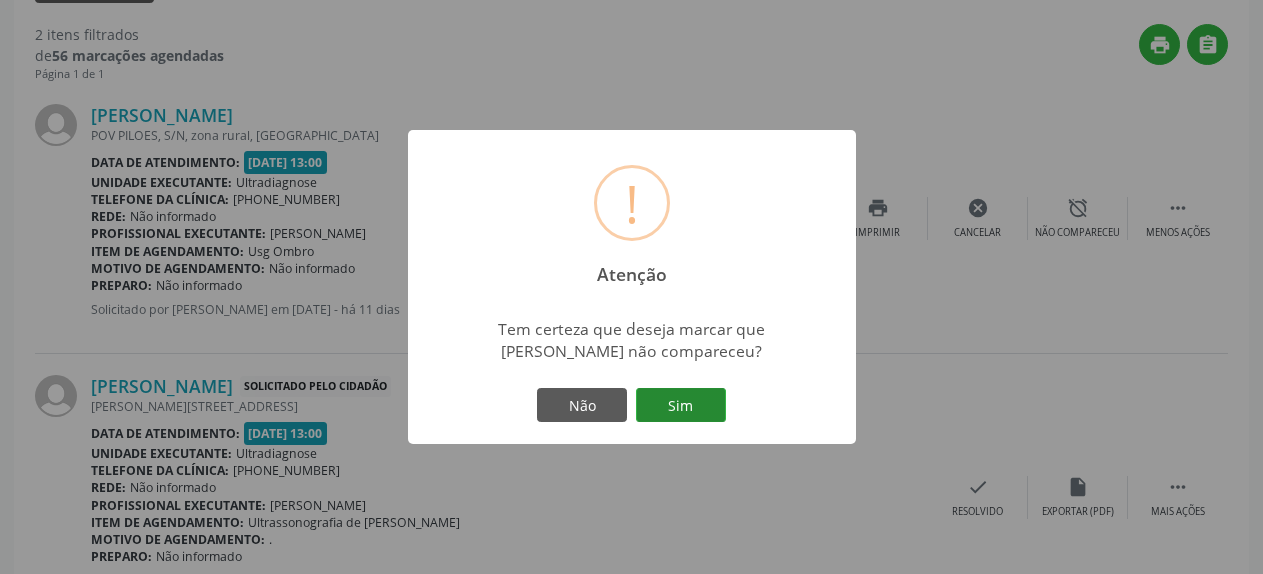 click on "Sim" at bounding box center (681, 405) 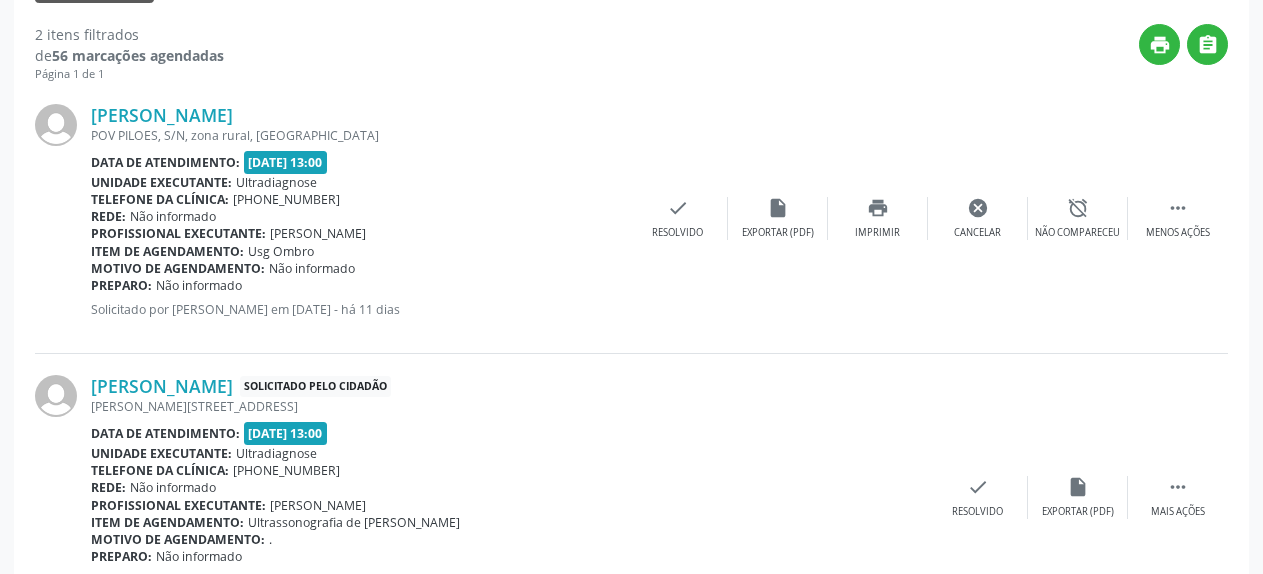 scroll, scrollTop: 109, scrollLeft: 0, axis: vertical 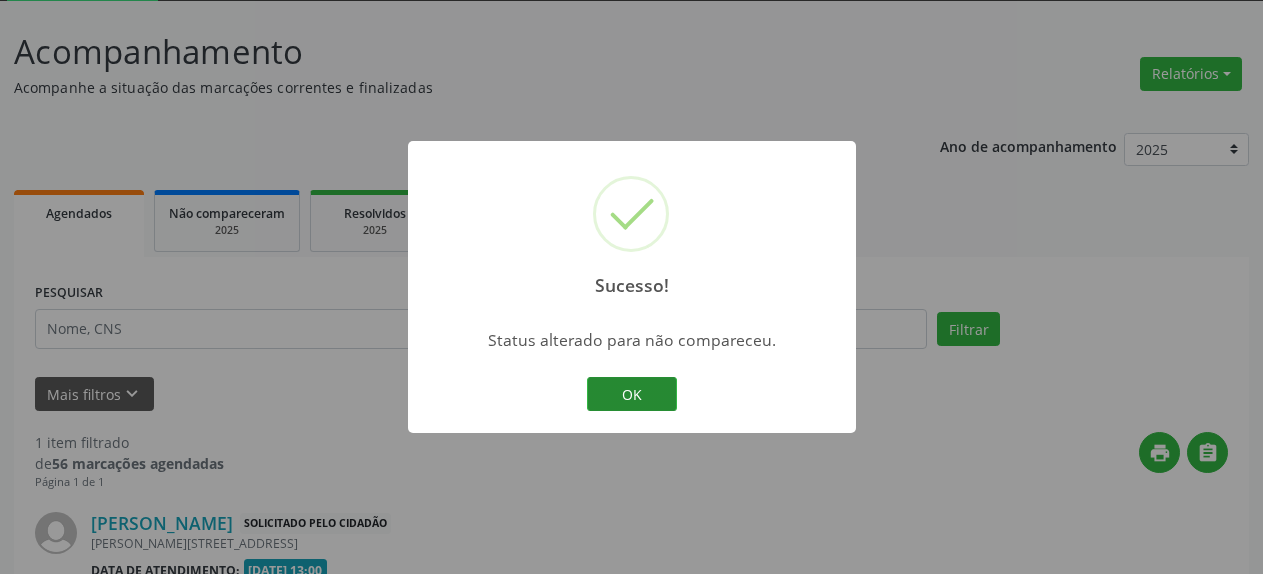 click on "OK" at bounding box center [632, 394] 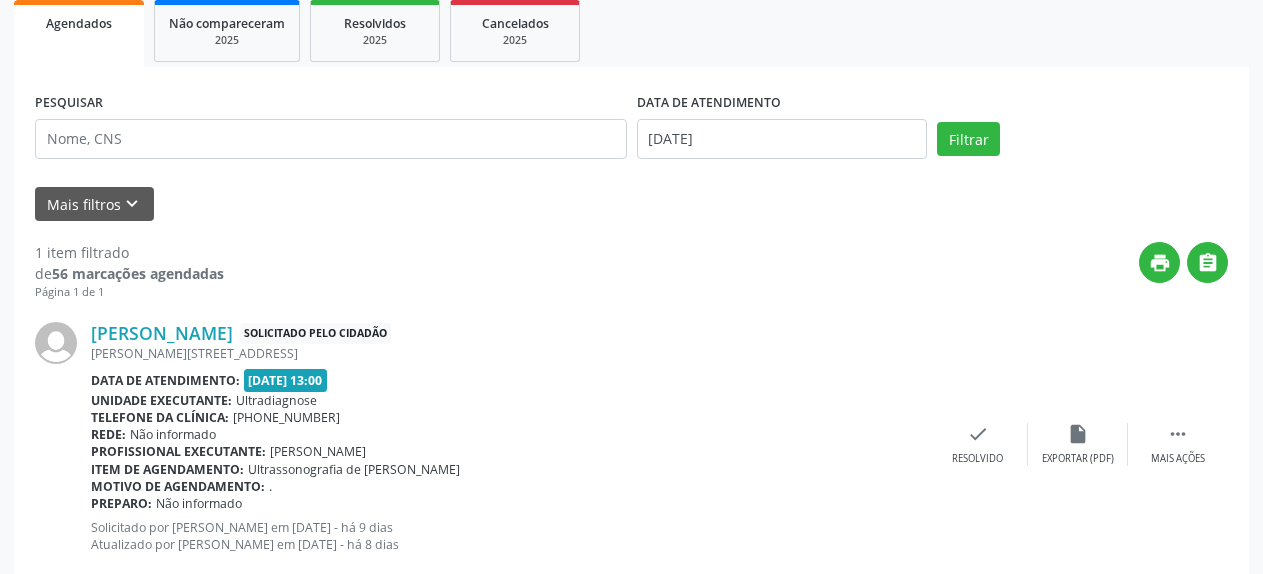 scroll, scrollTop: 348, scrollLeft: 0, axis: vertical 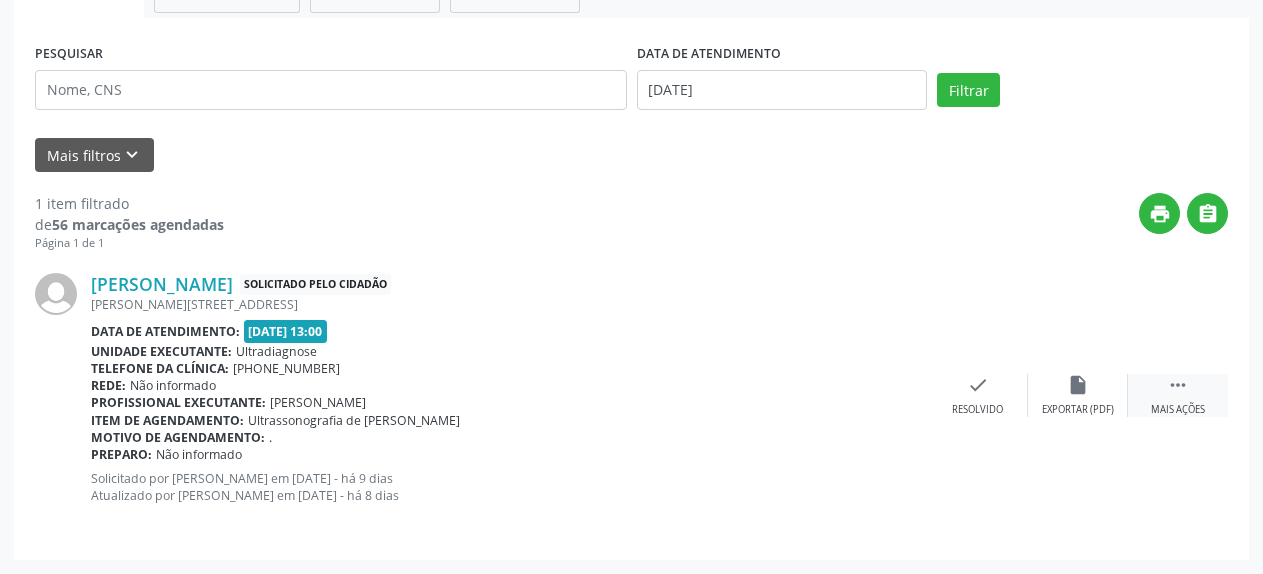 click on "" at bounding box center [1178, 385] 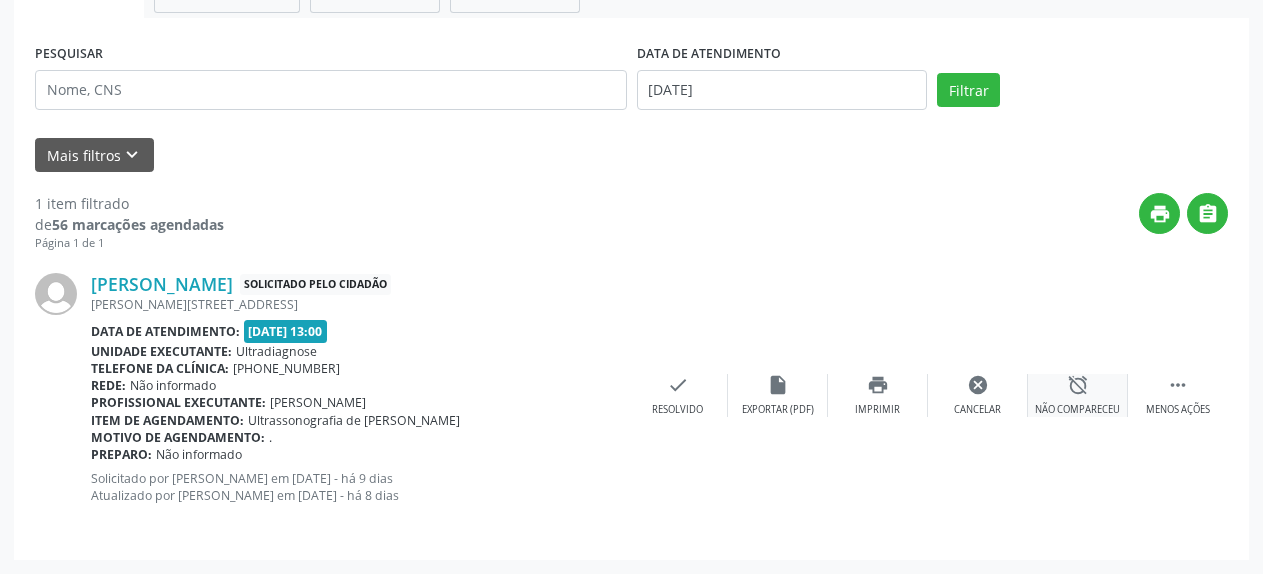 click on "alarm_off" at bounding box center (1078, 385) 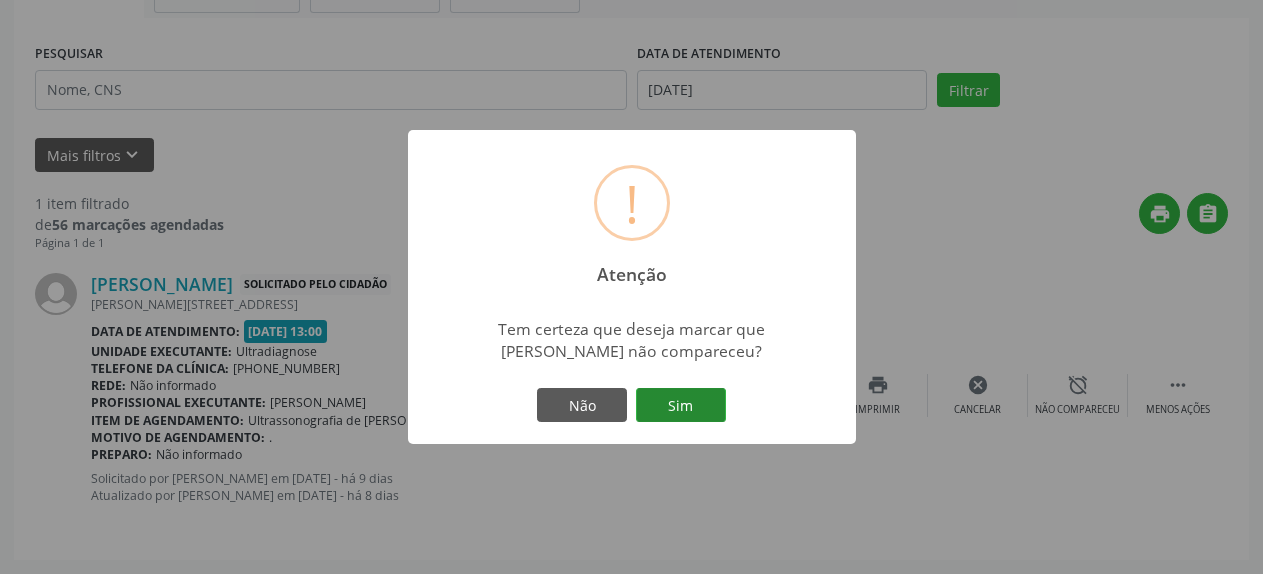 click on "Sim" at bounding box center [681, 405] 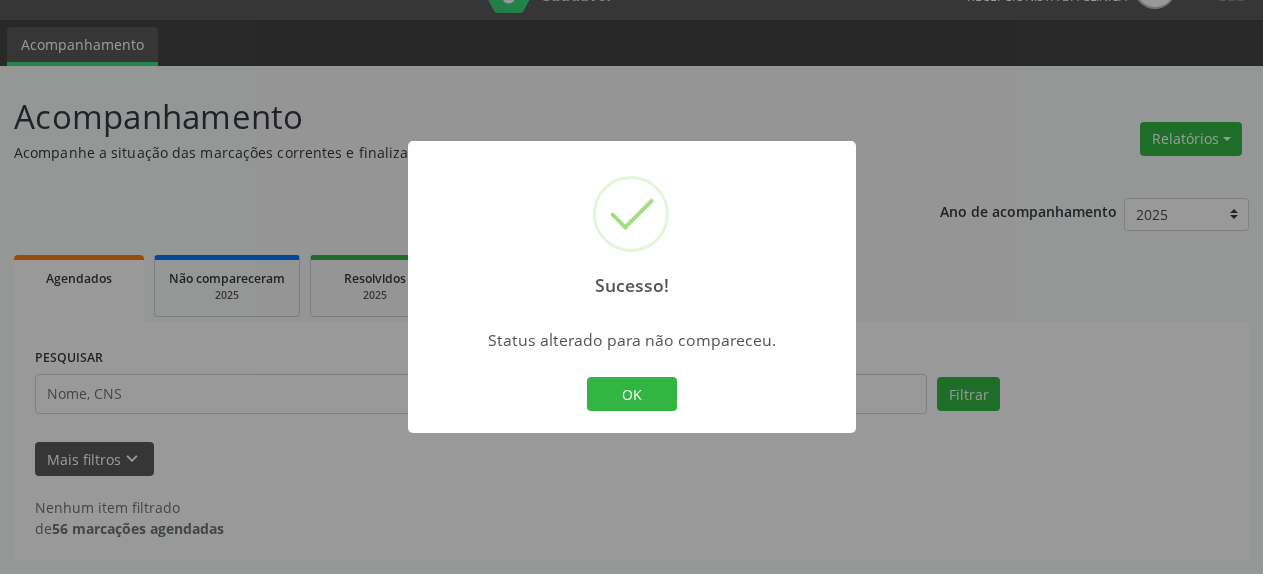 scroll, scrollTop: 44, scrollLeft: 0, axis: vertical 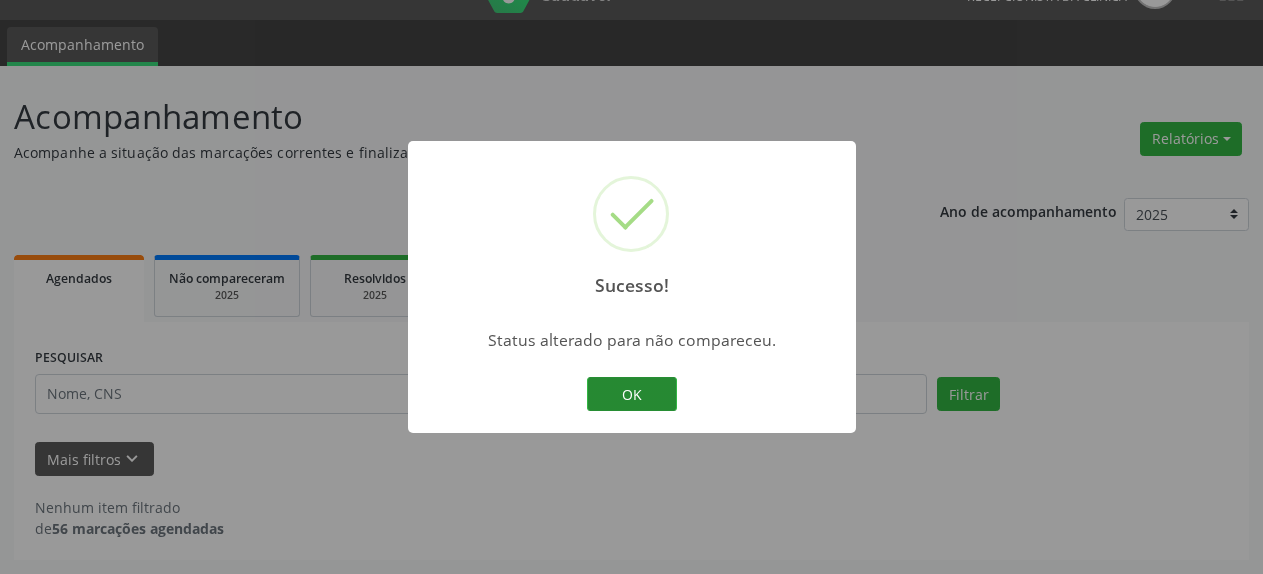 click on "OK" at bounding box center (632, 394) 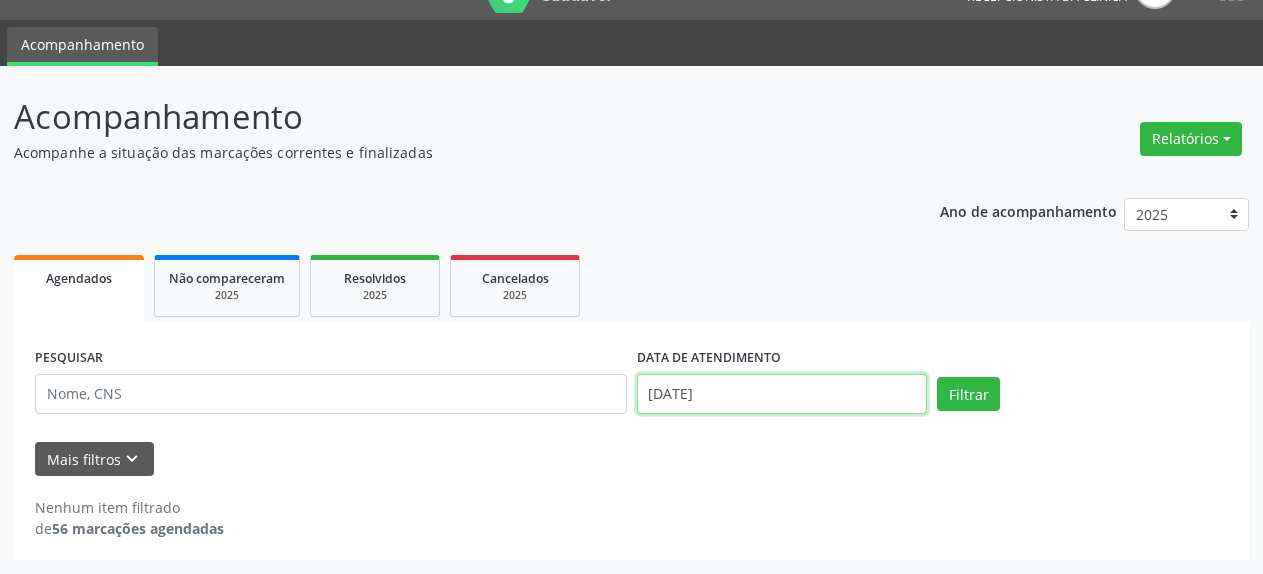 click on "[DATE]" at bounding box center (782, 394) 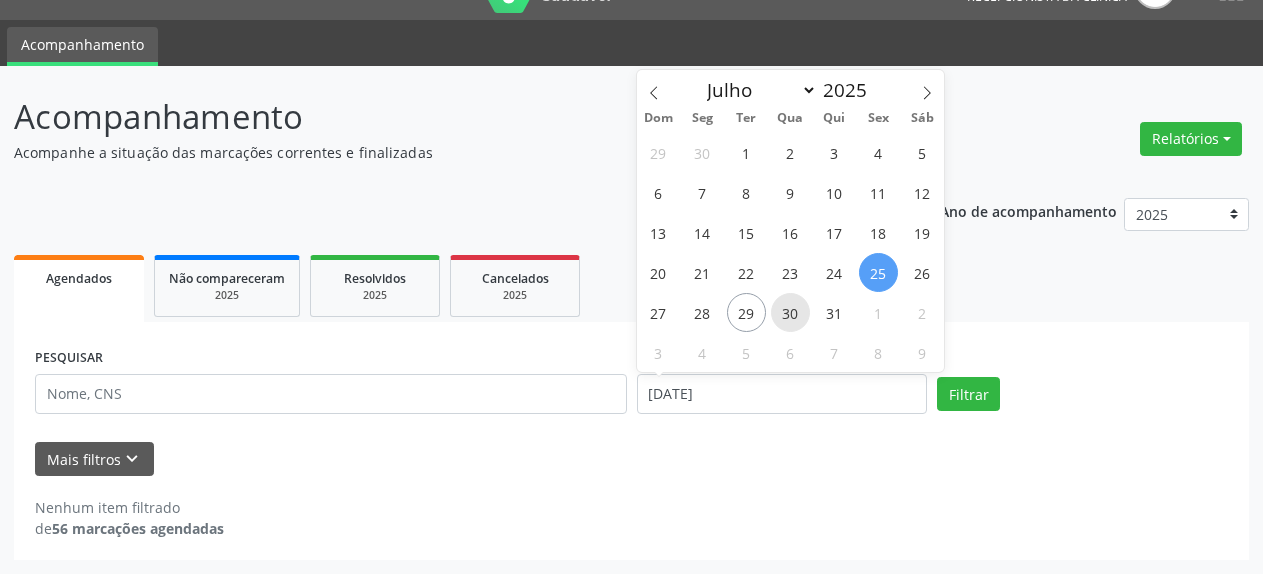 click on "30" at bounding box center (790, 312) 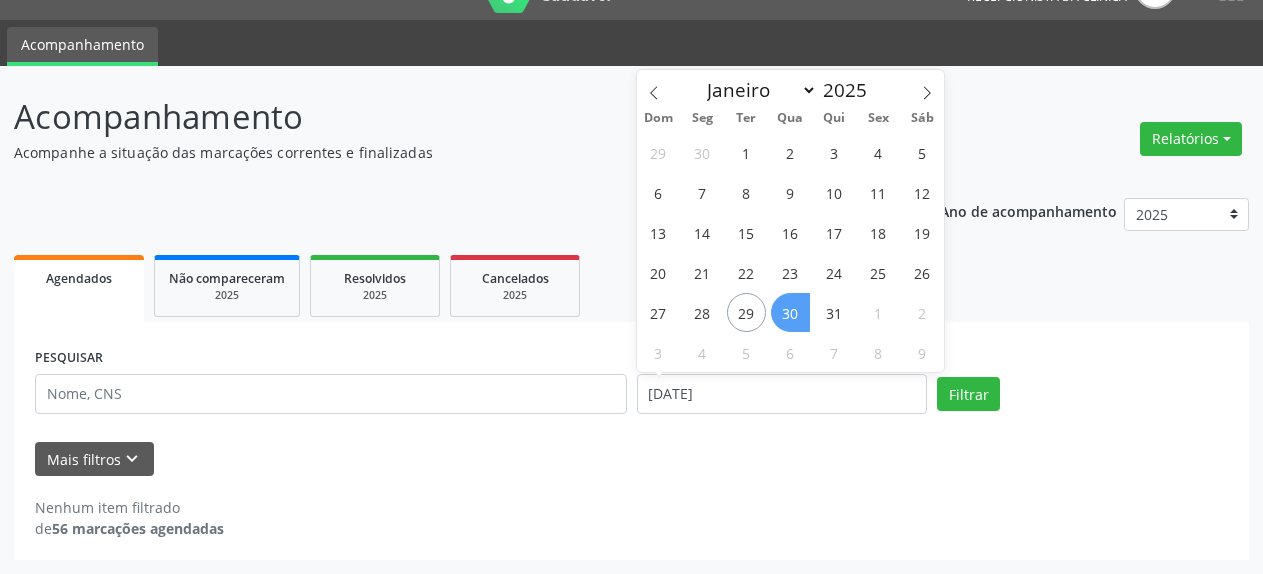 click on "30" at bounding box center [790, 312] 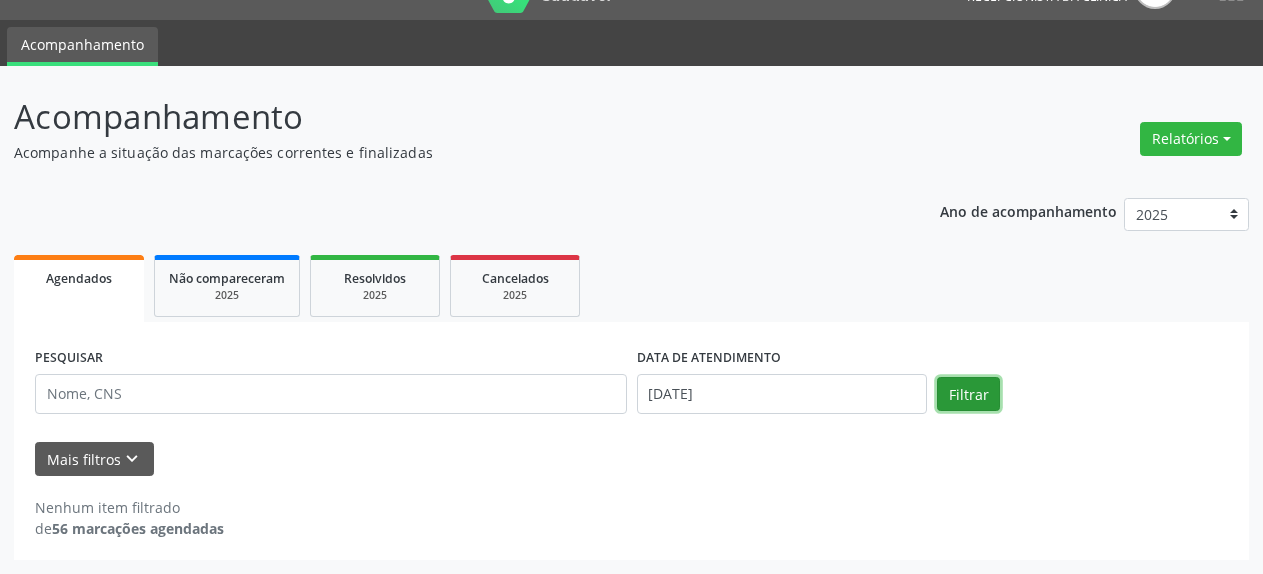 click on "Filtrar" at bounding box center [968, 394] 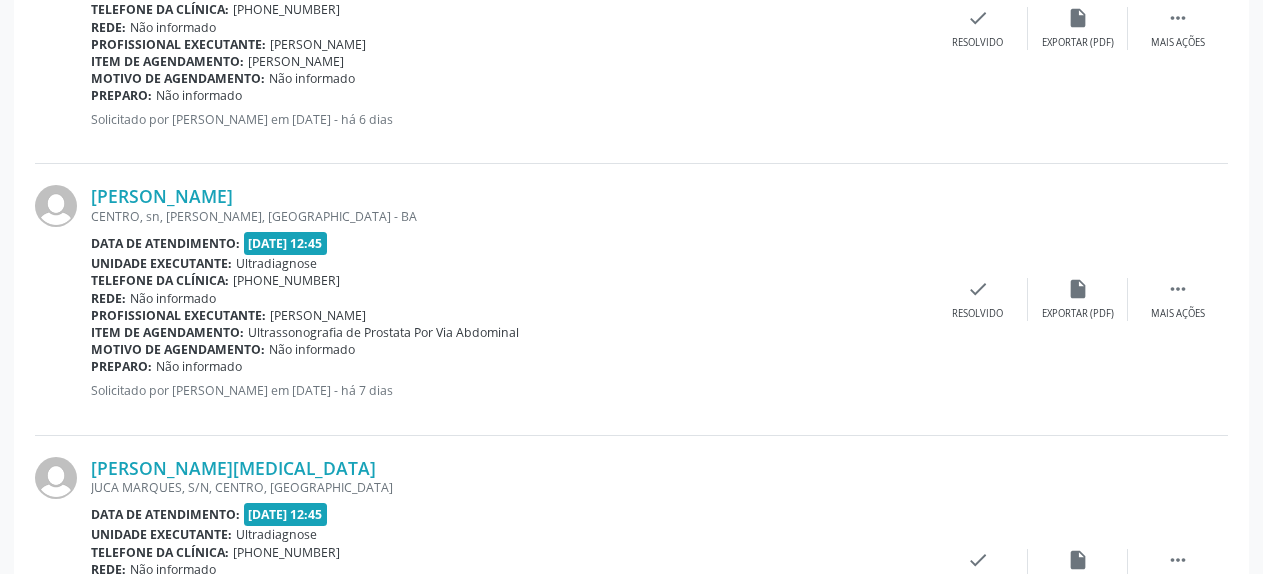 scroll, scrollTop: 3707, scrollLeft: 0, axis: vertical 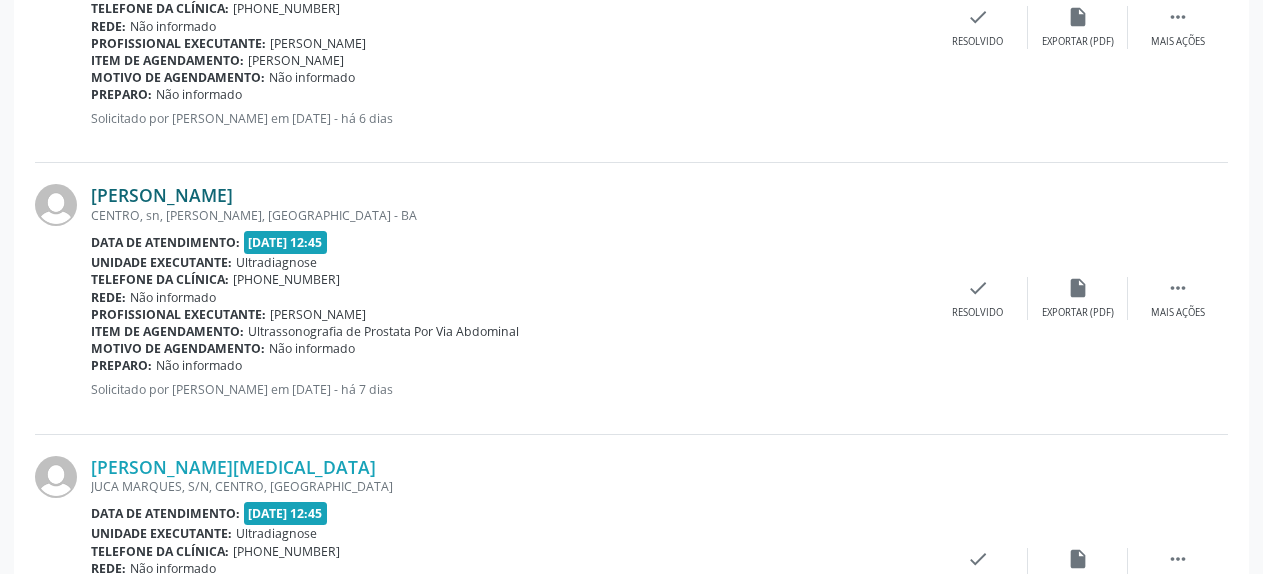 click on "[PERSON_NAME]" at bounding box center (162, 195) 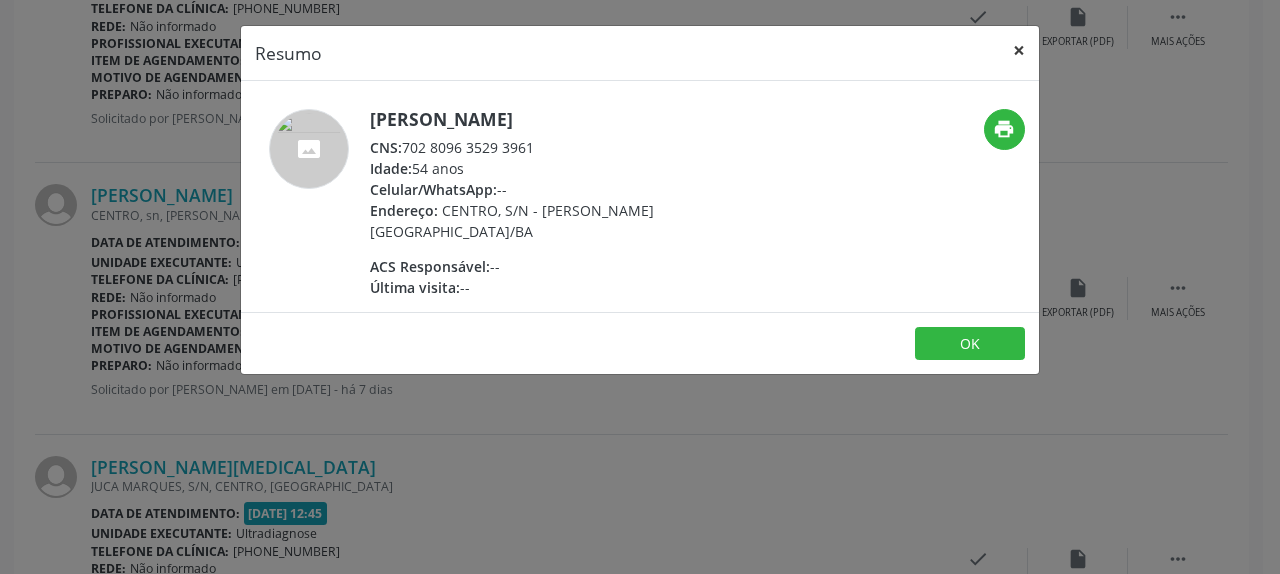 click on "×" at bounding box center [1019, 50] 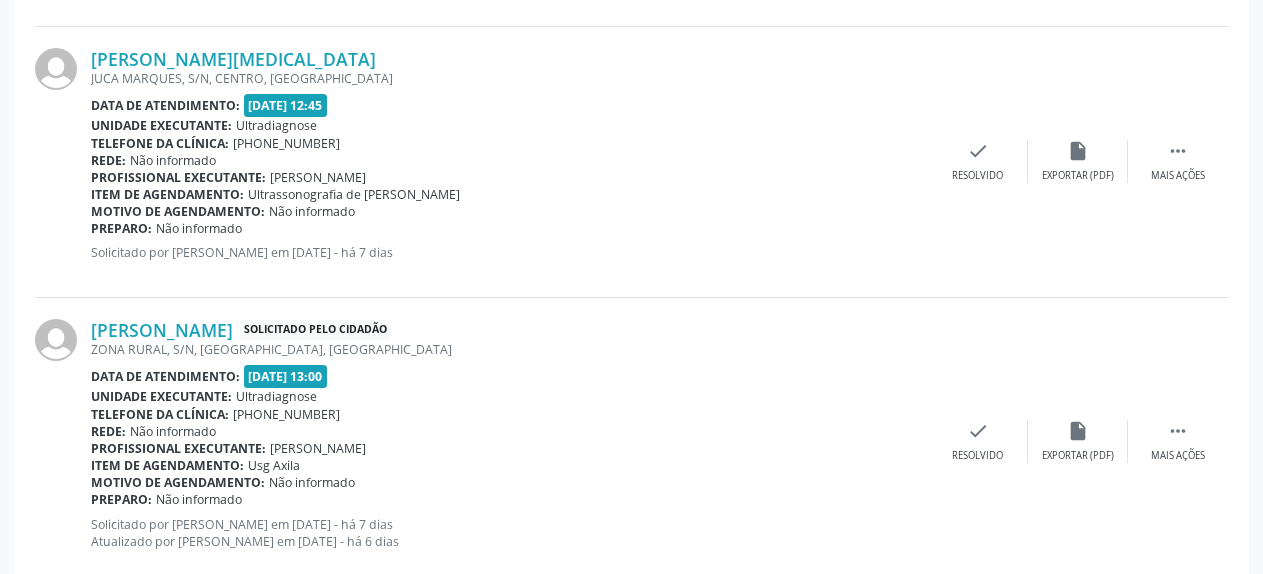 scroll, scrollTop: 4217, scrollLeft: 0, axis: vertical 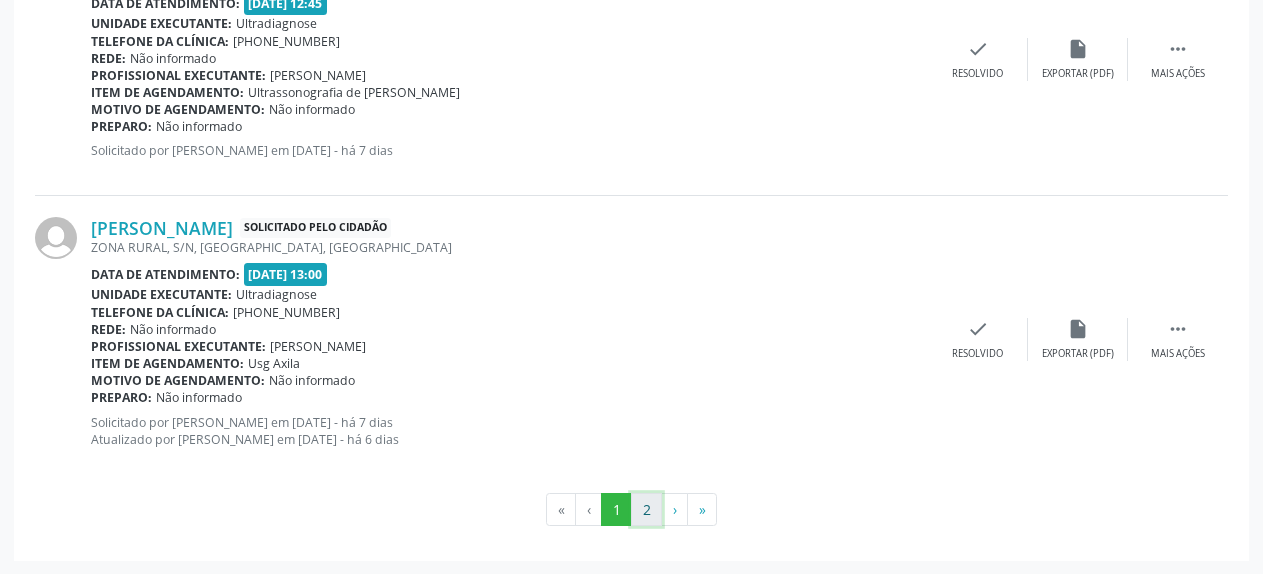click on "2" at bounding box center [646, 510] 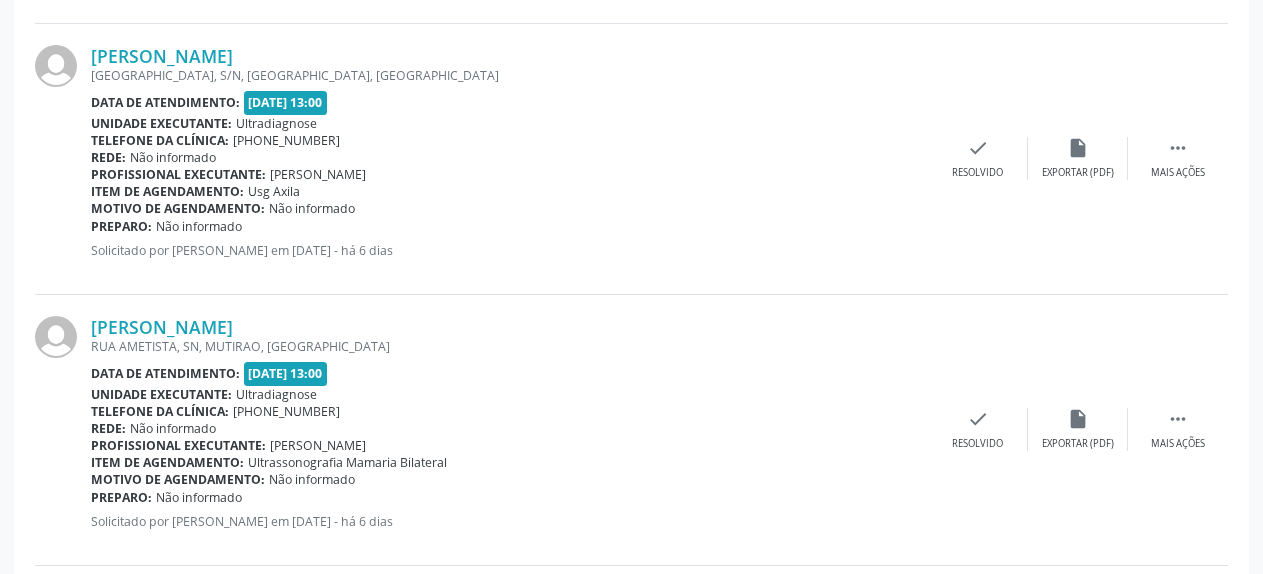 scroll, scrollTop: 2111, scrollLeft: 0, axis: vertical 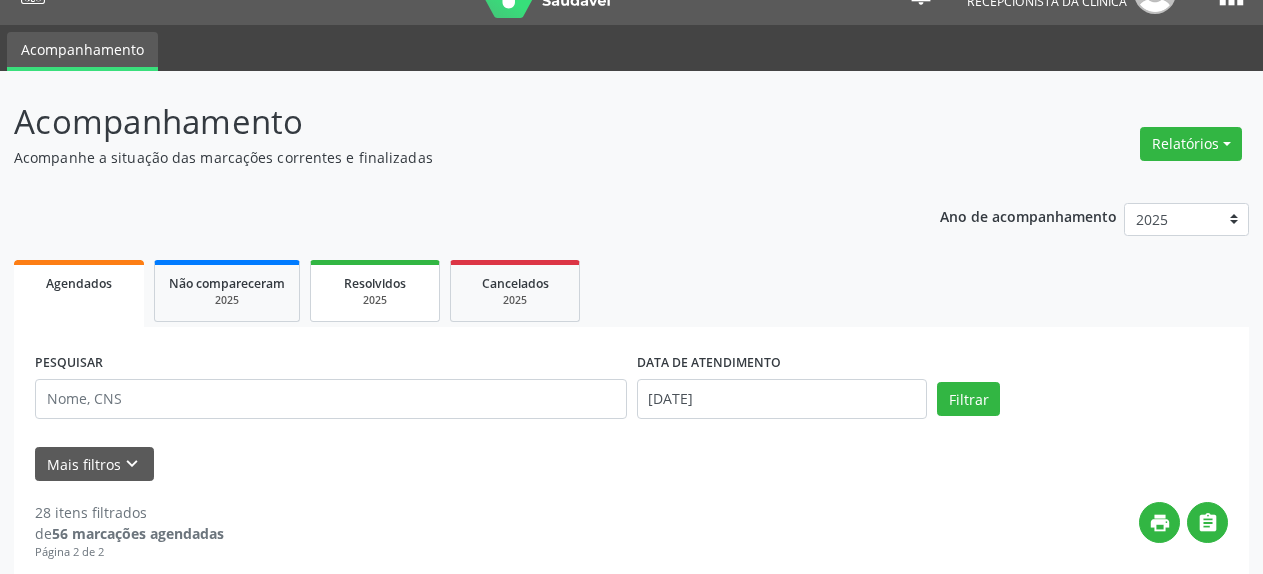 click on "2025" at bounding box center [375, 300] 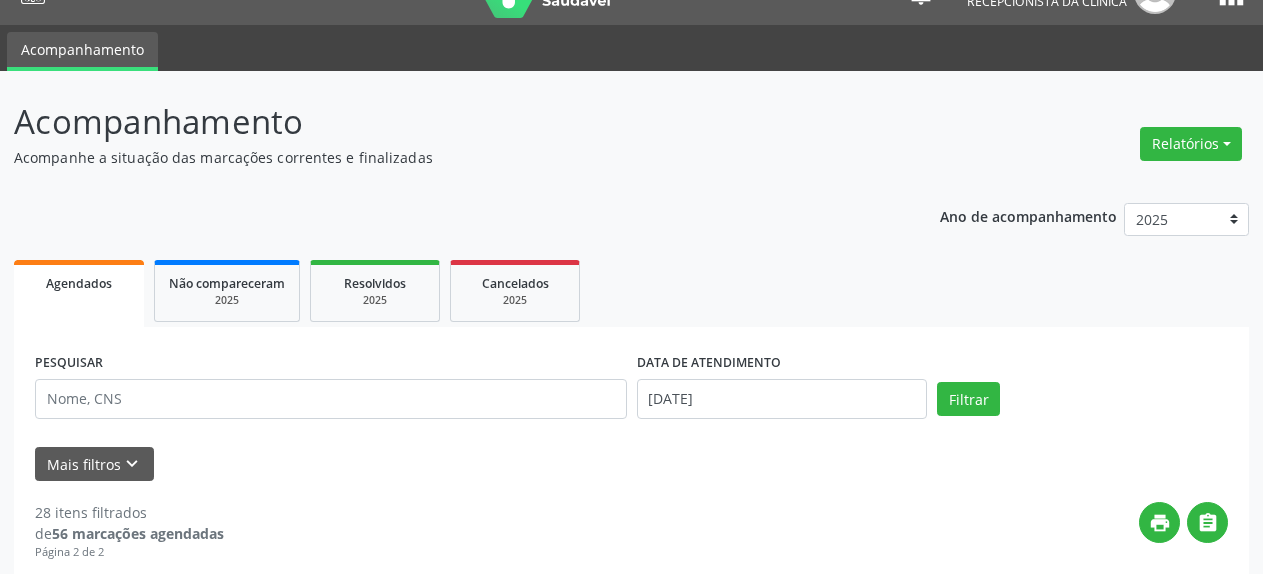 select on "6" 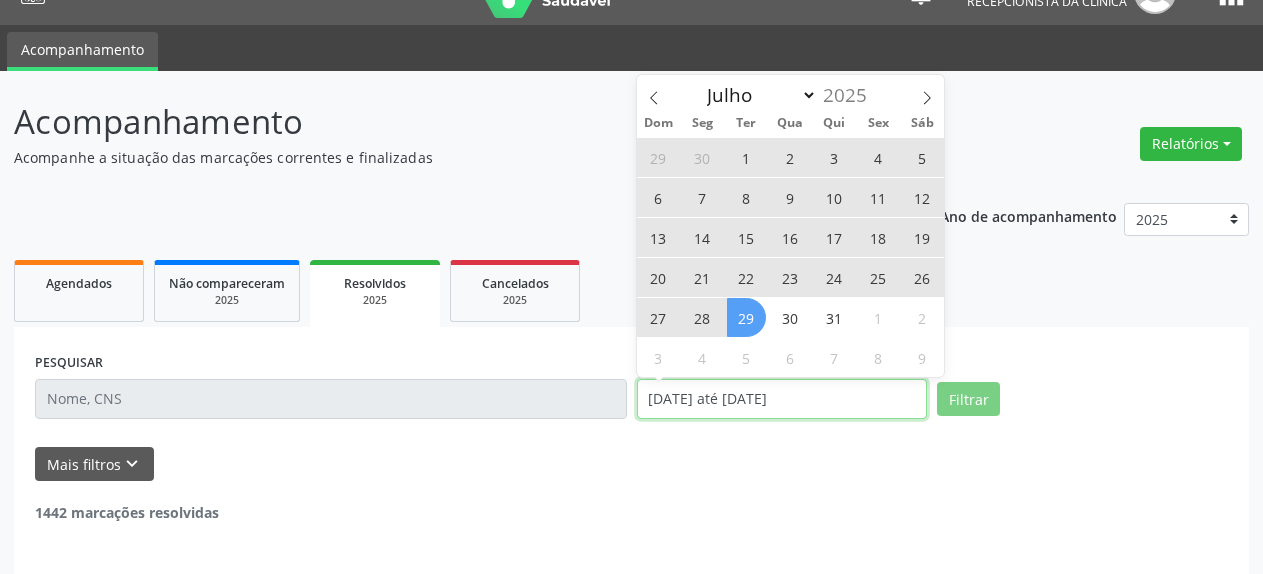 click on "[DATE] até [DATE]" at bounding box center (782, 399) 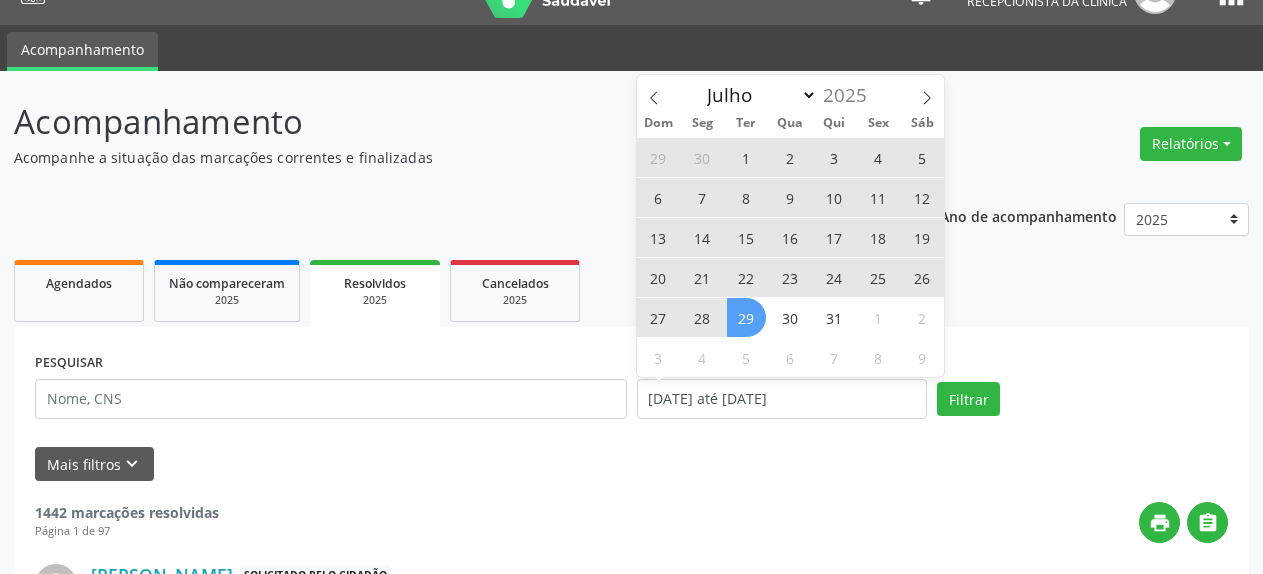 click on "7" at bounding box center (702, 197) 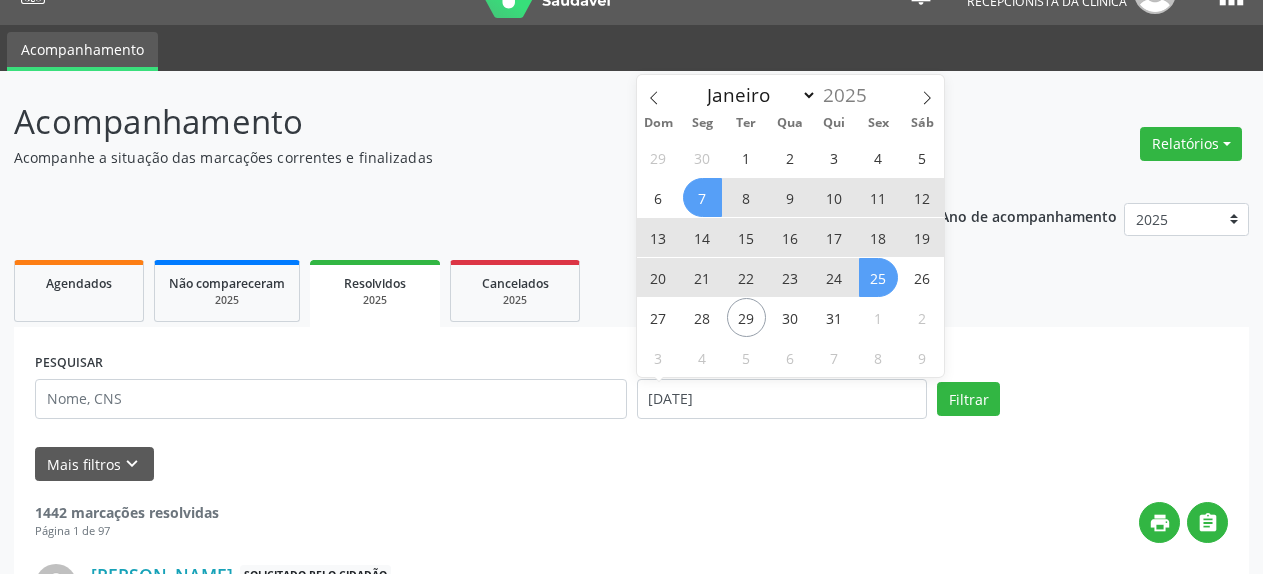 click on "25" at bounding box center [878, 277] 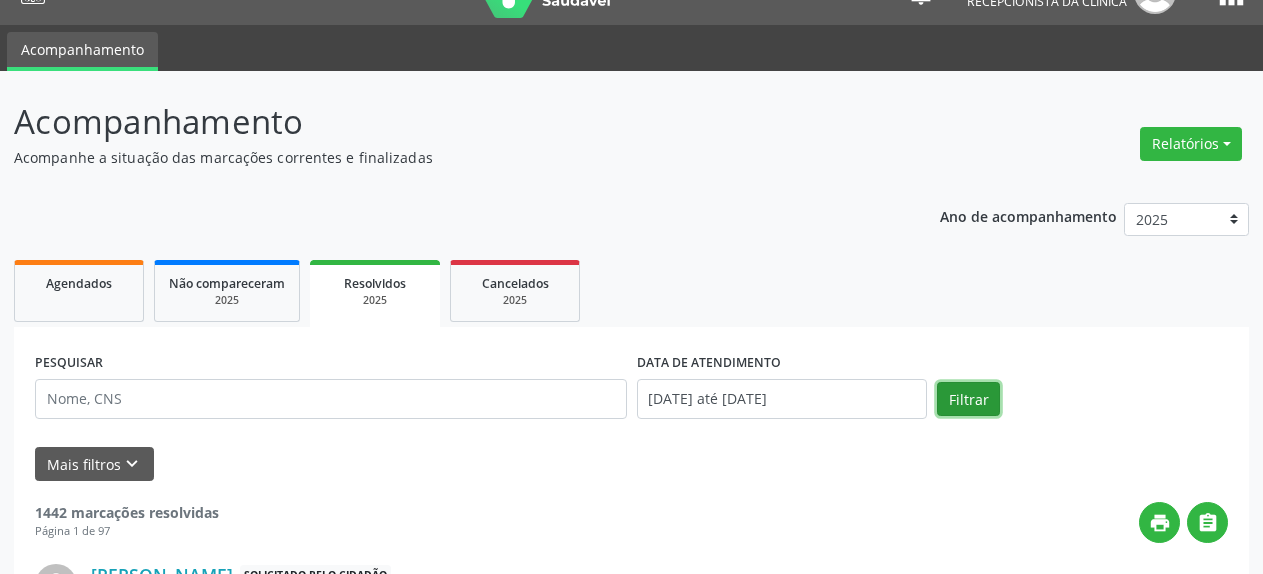 click on "Filtrar" at bounding box center [968, 399] 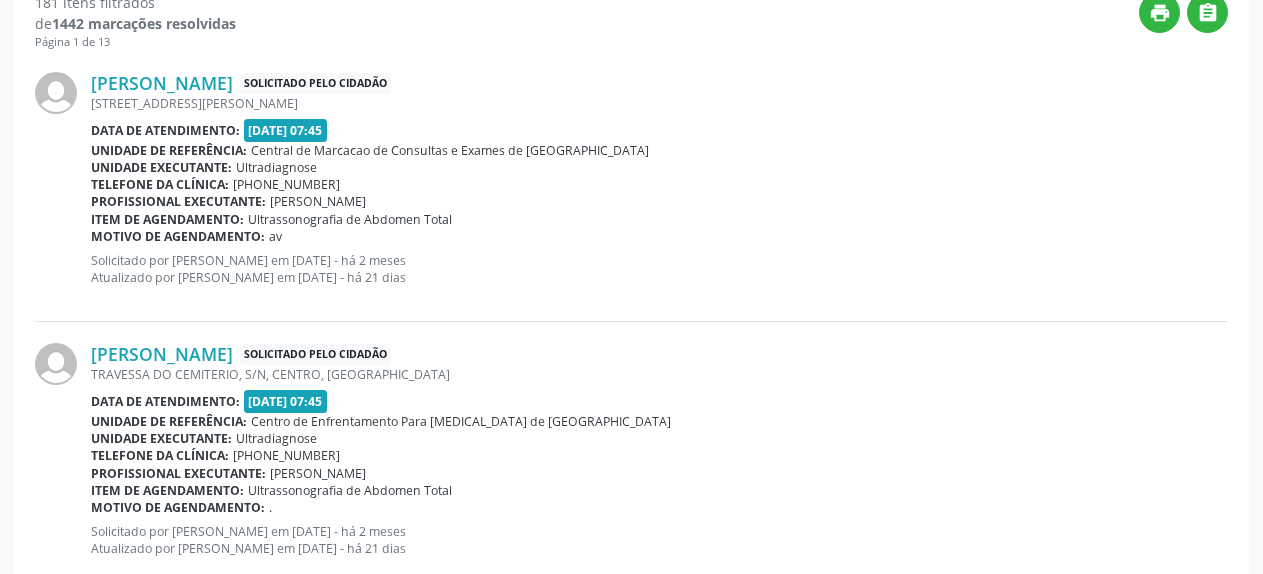 scroll, scrollTop: 141, scrollLeft: 0, axis: vertical 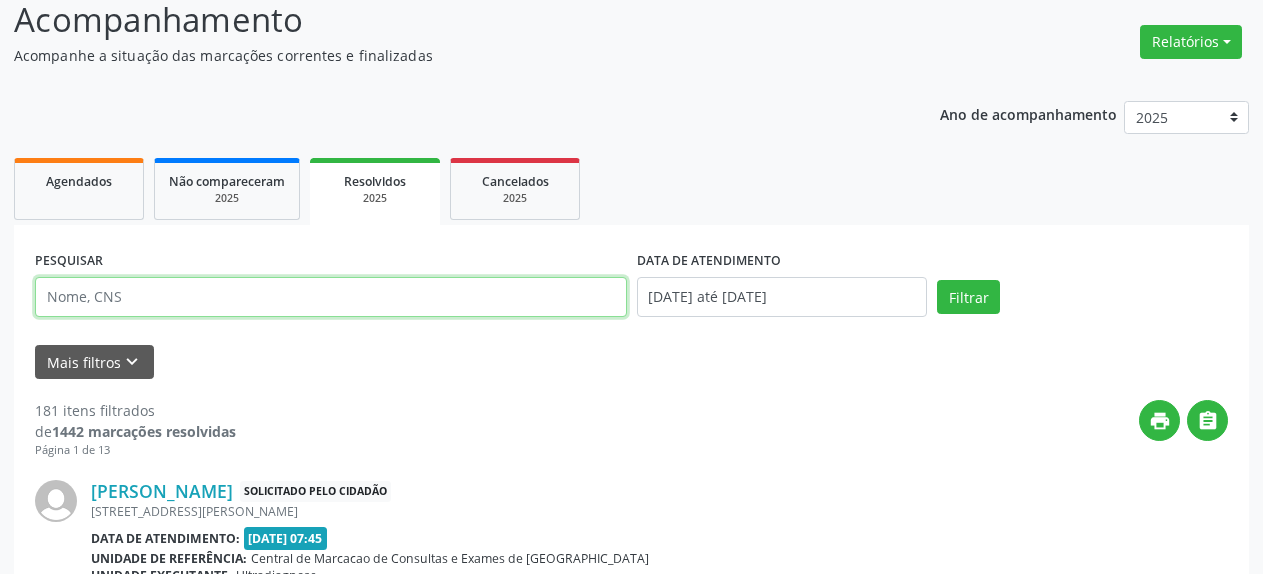 click at bounding box center [331, 297] 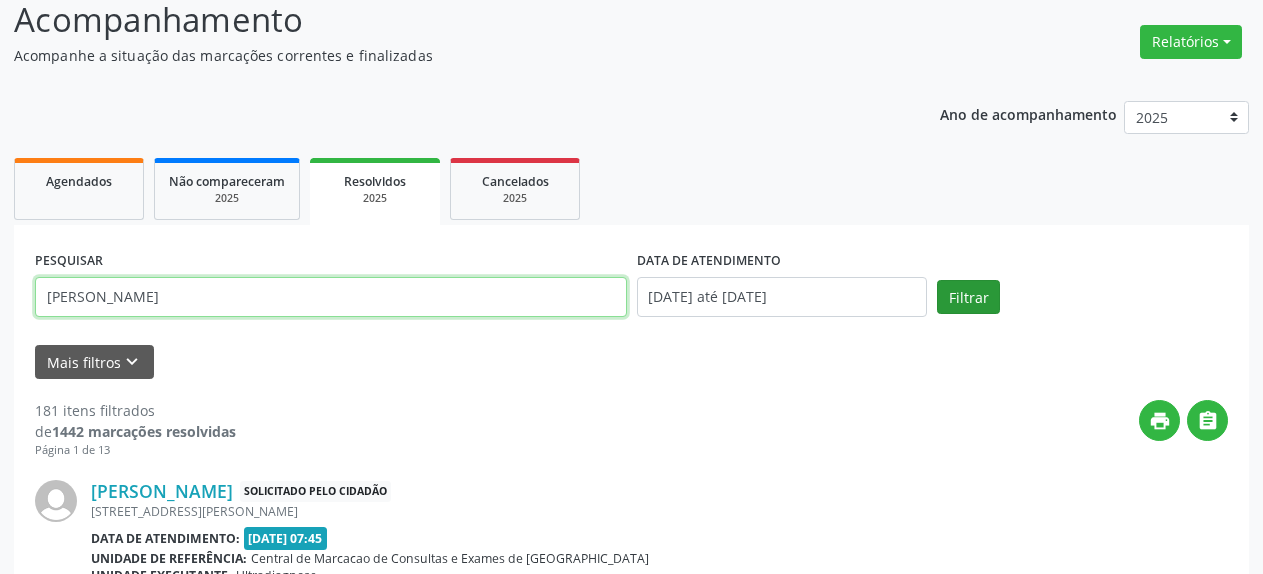 type on "[PERSON_NAME]" 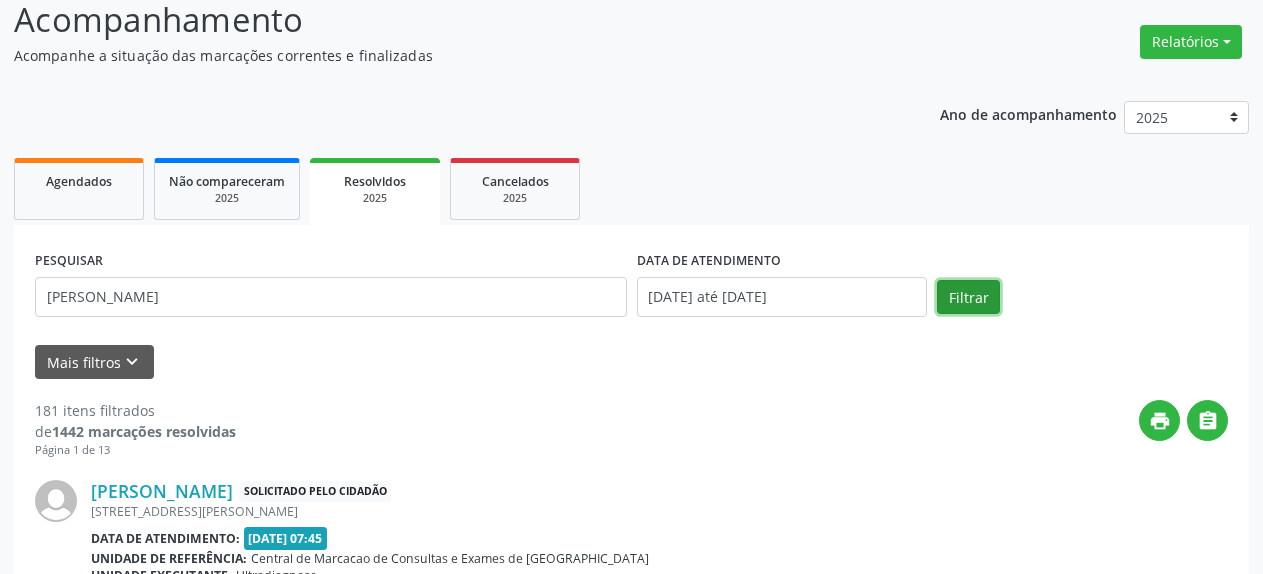 click on "Filtrar" at bounding box center (968, 297) 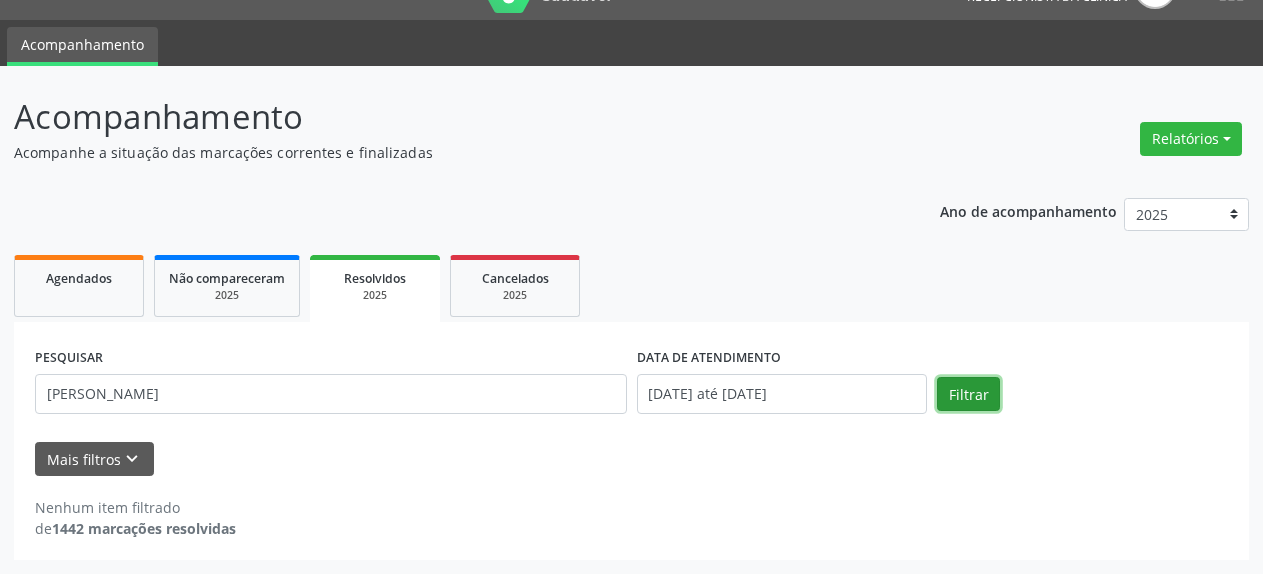scroll, scrollTop: 44, scrollLeft: 0, axis: vertical 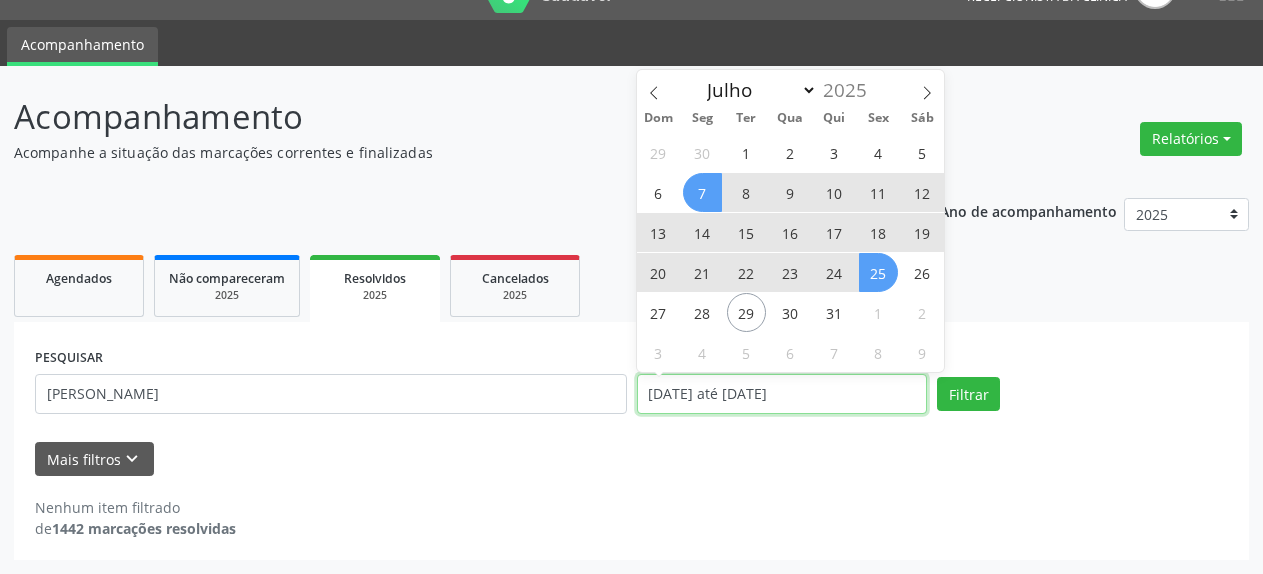 click on "[DATE] até [DATE]" at bounding box center [782, 394] 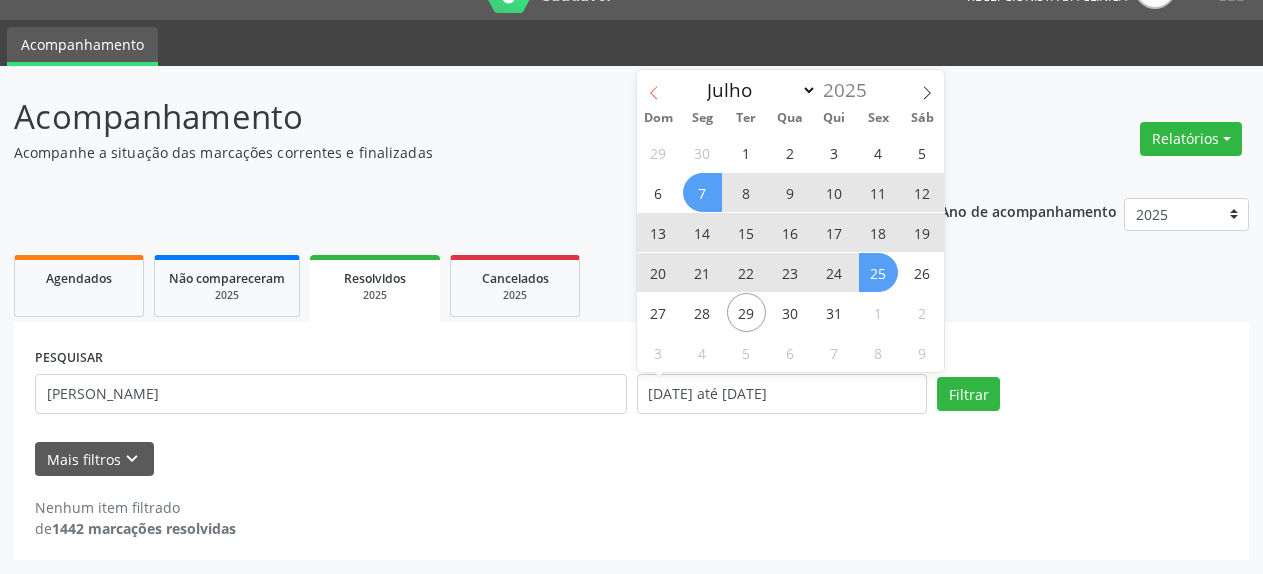 click at bounding box center (654, 87) 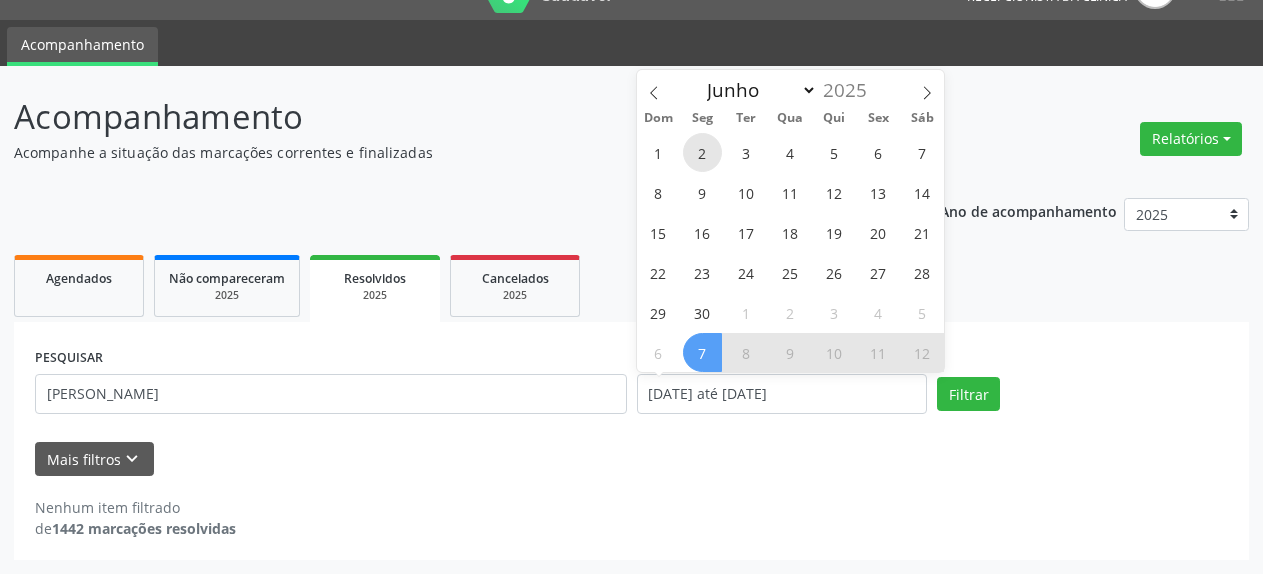 click on "2" at bounding box center [702, 152] 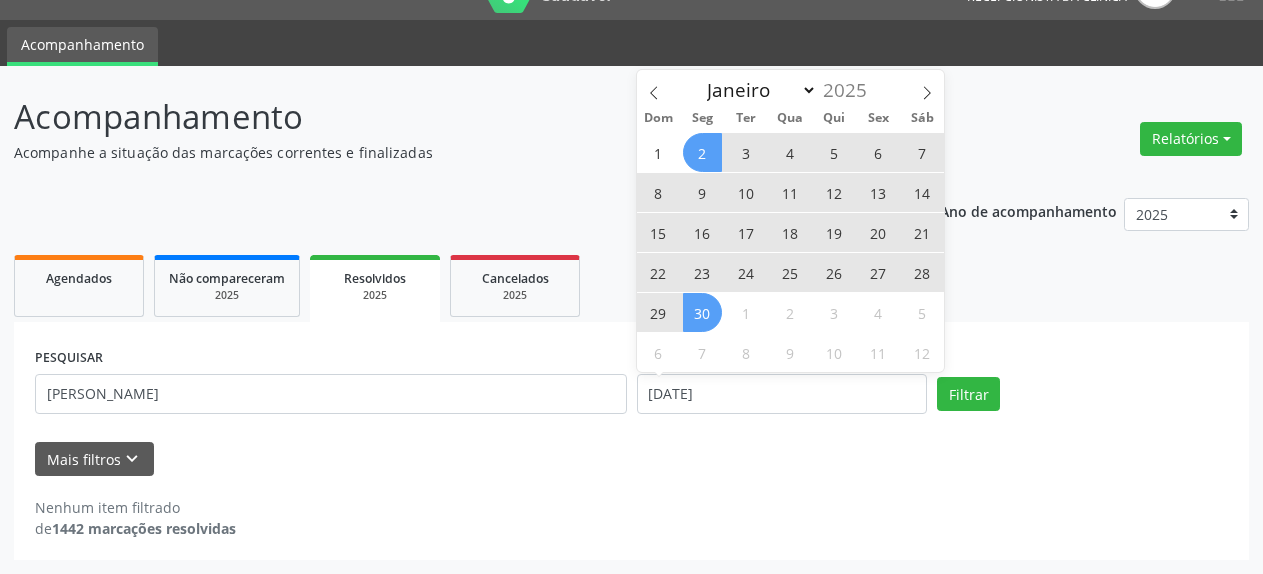 click on "30" at bounding box center (702, 312) 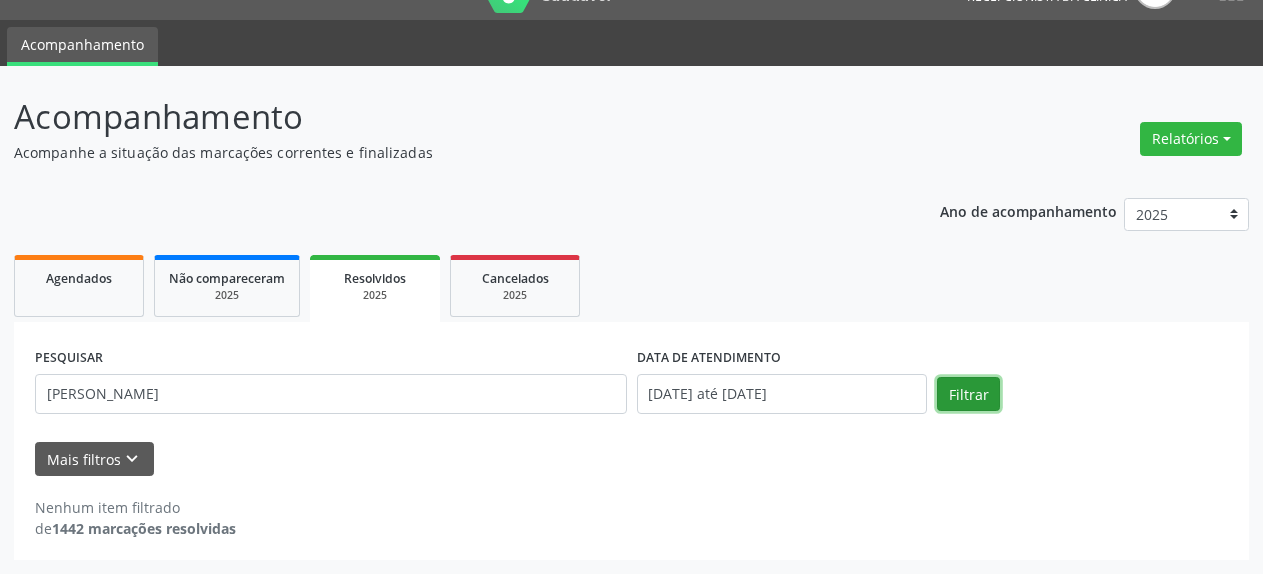 click on "Filtrar" at bounding box center (968, 394) 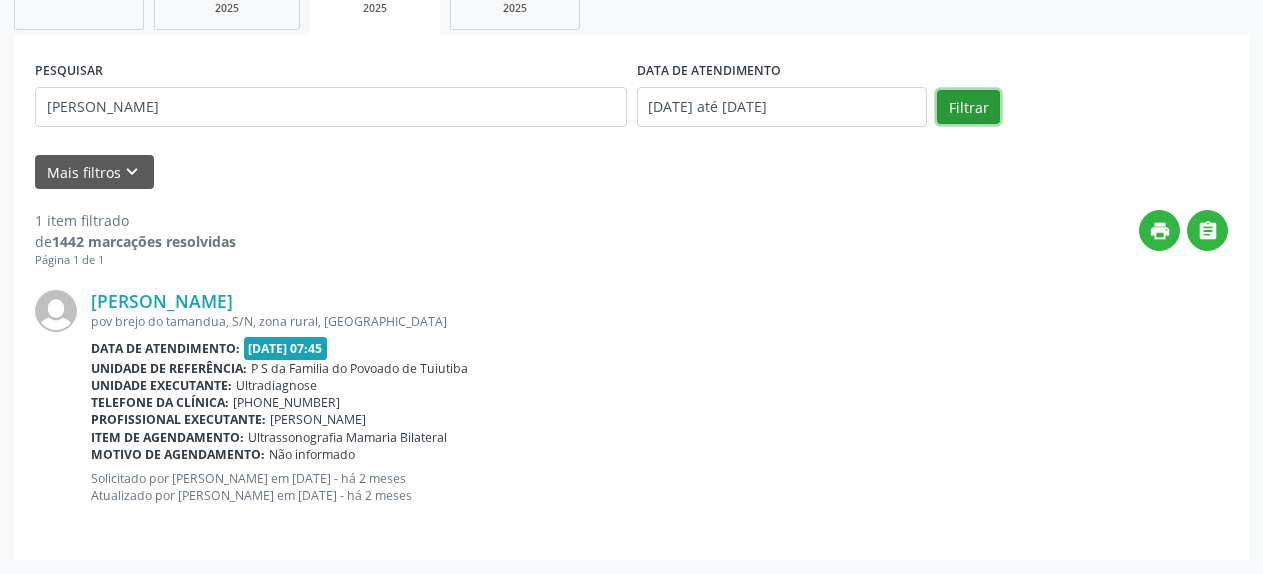 scroll, scrollTop: 0, scrollLeft: 0, axis: both 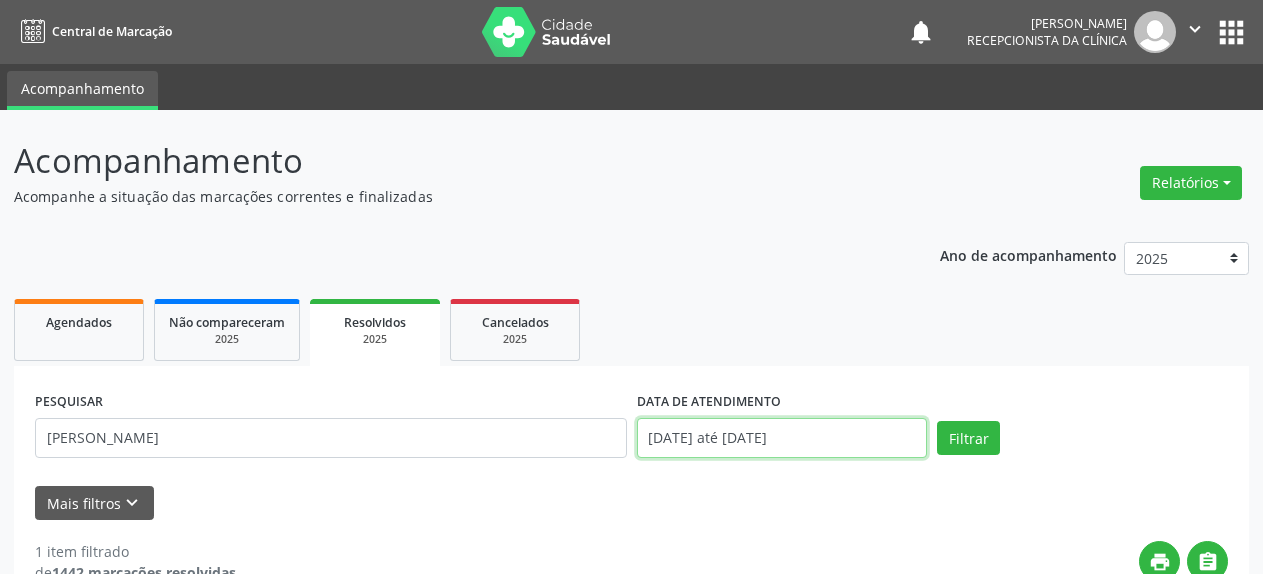 click on "[DATE] até [DATE]" at bounding box center (782, 438) 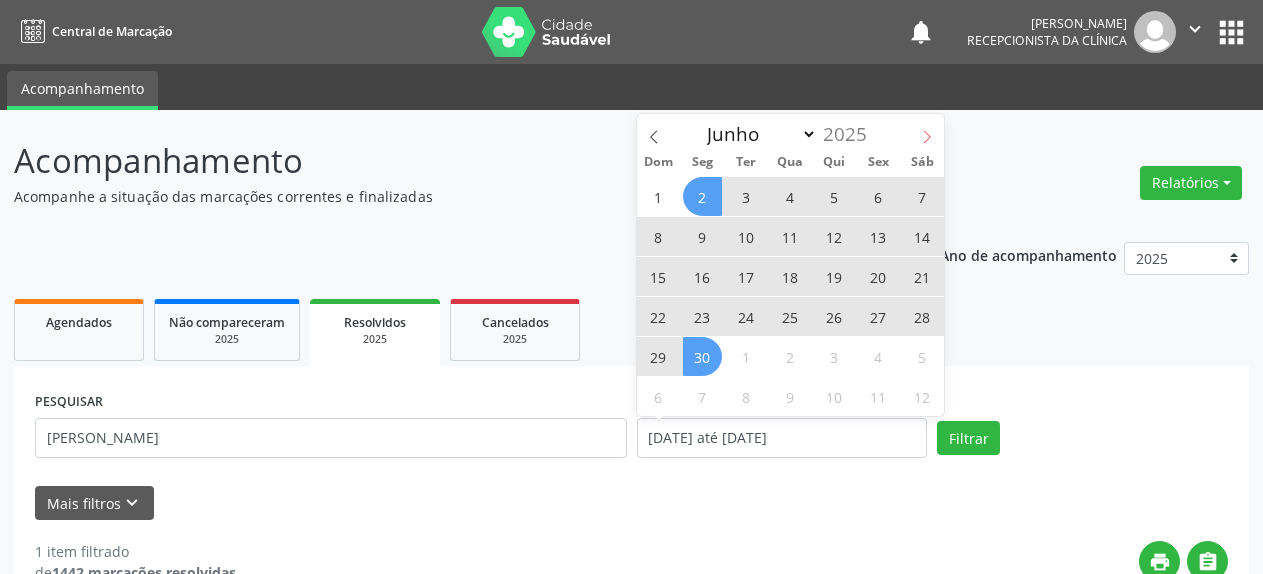 click 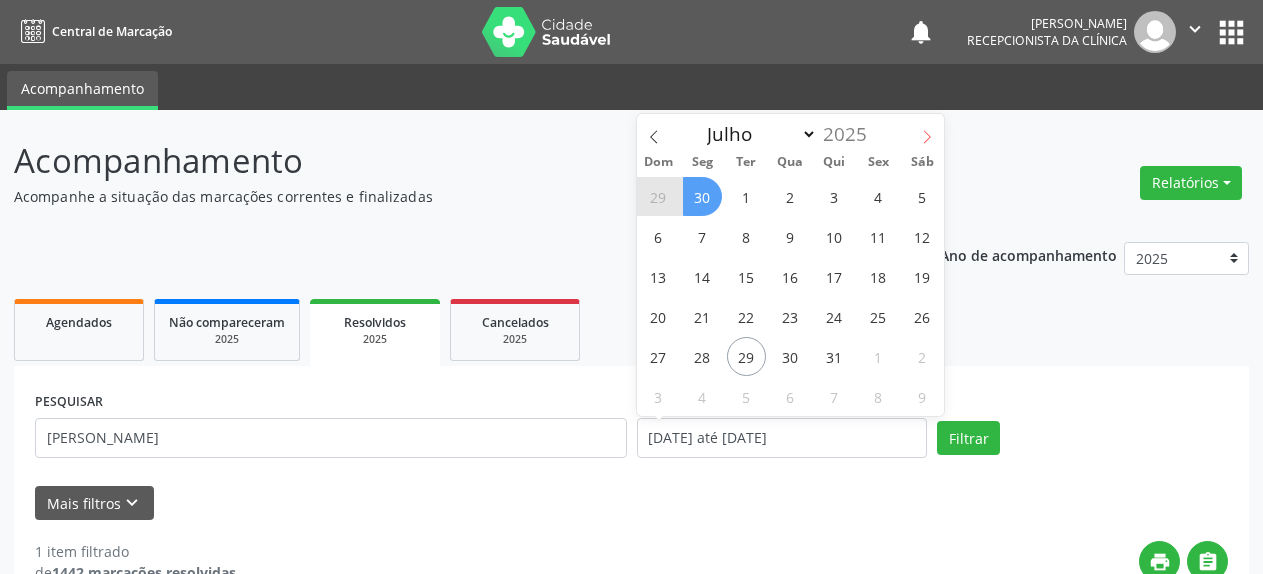click 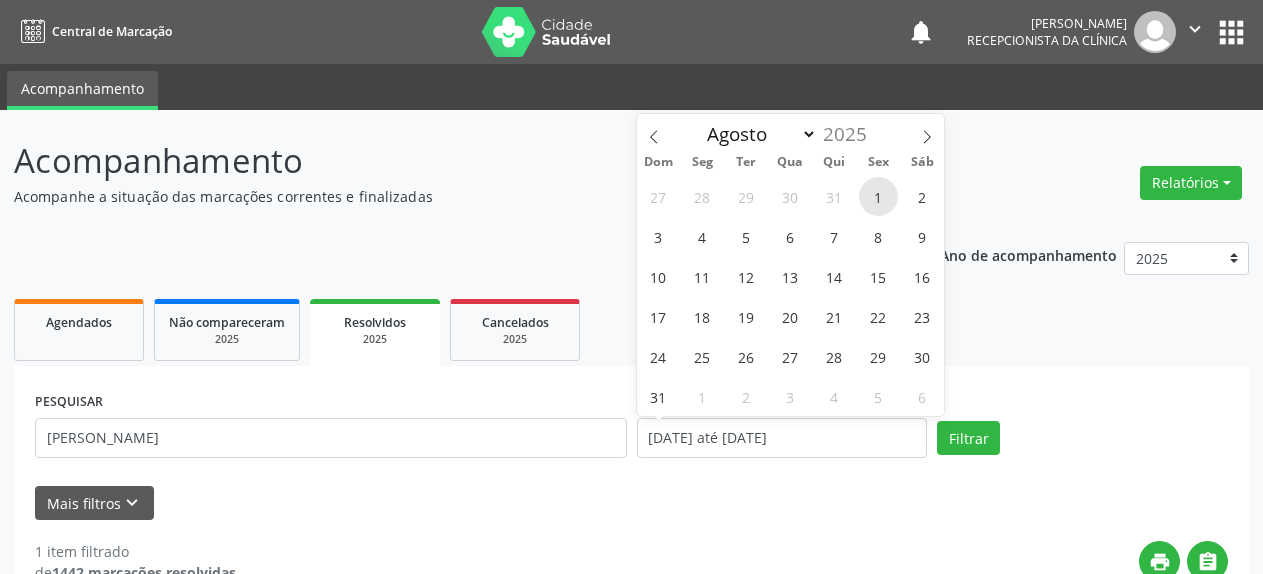 click on "1" at bounding box center [878, 196] 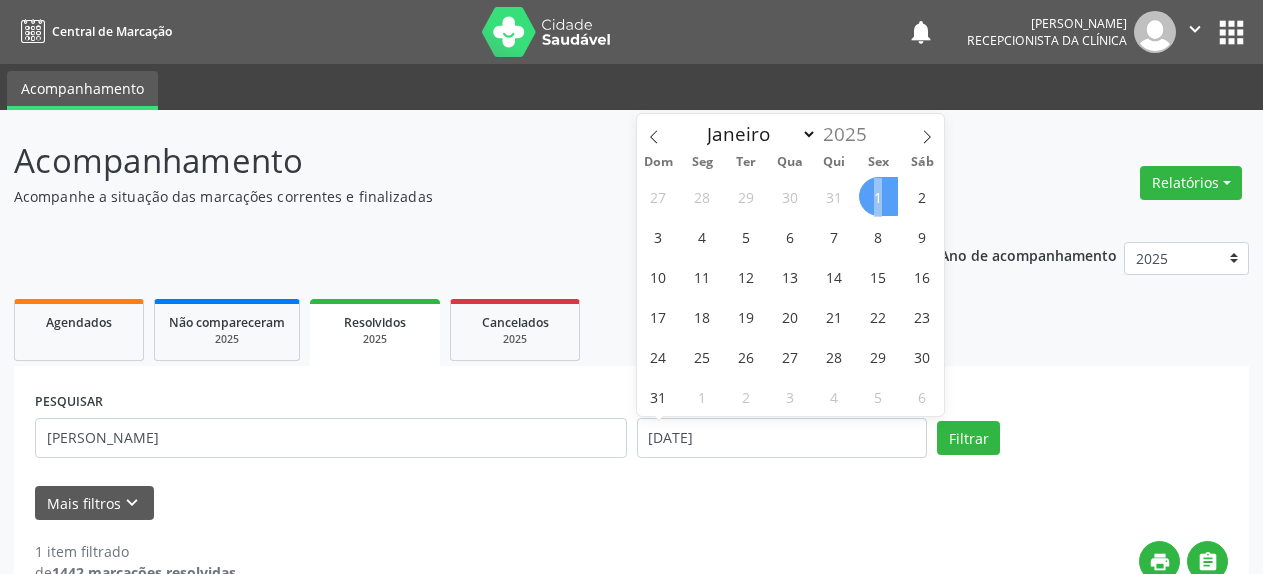 click on "1" at bounding box center (878, 196) 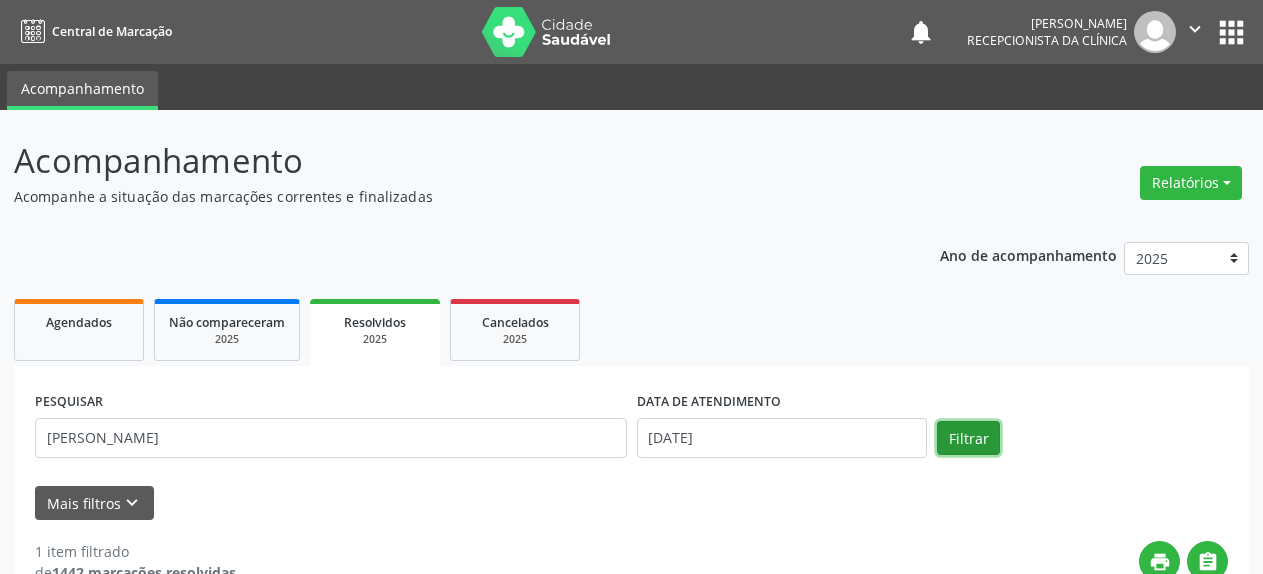 click on "Filtrar" at bounding box center [968, 438] 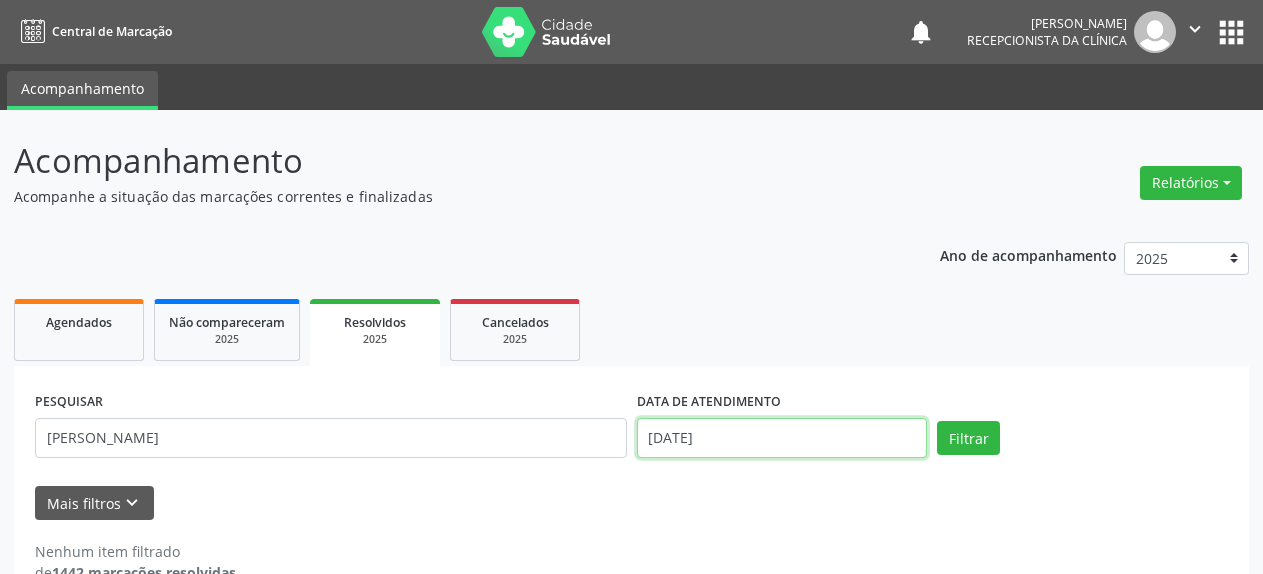 click on "[DATE]" at bounding box center [782, 438] 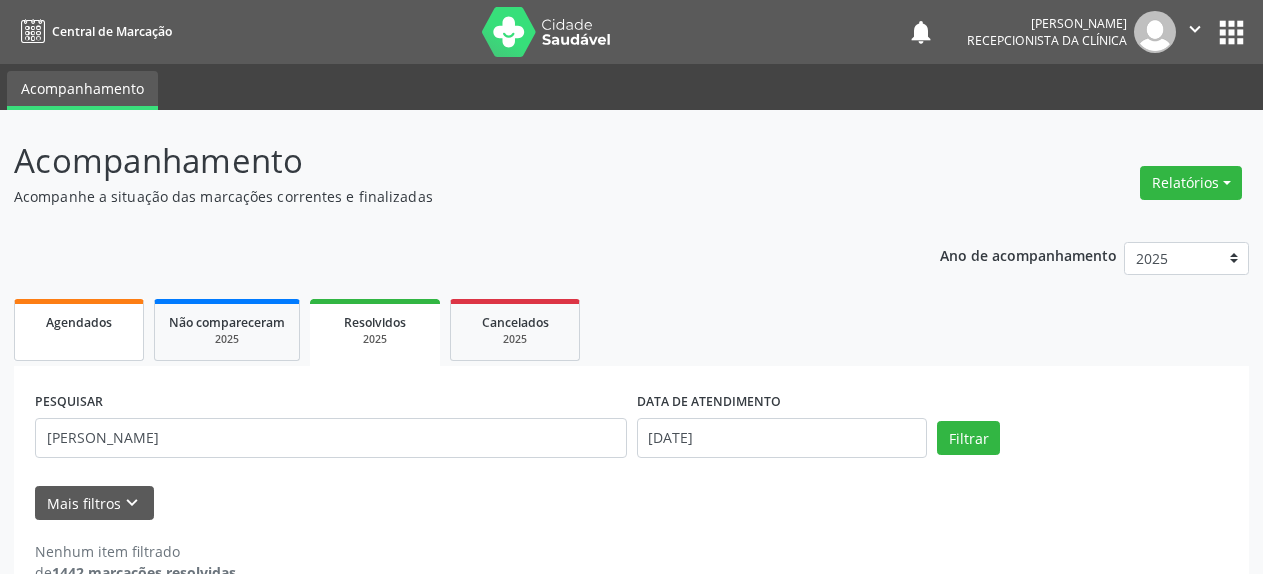 click on "Agendados" at bounding box center [79, 322] 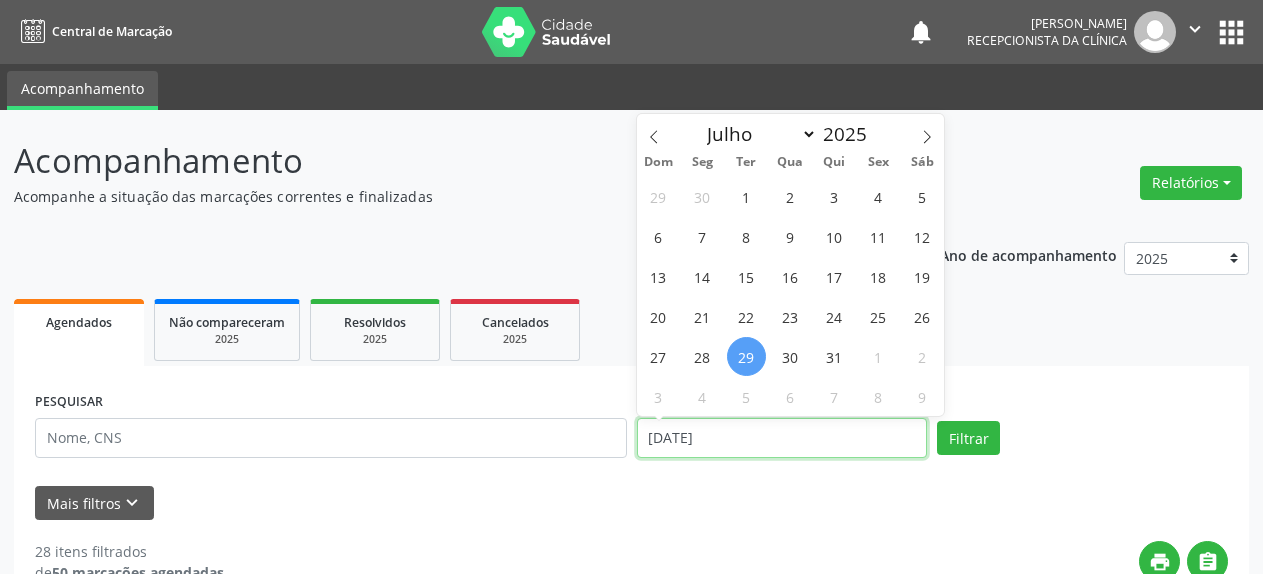 click on "[DATE]" at bounding box center [782, 438] 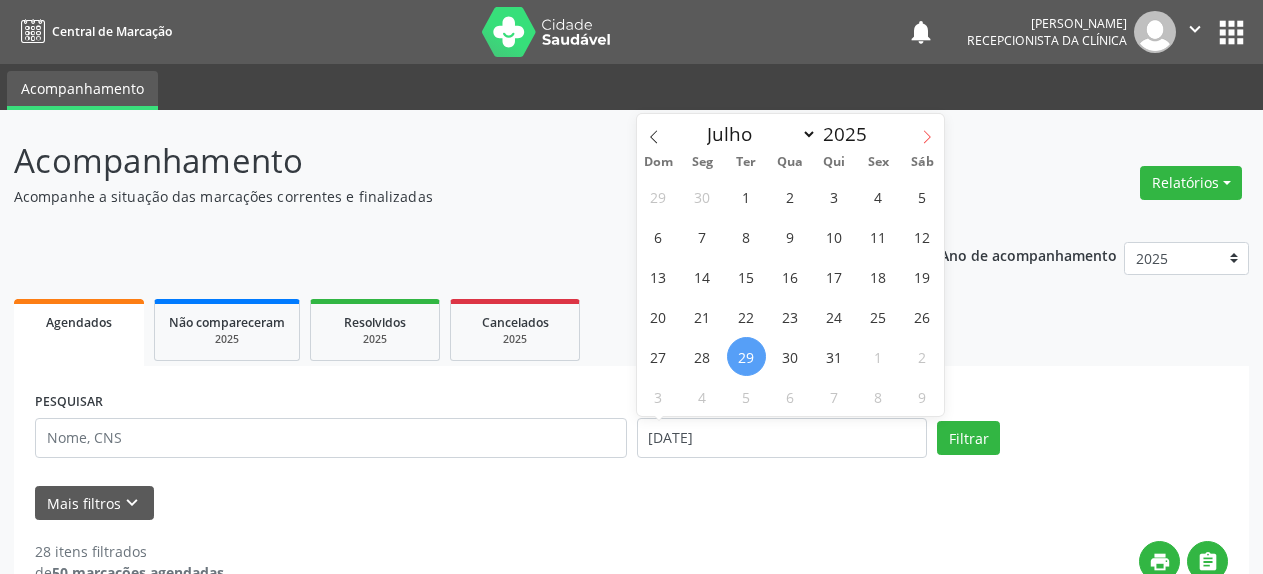 click at bounding box center [927, 131] 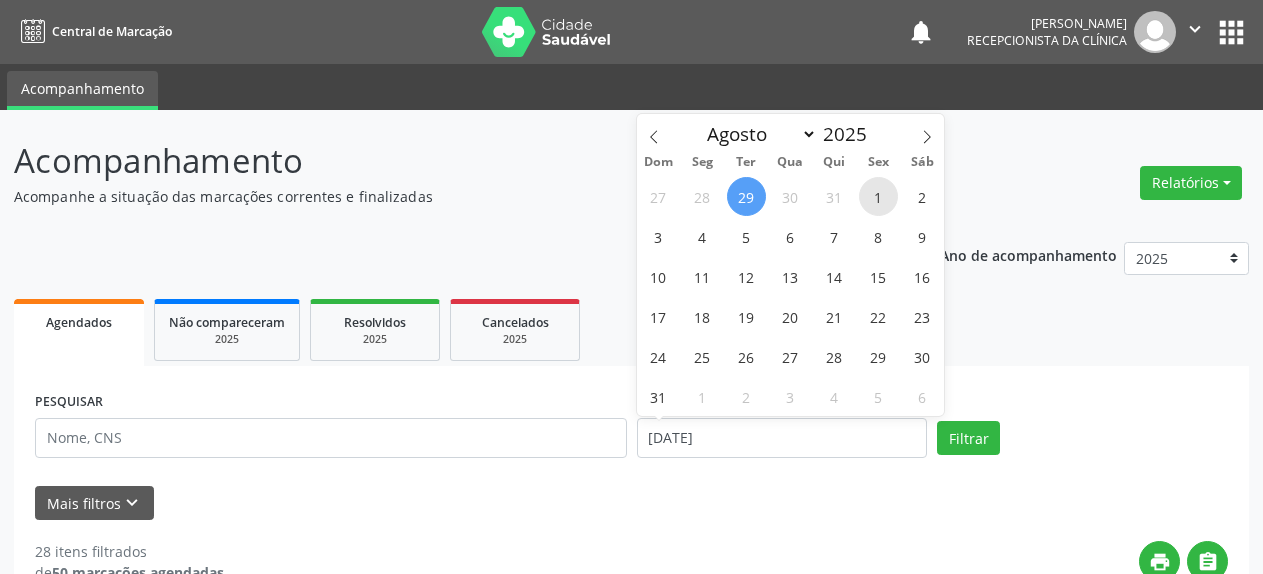 click on "1" at bounding box center (878, 196) 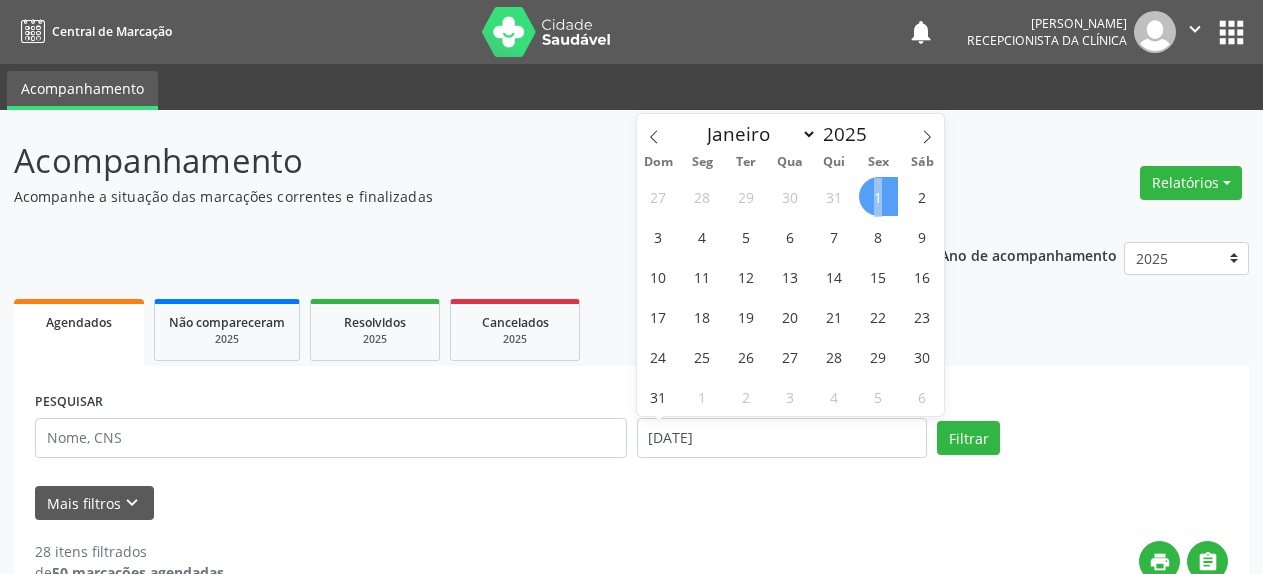 click on "1" at bounding box center [878, 196] 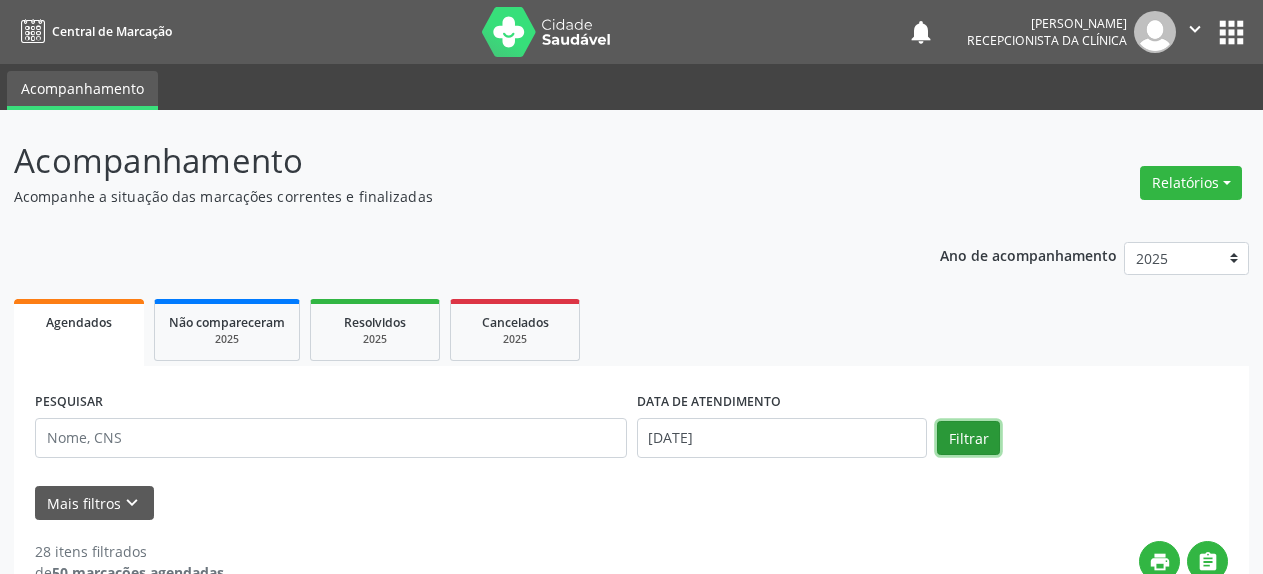 click on "Filtrar" at bounding box center (968, 438) 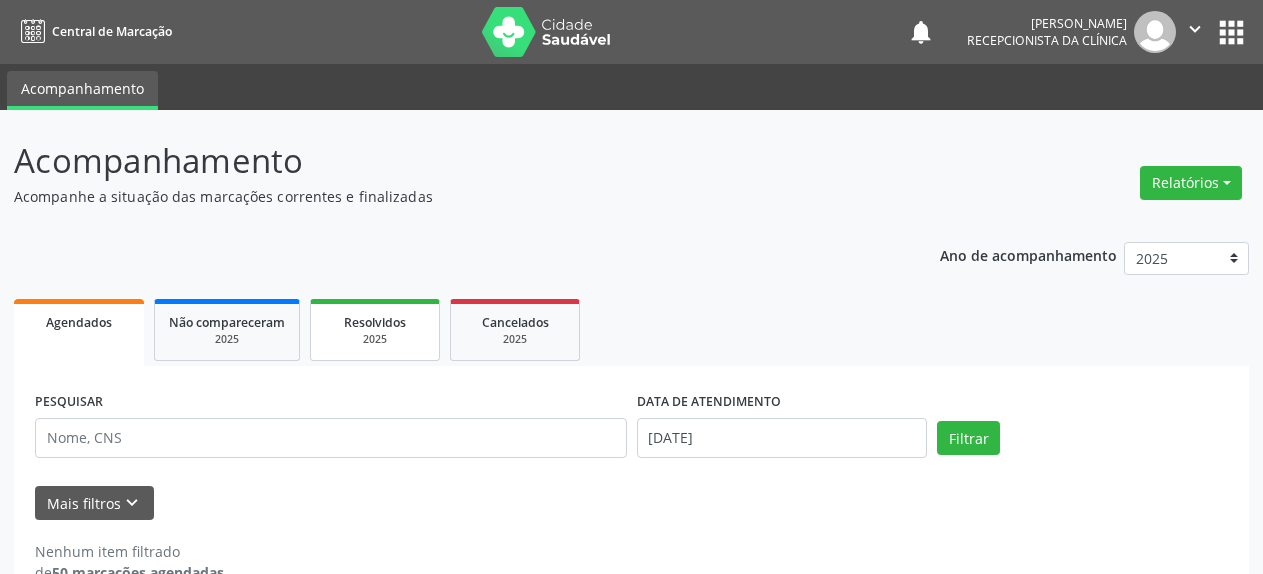 click on "Resolvidos" at bounding box center (375, 321) 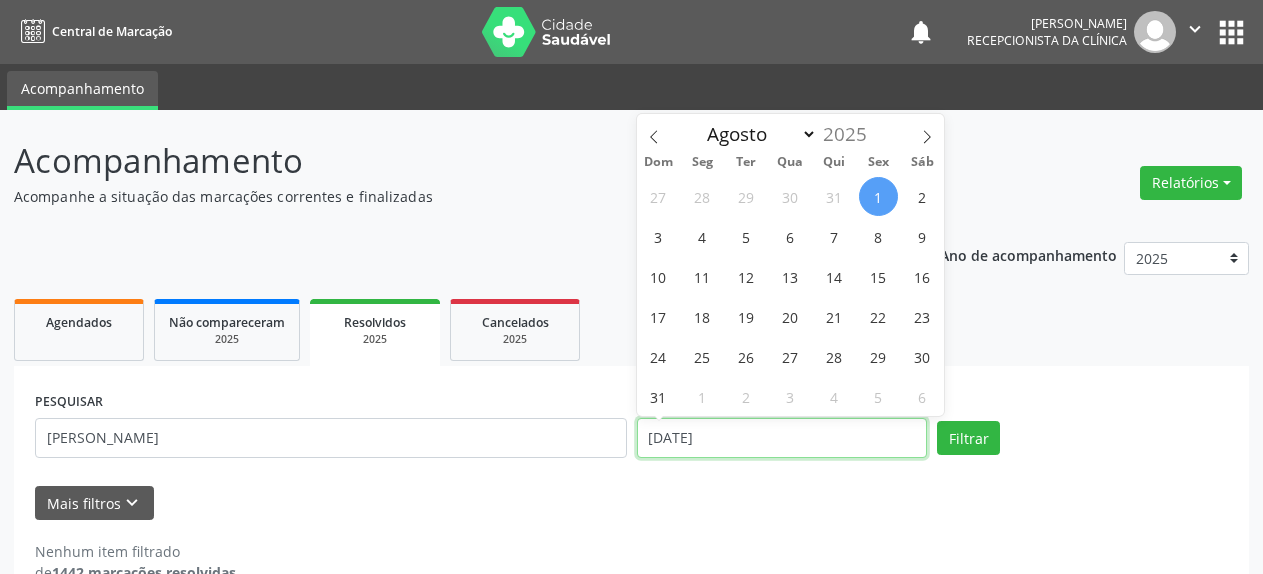 click on "[DATE]" at bounding box center (782, 438) 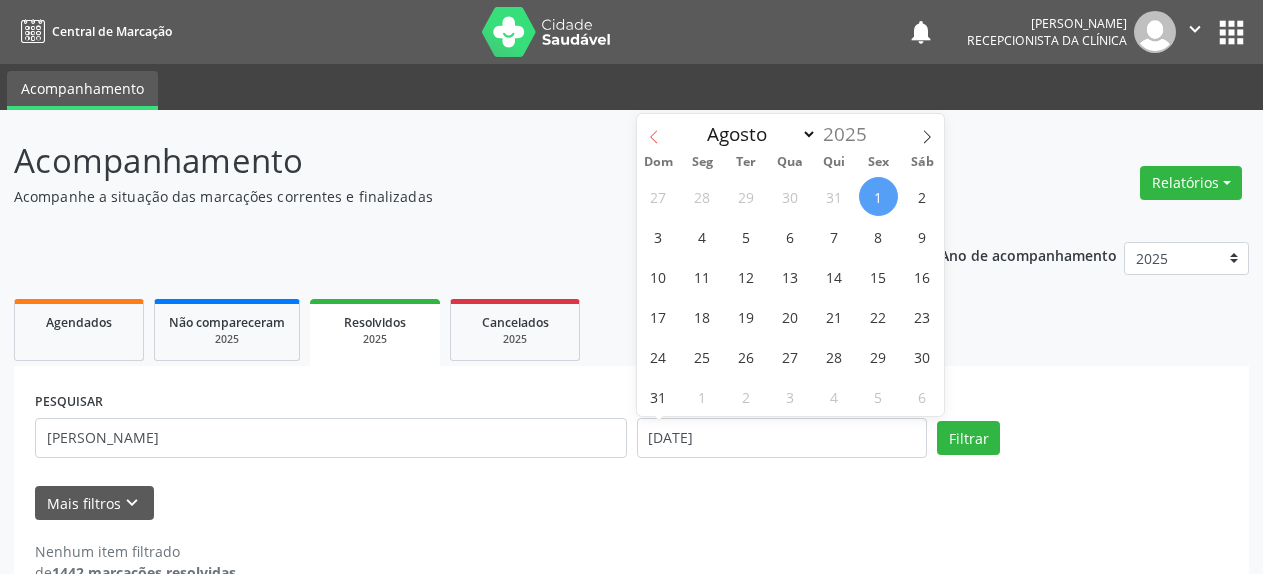 click 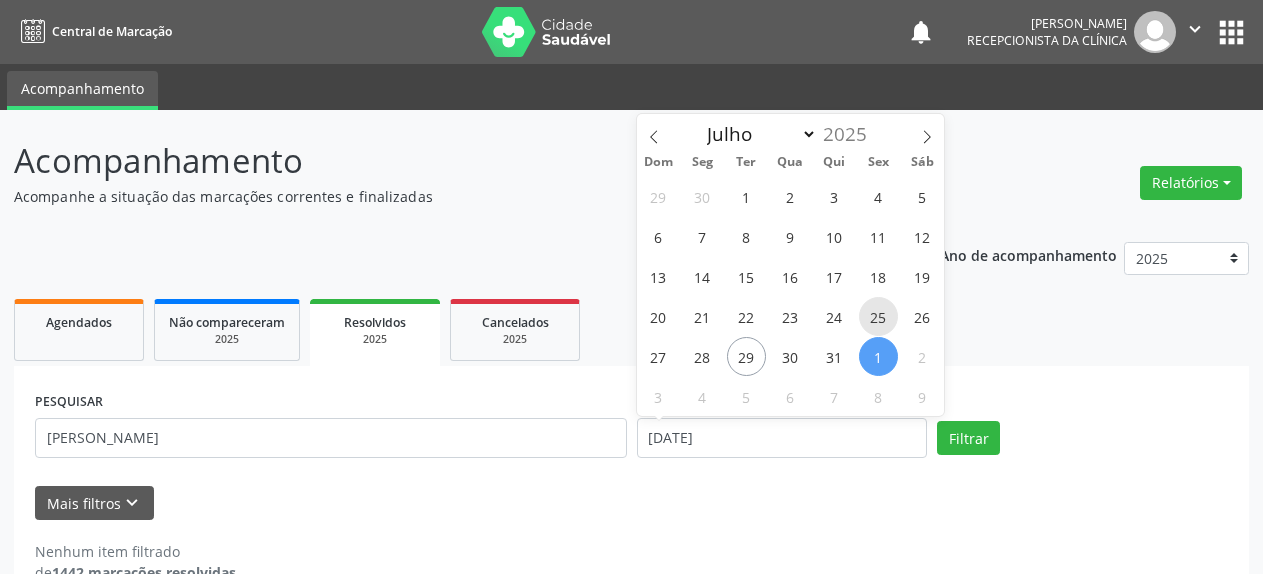 click on "25" at bounding box center [878, 316] 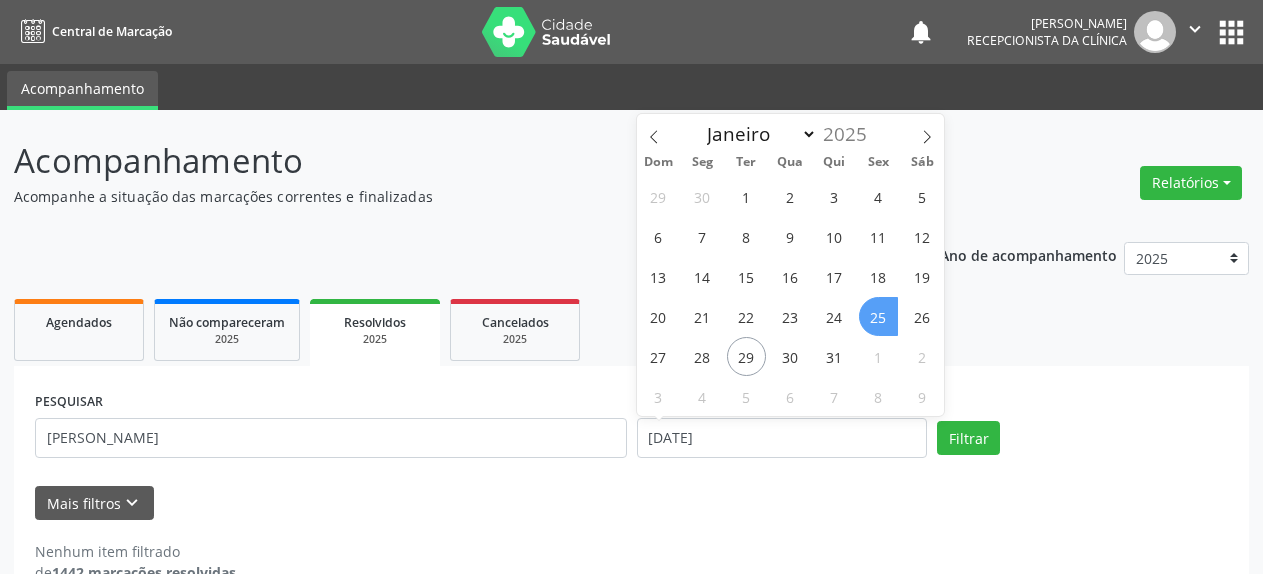 click on "25" at bounding box center [878, 316] 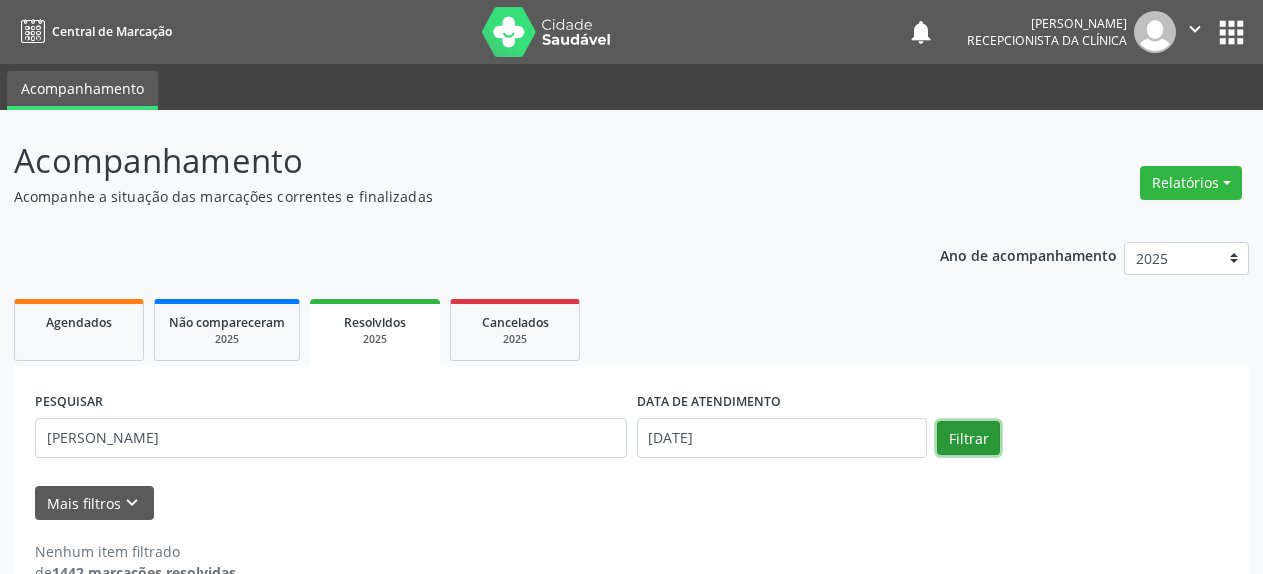 click on "Filtrar" at bounding box center (968, 438) 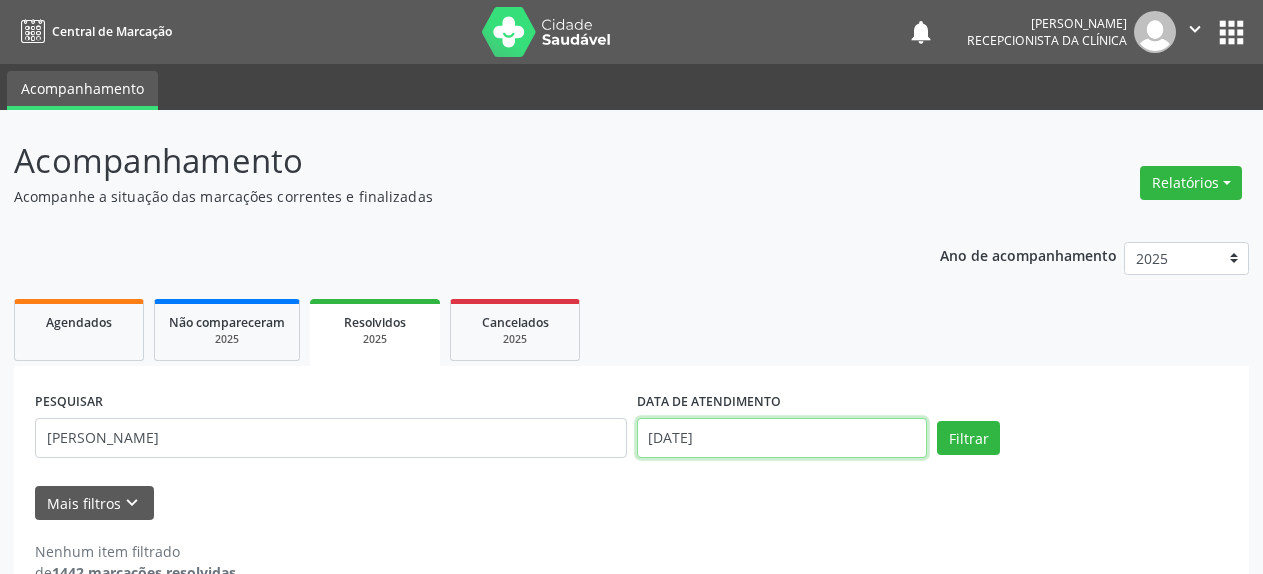 click on "[DATE]" at bounding box center [782, 438] 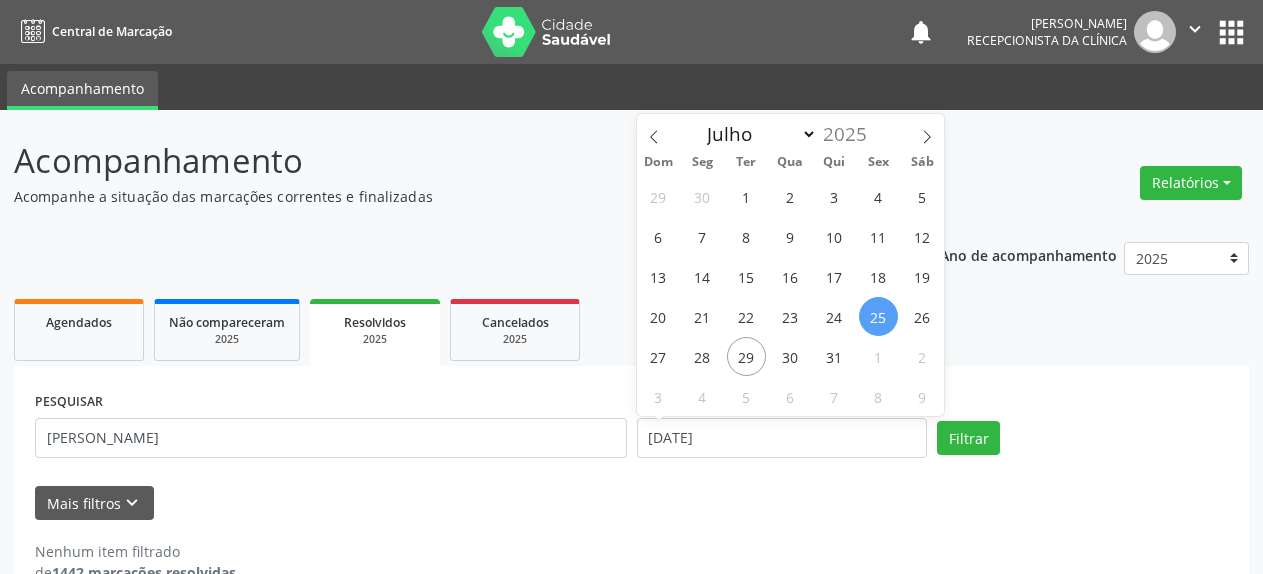 click on "25" at bounding box center [878, 316] 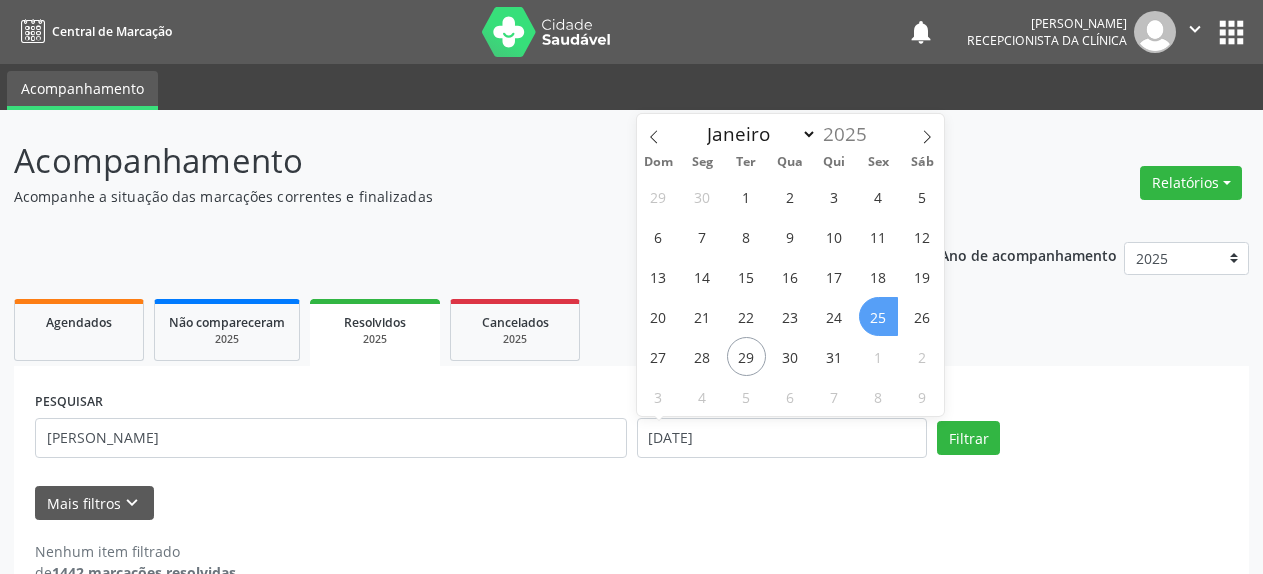 click on "25" at bounding box center [878, 316] 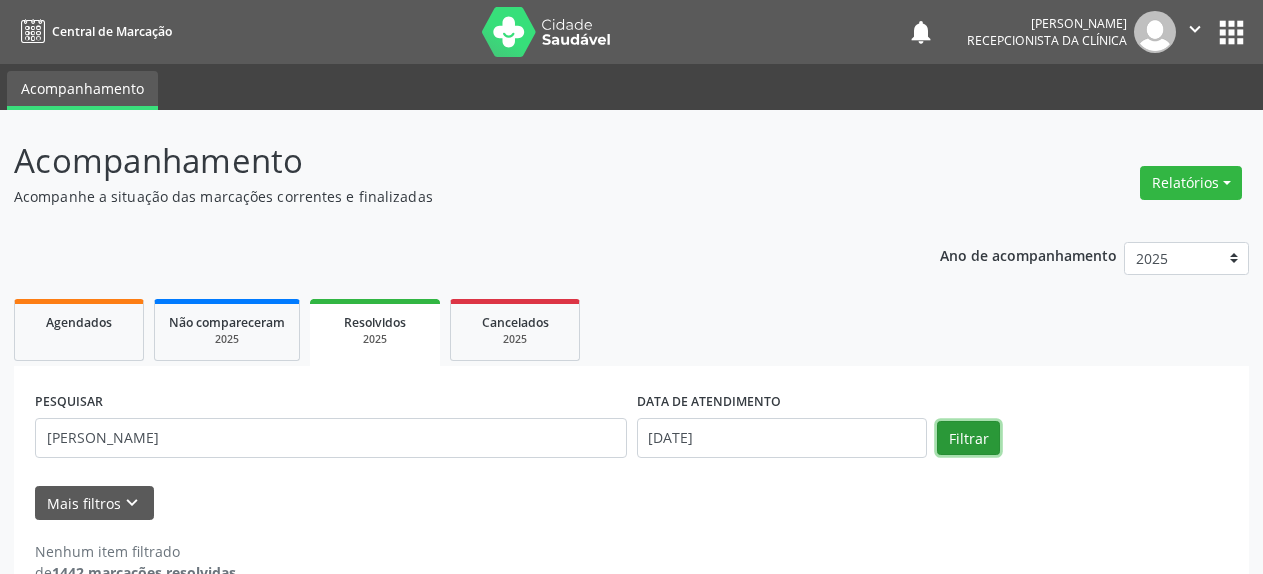 click on "Filtrar" at bounding box center (968, 438) 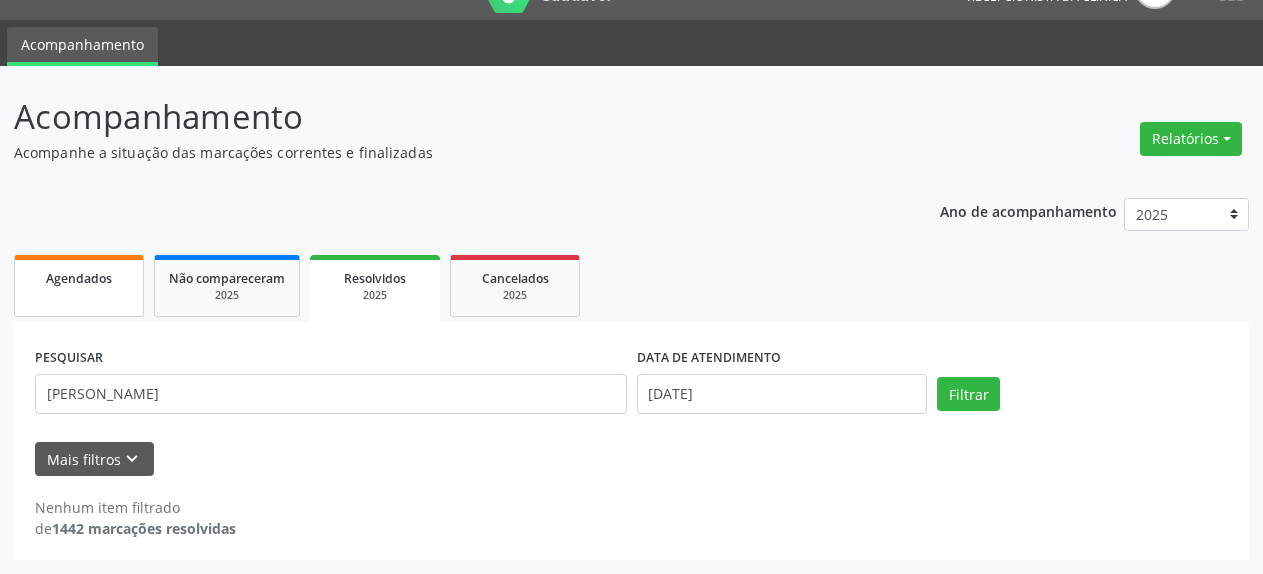 click on "Agendados" at bounding box center [79, 286] 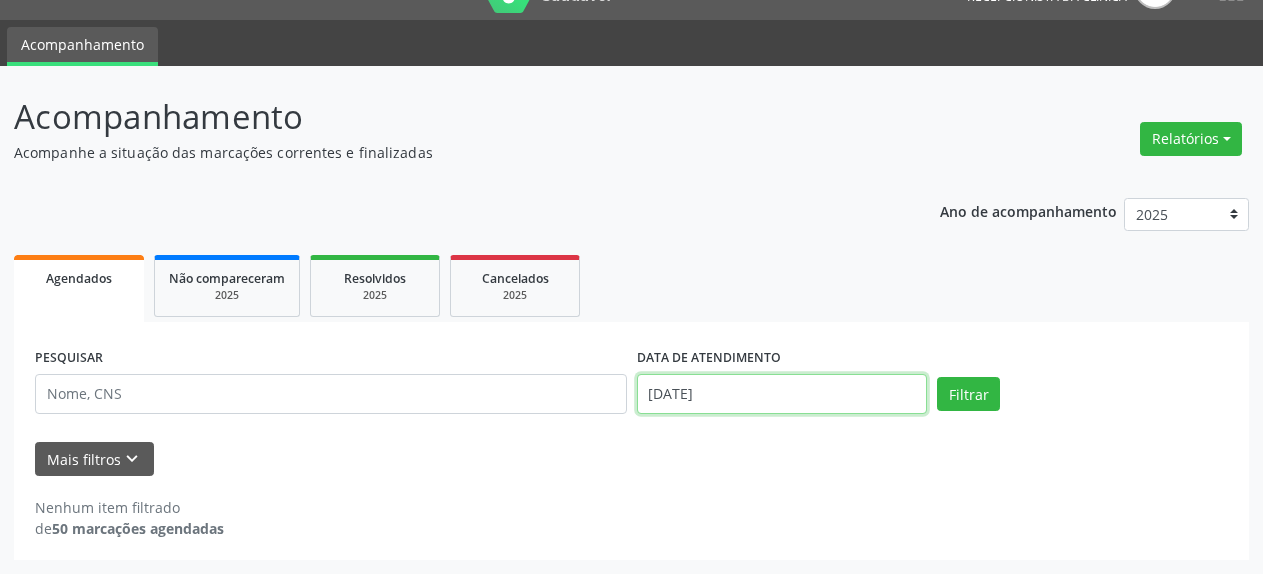 click on "[DATE]" at bounding box center (782, 394) 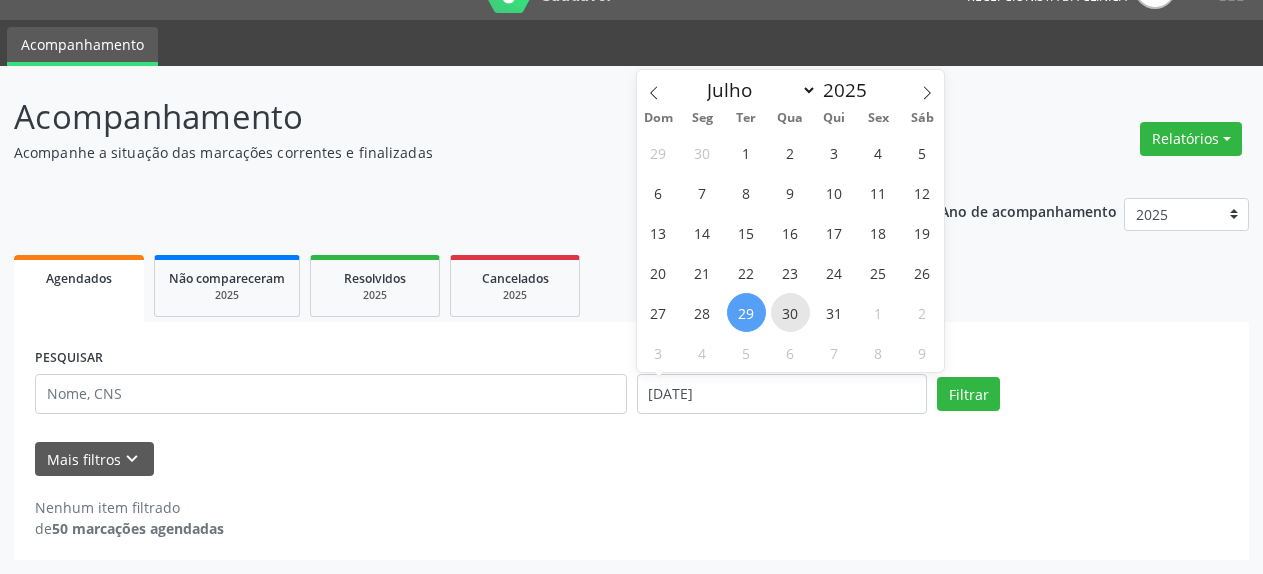 click on "30" at bounding box center [790, 312] 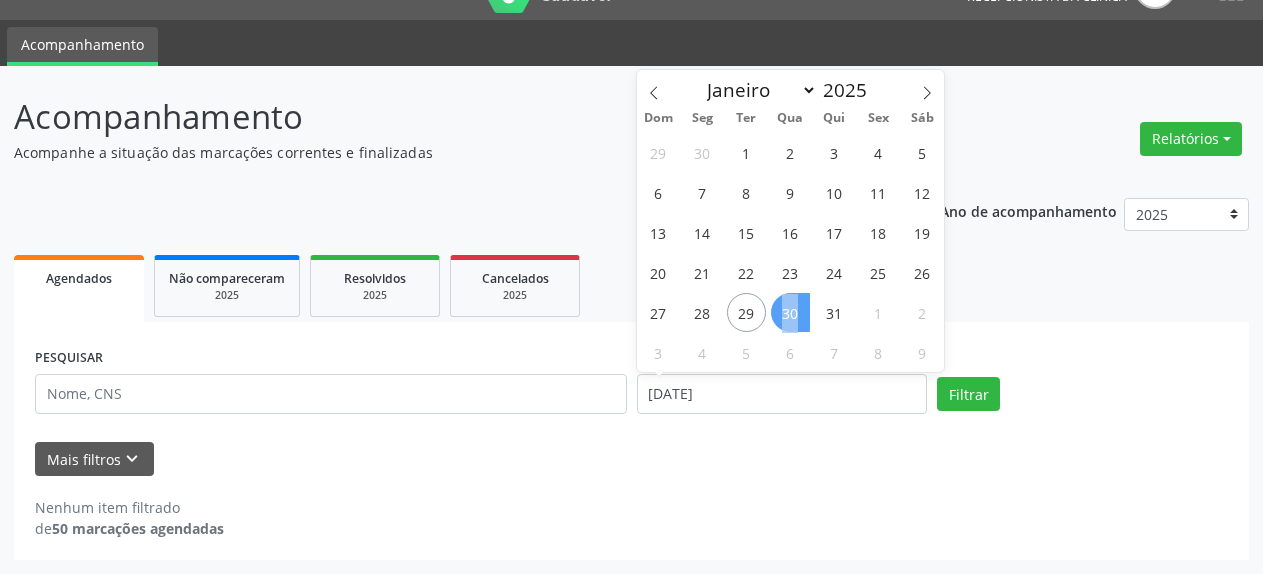 click on "30" at bounding box center (790, 312) 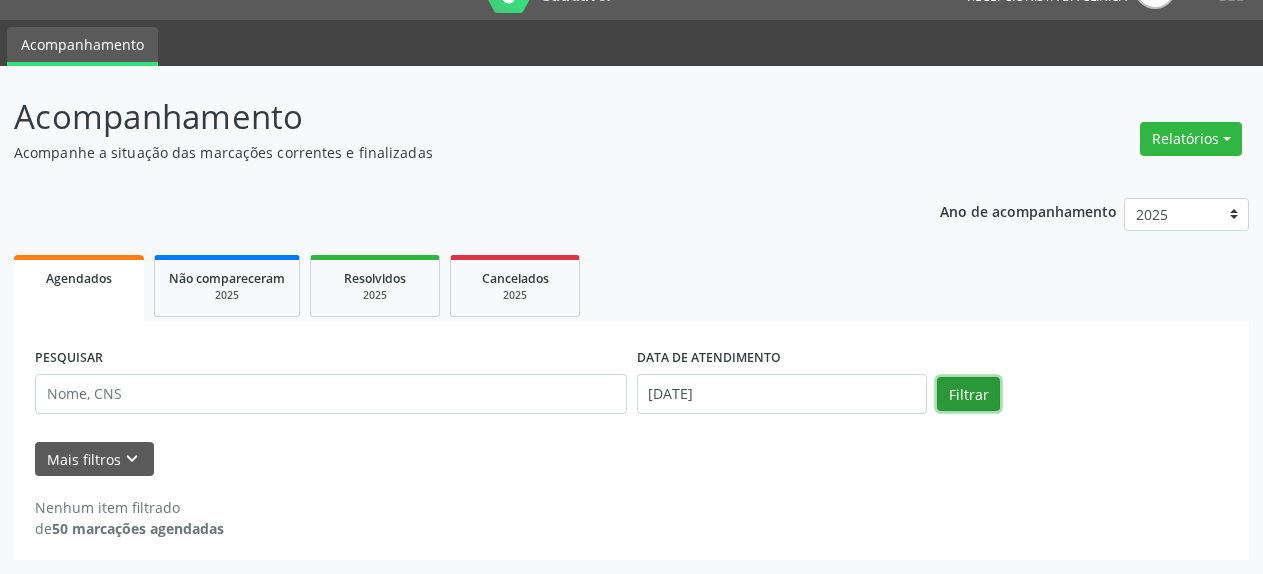 click on "Filtrar" at bounding box center (968, 394) 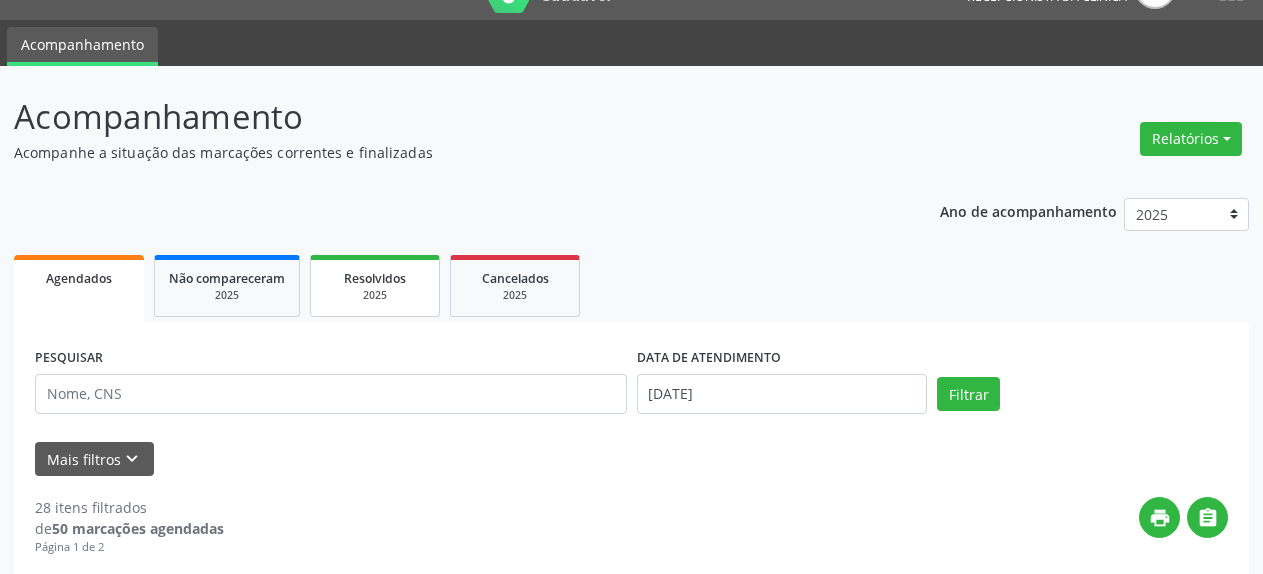 click on "2025" at bounding box center (375, 295) 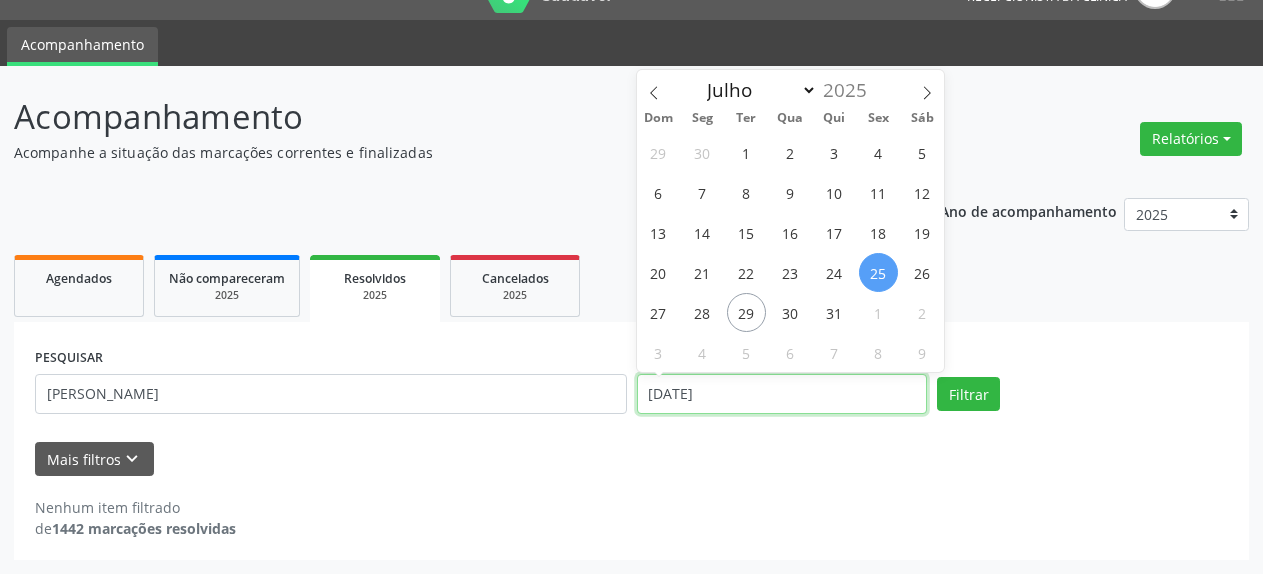click on "[DATE]" at bounding box center [782, 394] 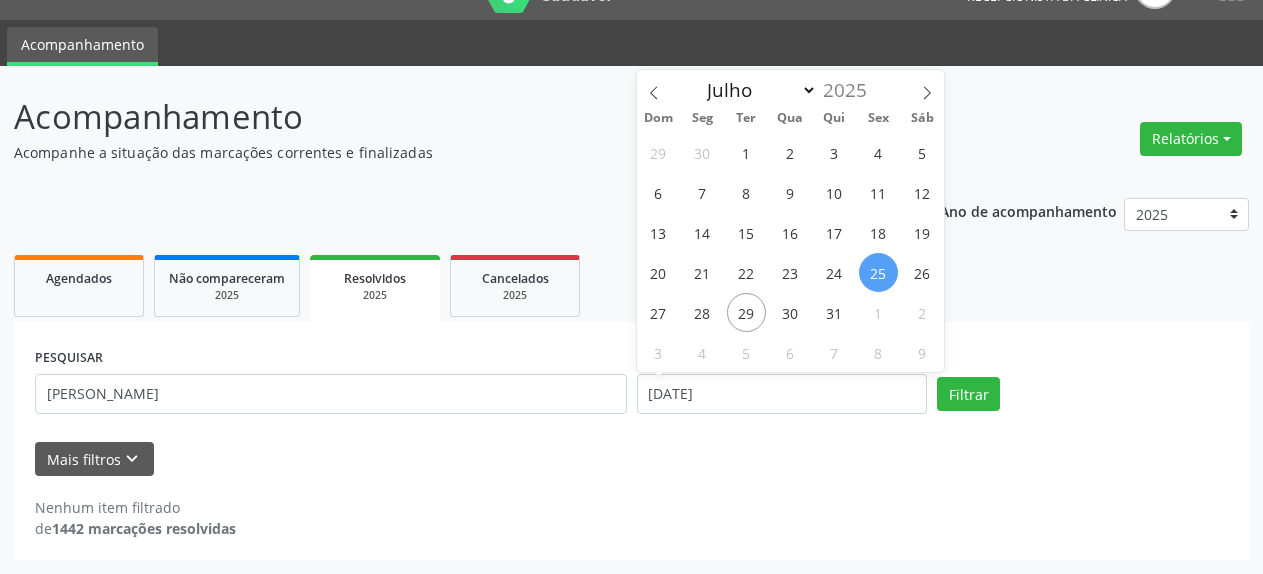 click on "25" at bounding box center [878, 272] 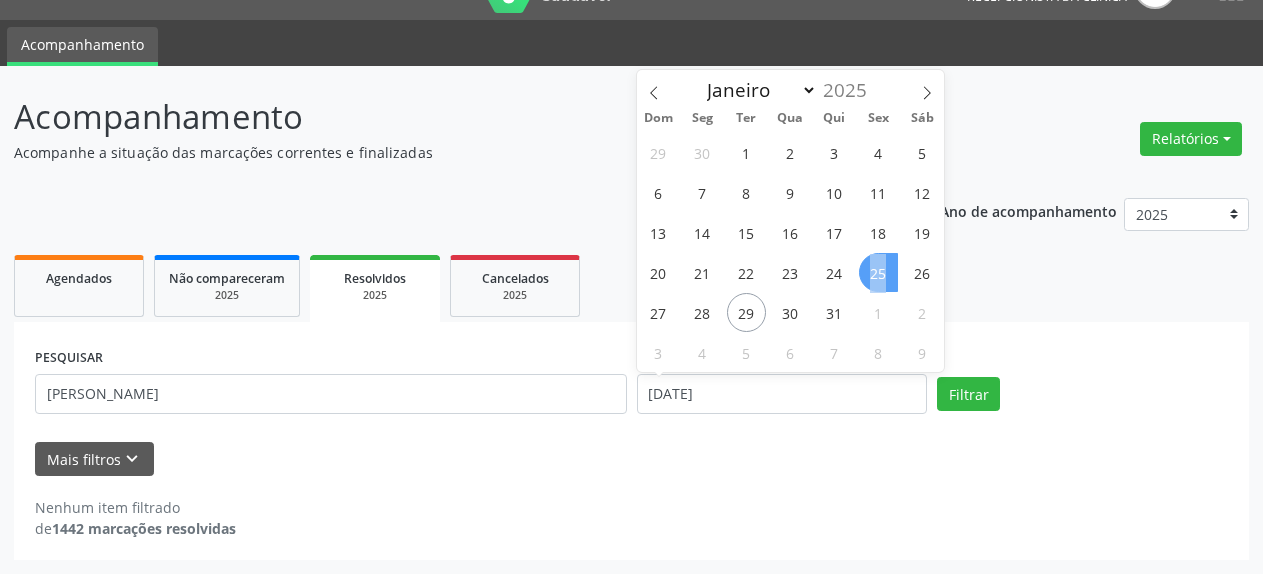 click on "25" at bounding box center (878, 272) 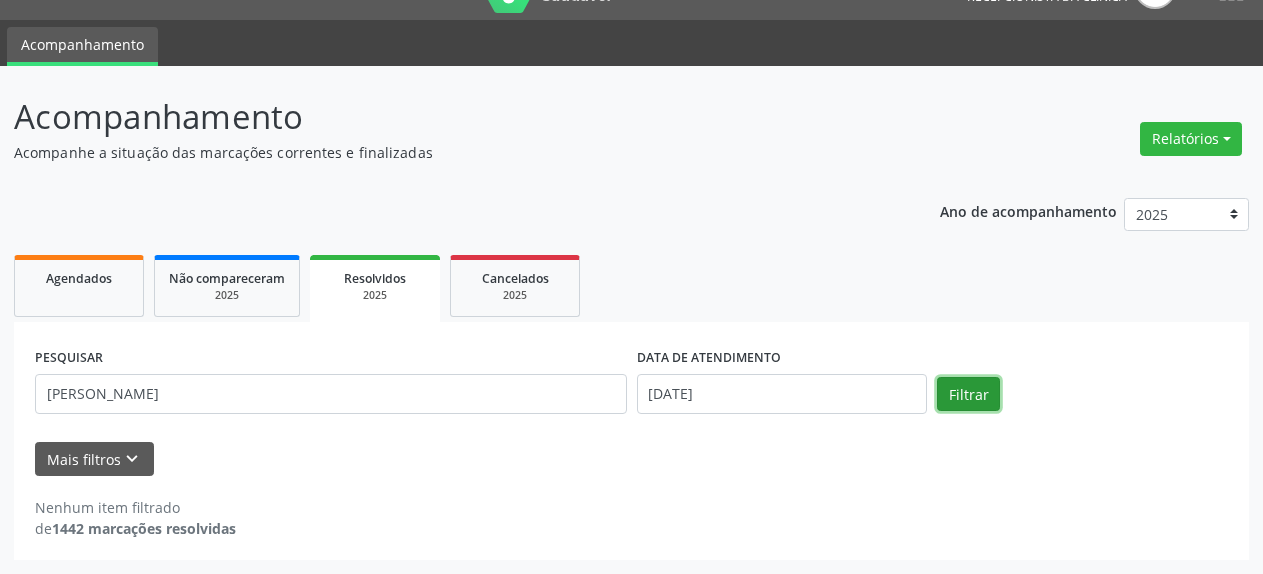 click on "Filtrar" at bounding box center [968, 394] 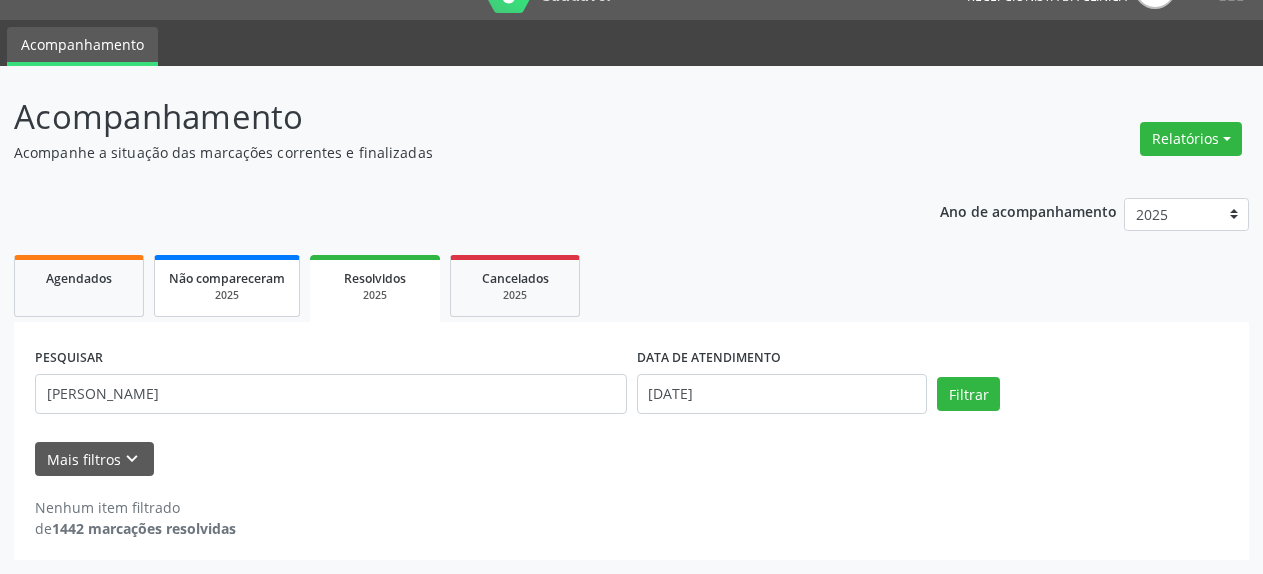 click on "2025" at bounding box center (227, 295) 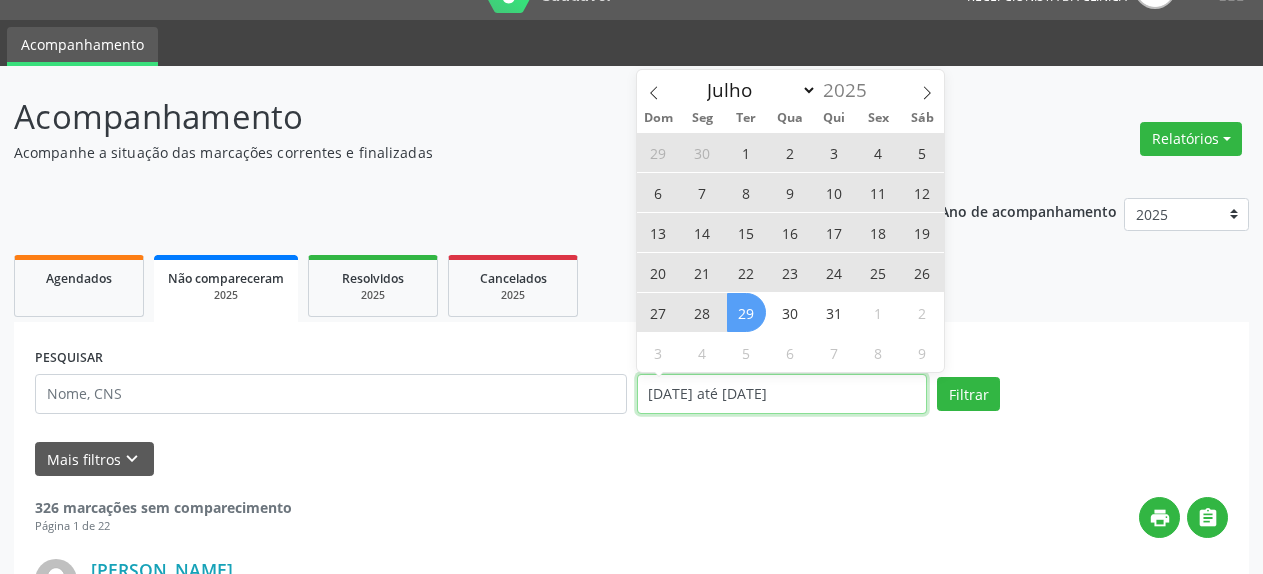 click on "[DATE] até [DATE]" at bounding box center (782, 394) 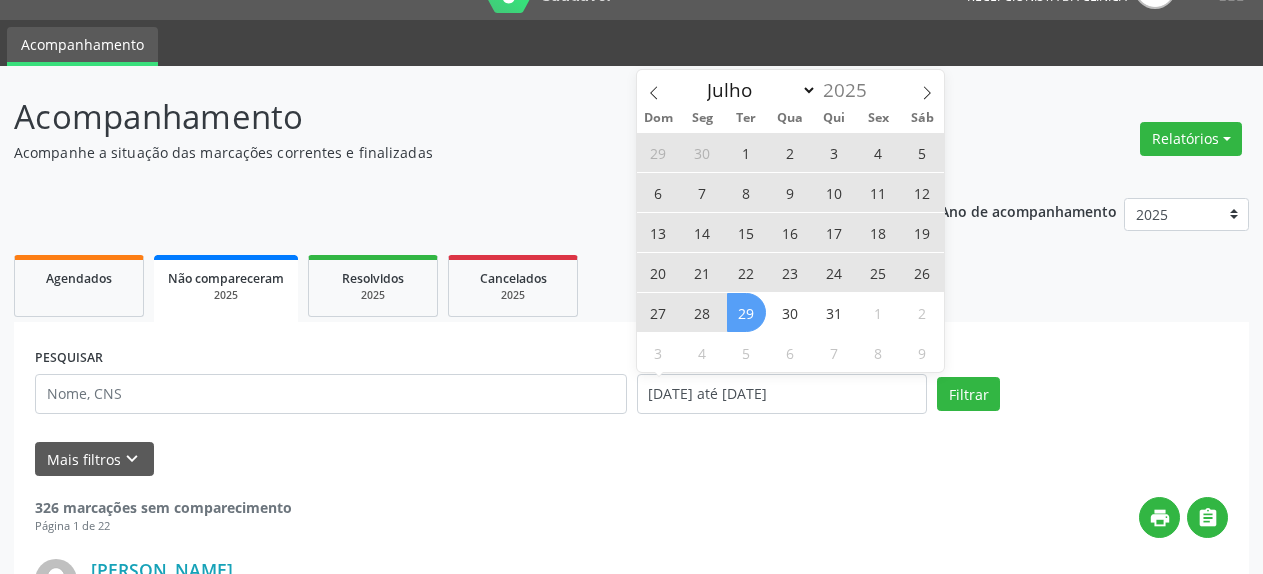 click on "7" at bounding box center [702, 192] 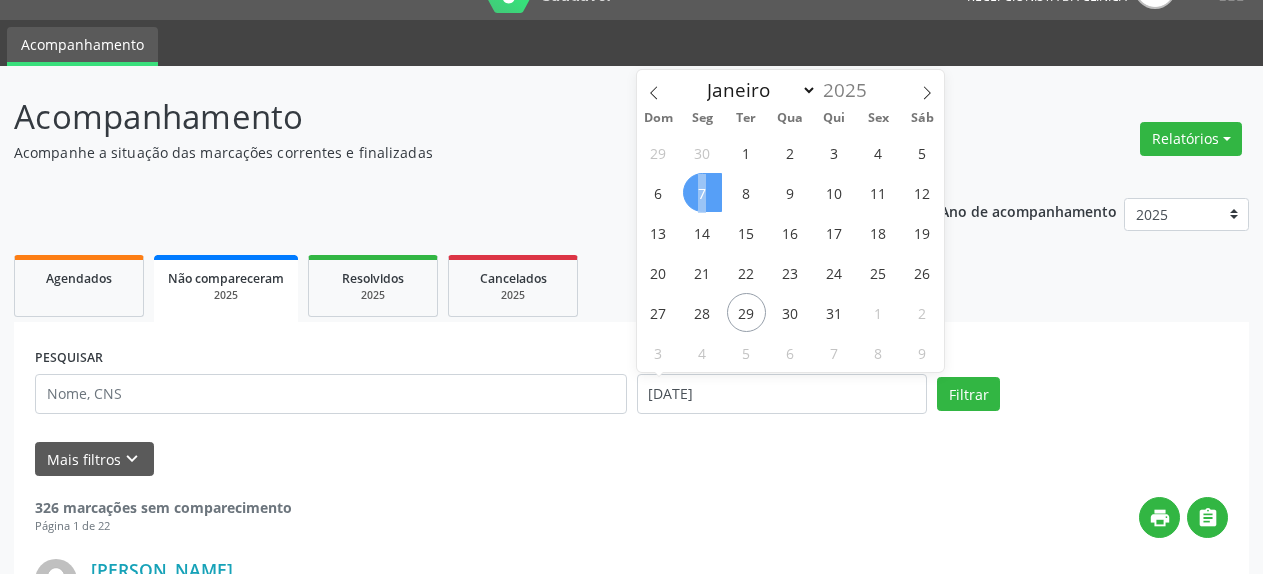 click on "7" at bounding box center [702, 192] 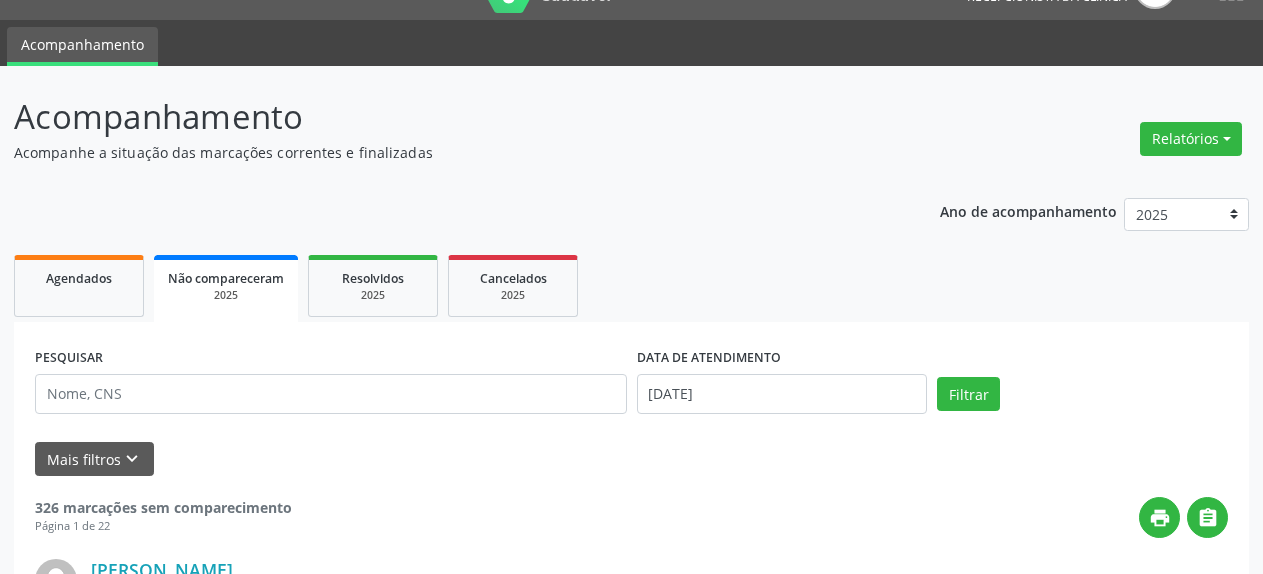 click on "DATA DE ATENDIMENTO" at bounding box center (709, 358) 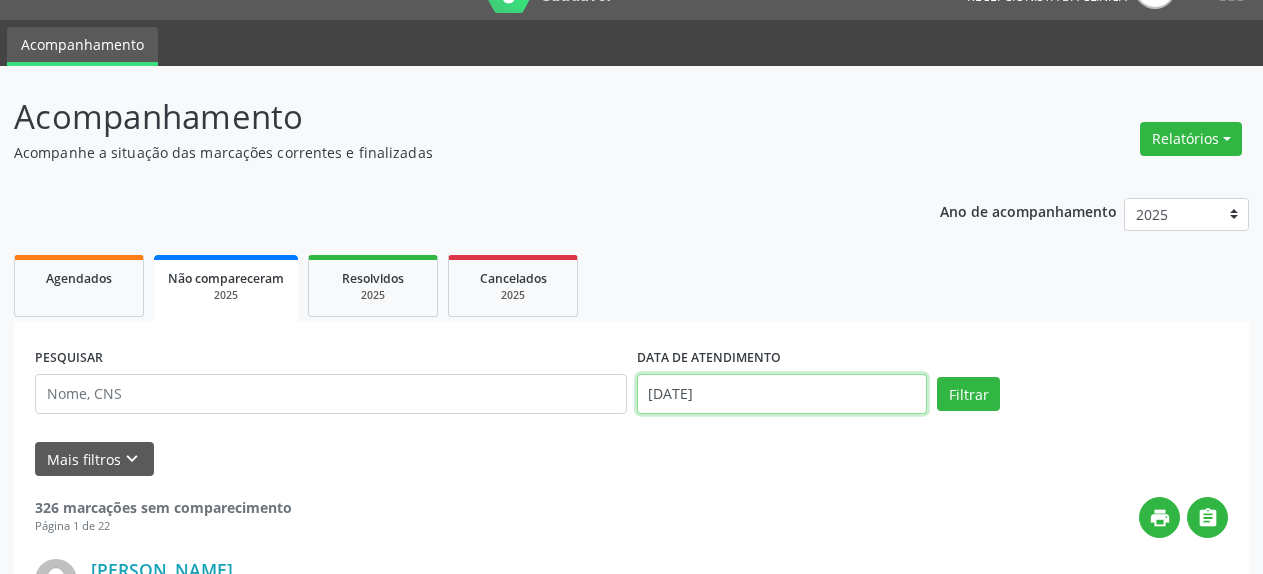 click on "[DATE]" at bounding box center (782, 394) 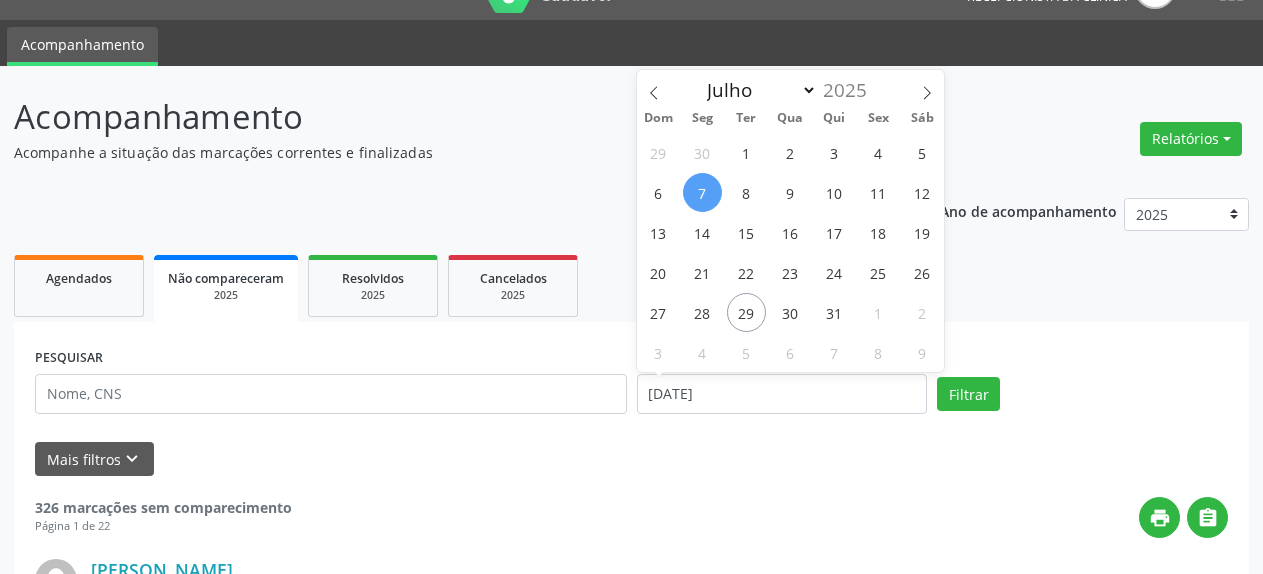 click on "7" at bounding box center [702, 192] 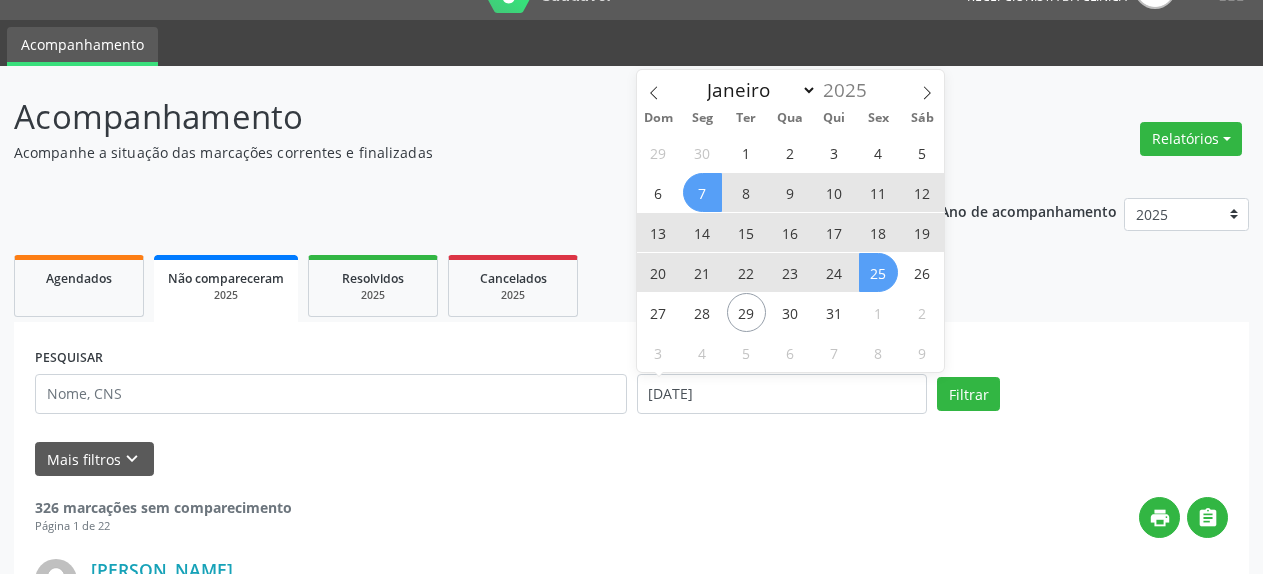 click on "25" at bounding box center (878, 272) 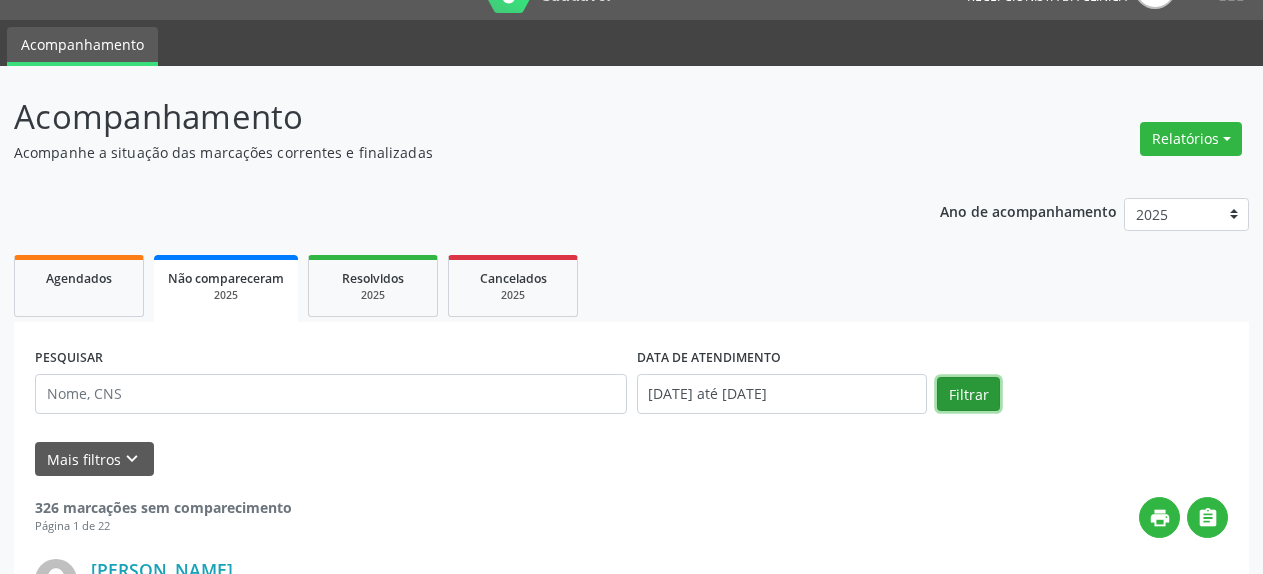 click on "Filtrar" at bounding box center (968, 394) 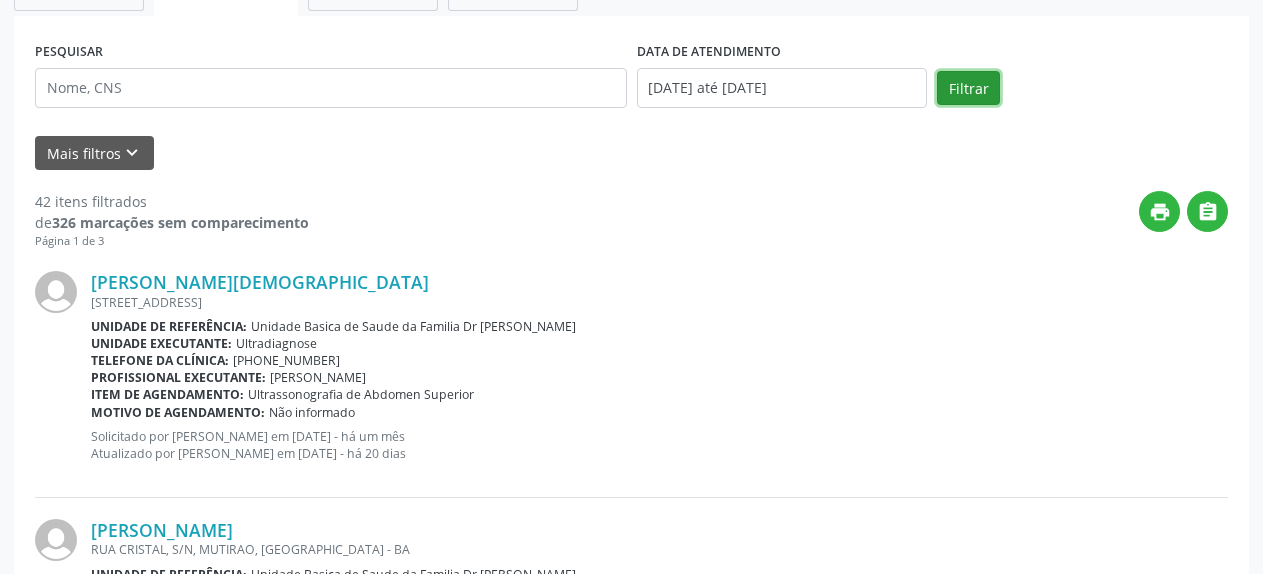 scroll, scrollTop: 0, scrollLeft: 0, axis: both 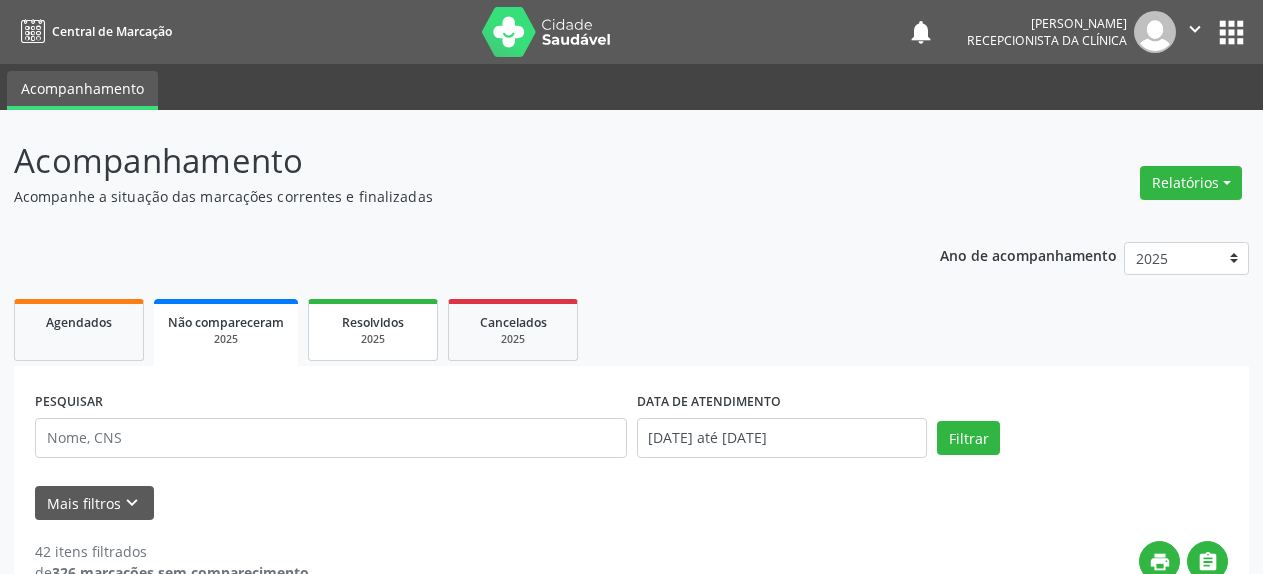 click on "Resolvidos" at bounding box center (373, 321) 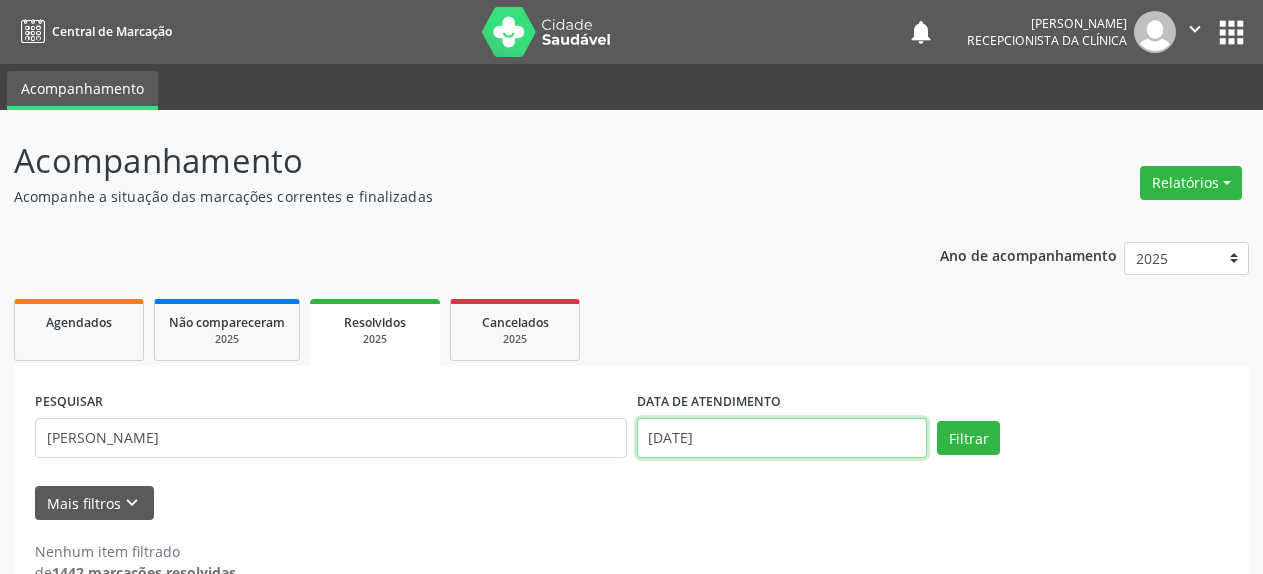 click on "[DATE]" at bounding box center (782, 438) 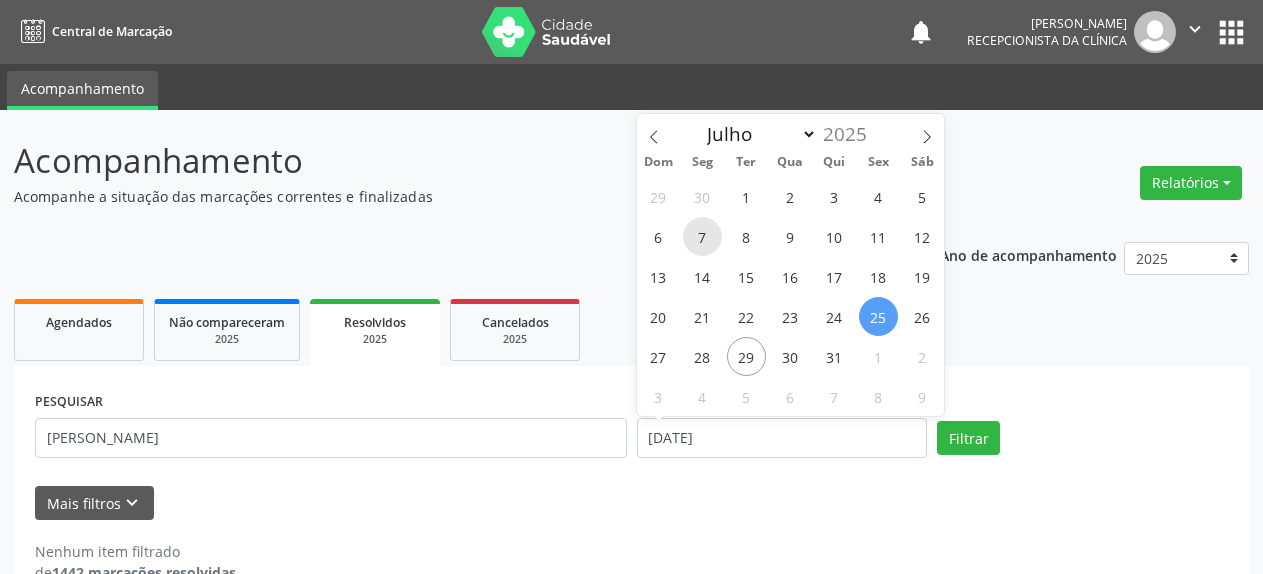 click on "7" at bounding box center [702, 236] 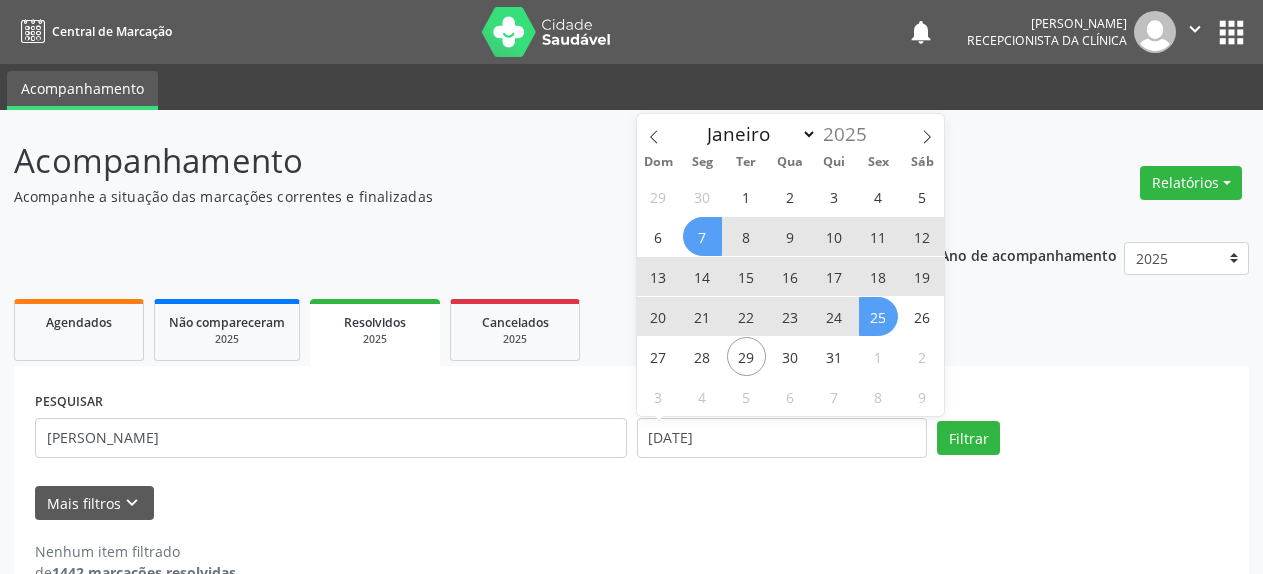 click on "25" at bounding box center (878, 316) 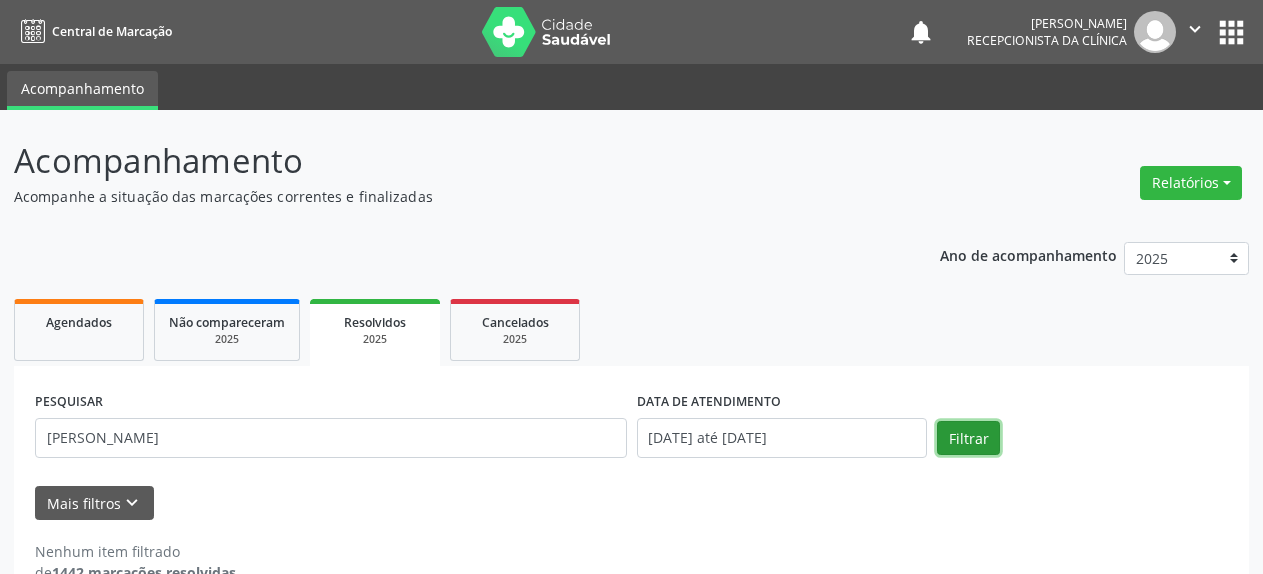 click on "Filtrar" at bounding box center [968, 438] 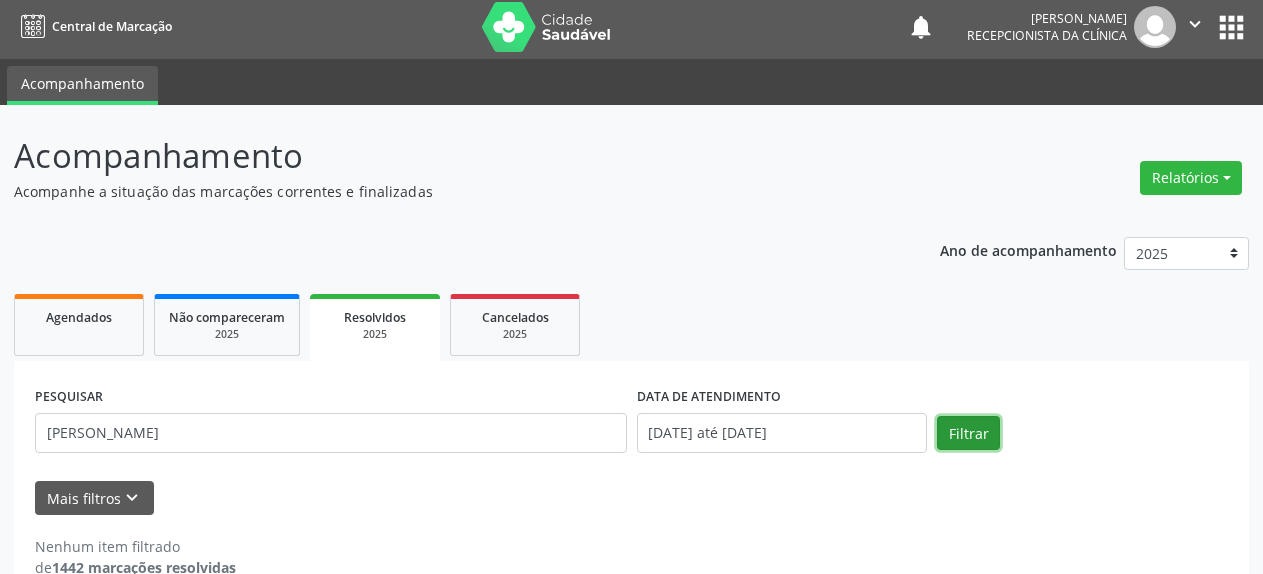 scroll, scrollTop: 44, scrollLeft: 0, axis: vertical 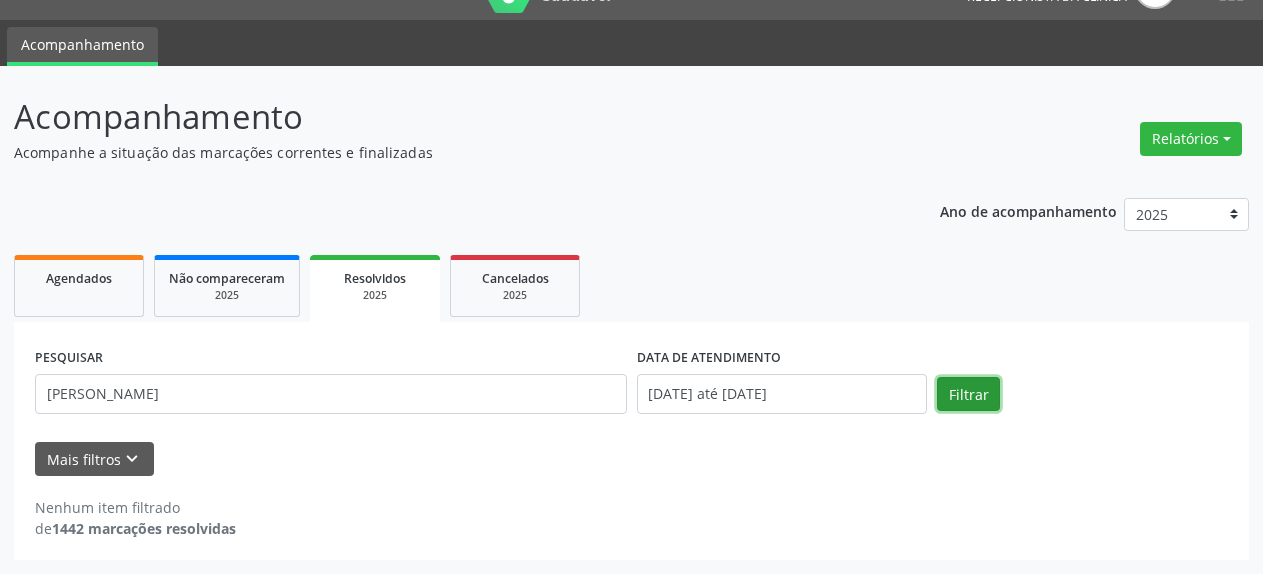 click on "Filtrar" at bounding box center [968, 394] 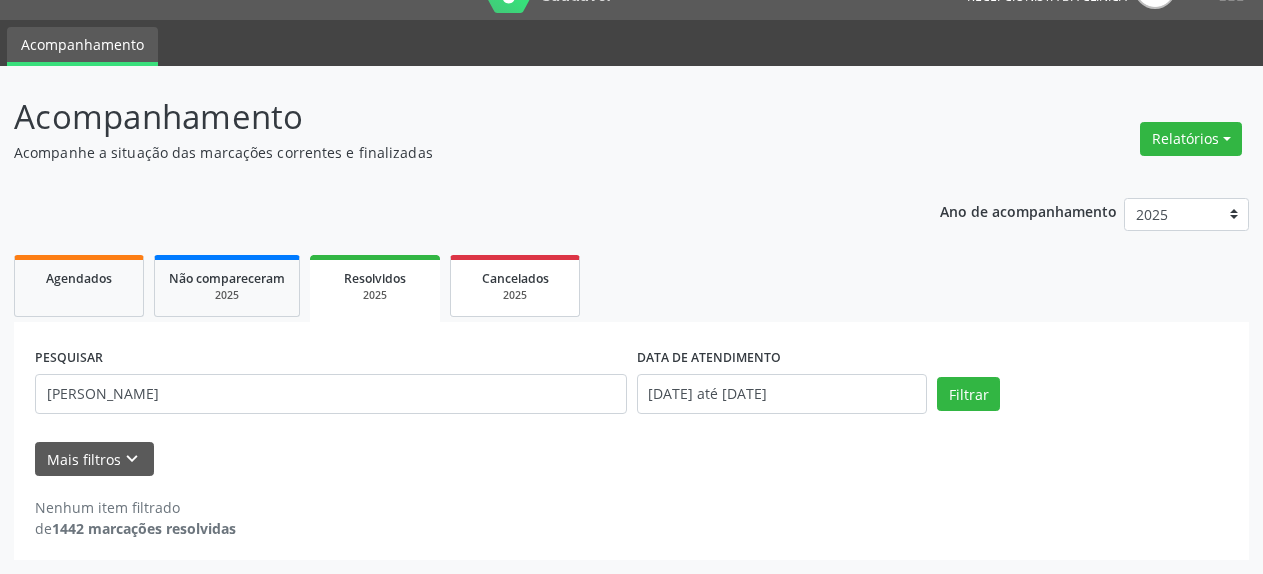 click on "Cancelados" at bounding box center [515, 278] 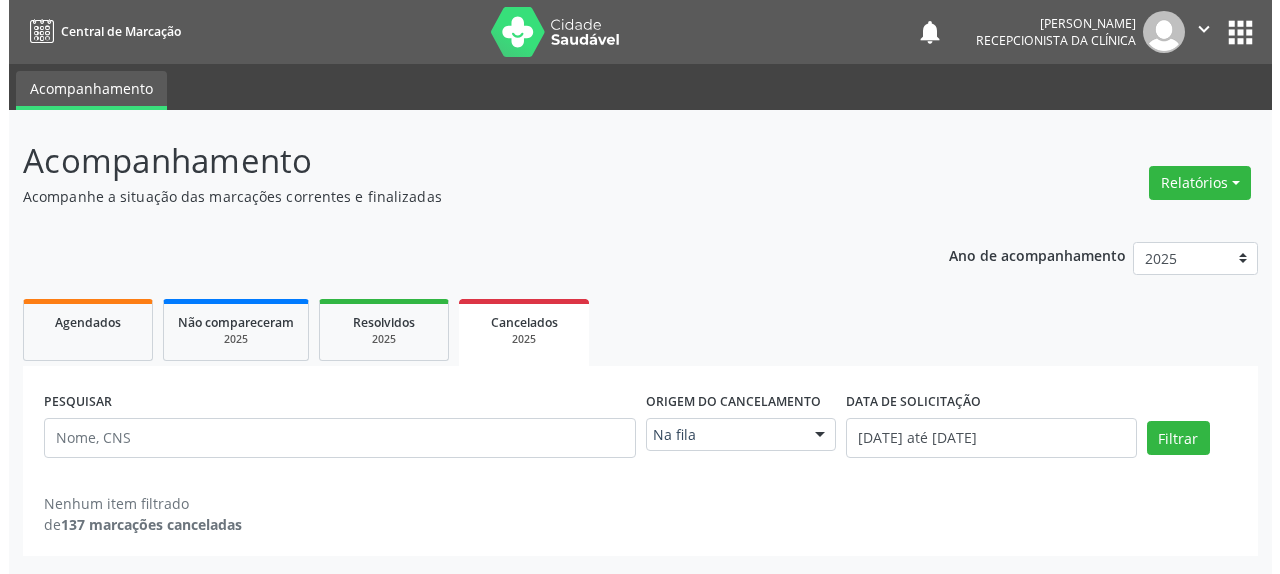 scroll, scrollTop: 0, scrollLeft: 0, axis: both 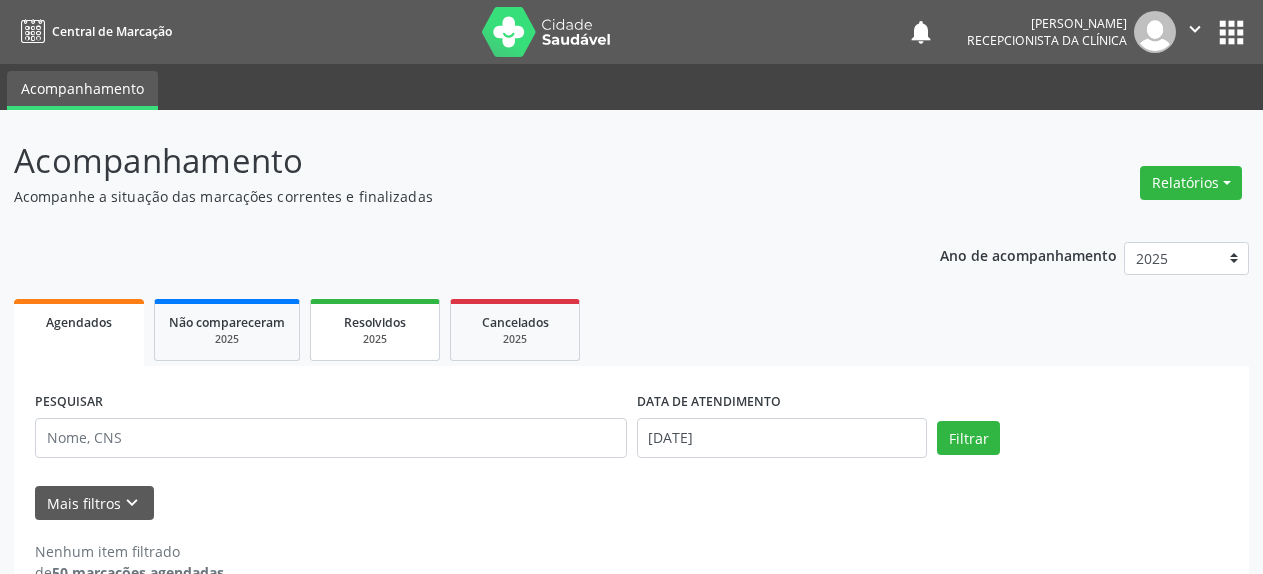 click on "Resolvidos" at bounding box center [375, 322] 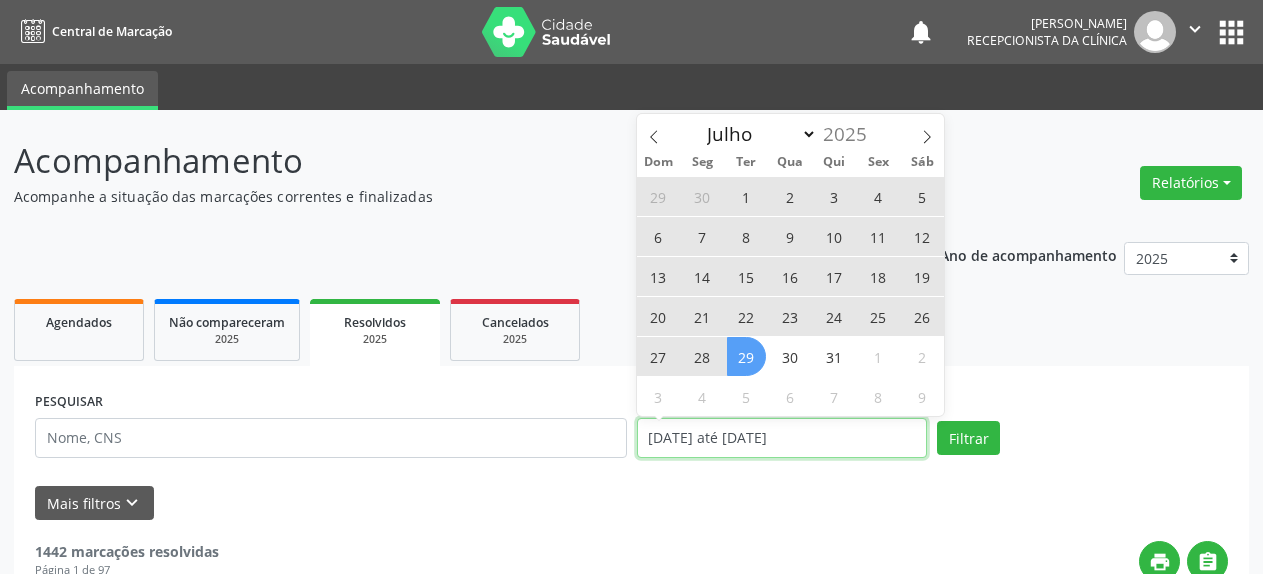 click on "[DATE] até [DATE]" at bounding box center (782, 438) 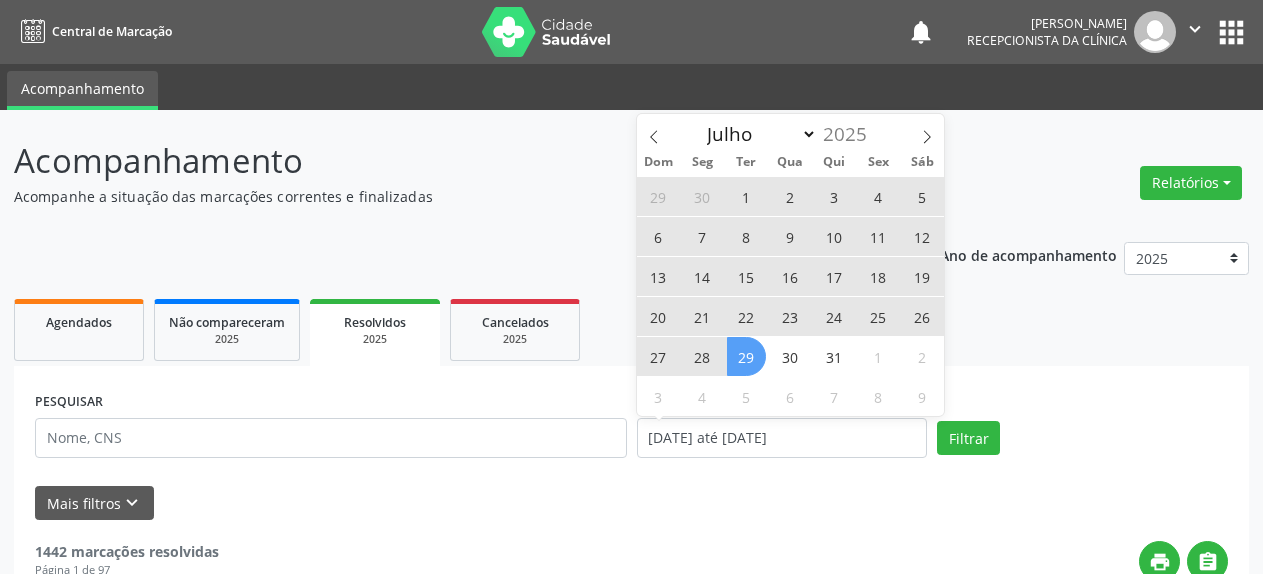 click on "25" at bounding box center (878, 316) 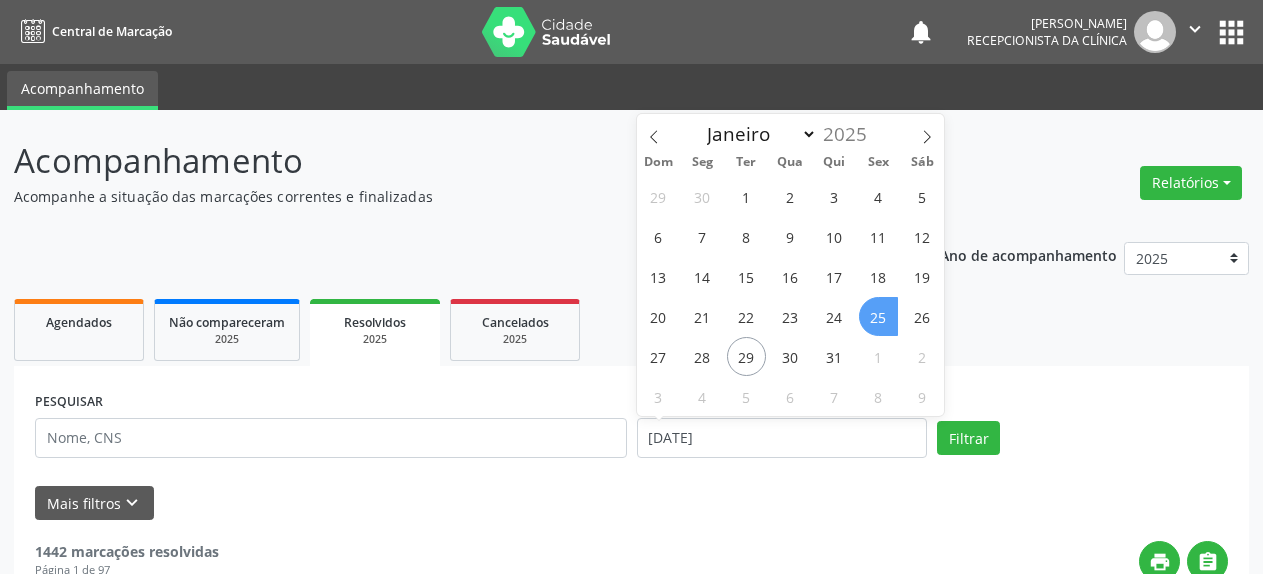 click on "25" at bounding box center [878, 316] 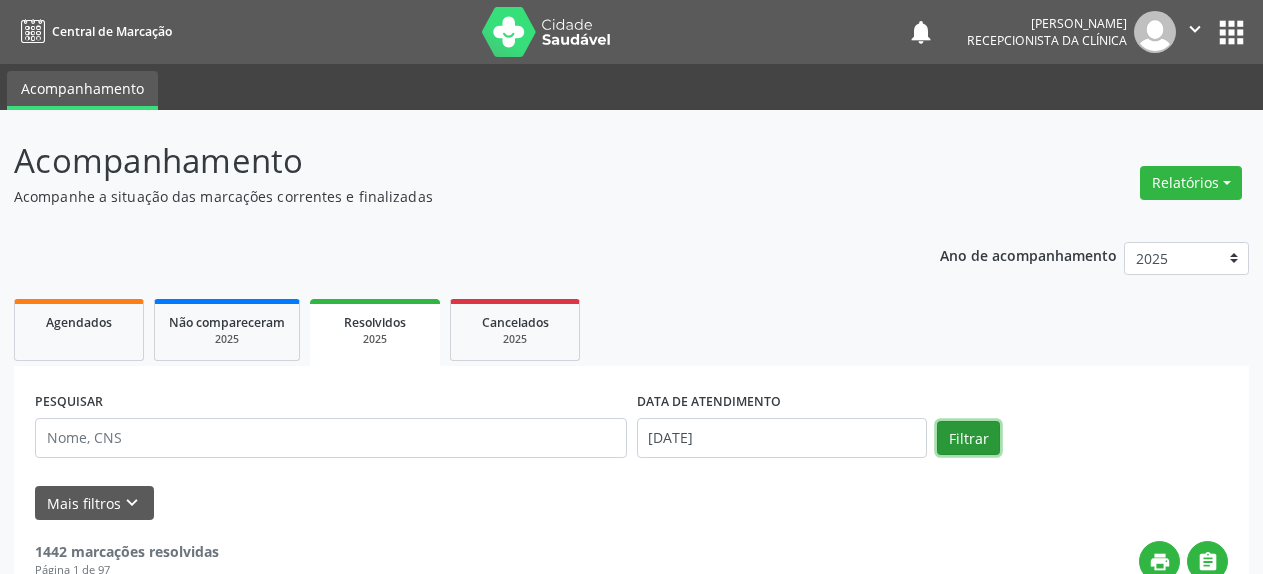 click on "Filtrar" at bounding box center [968, 438] 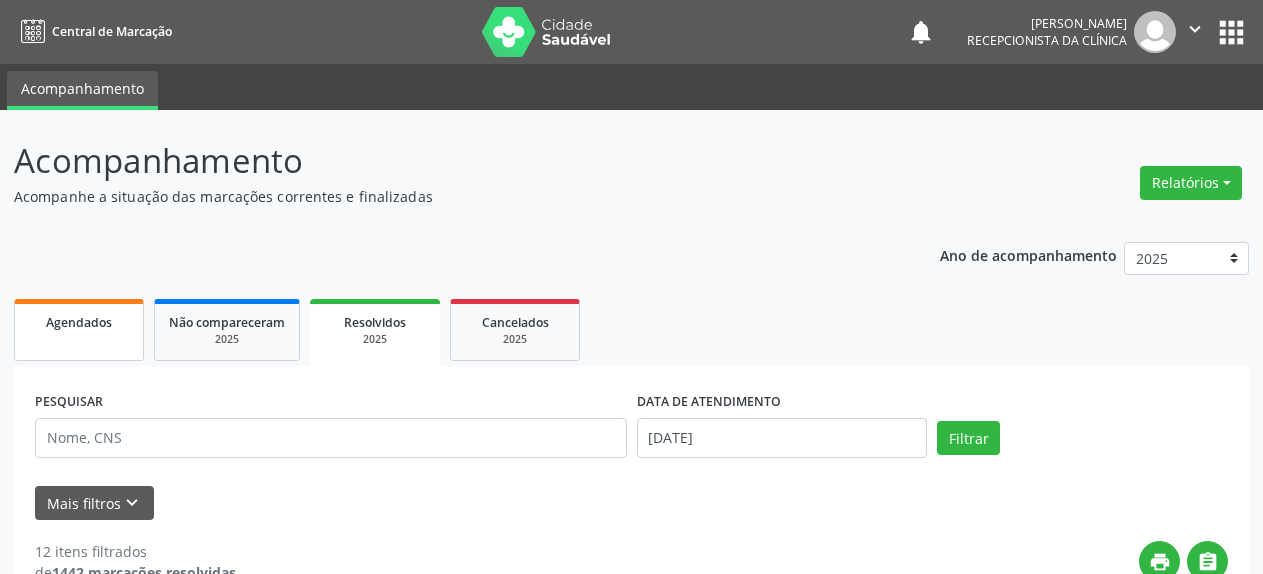 click on "Agendados" at bounding box center [79, 330] 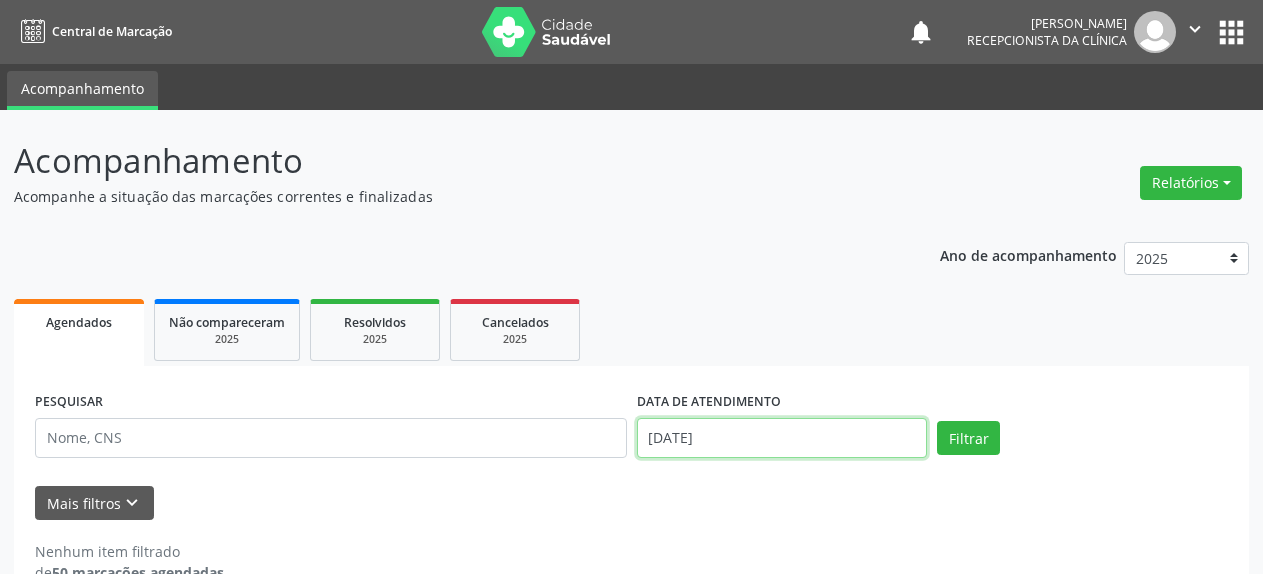 click on "[DATE]" at bounding box center (782, 438) 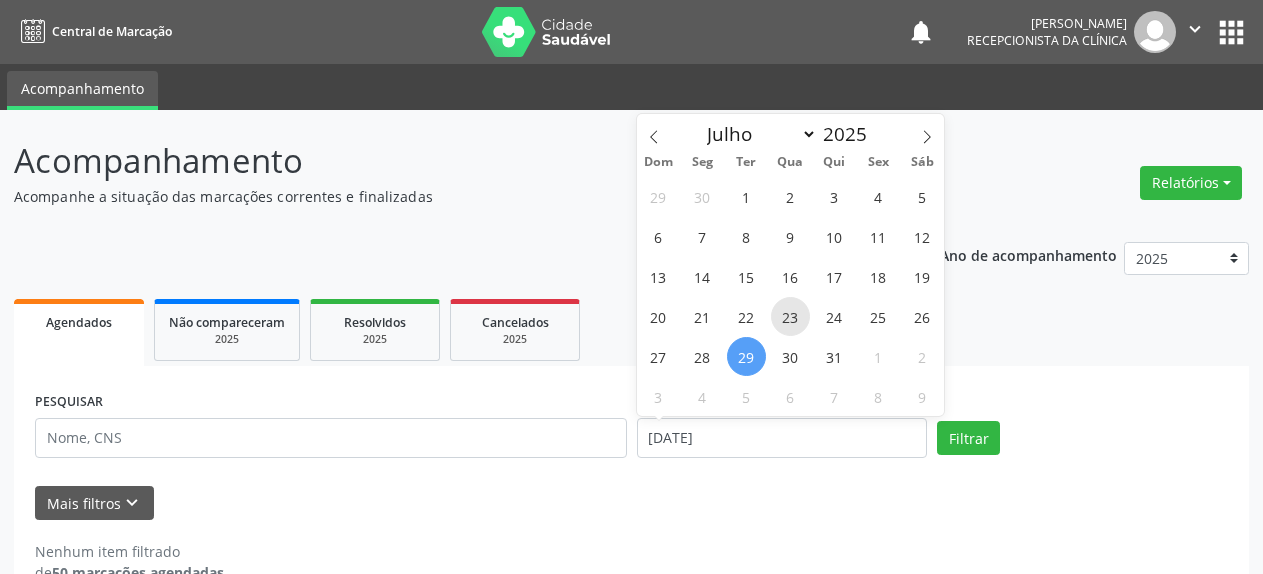 click on "23" at bounding box center (790, 316) 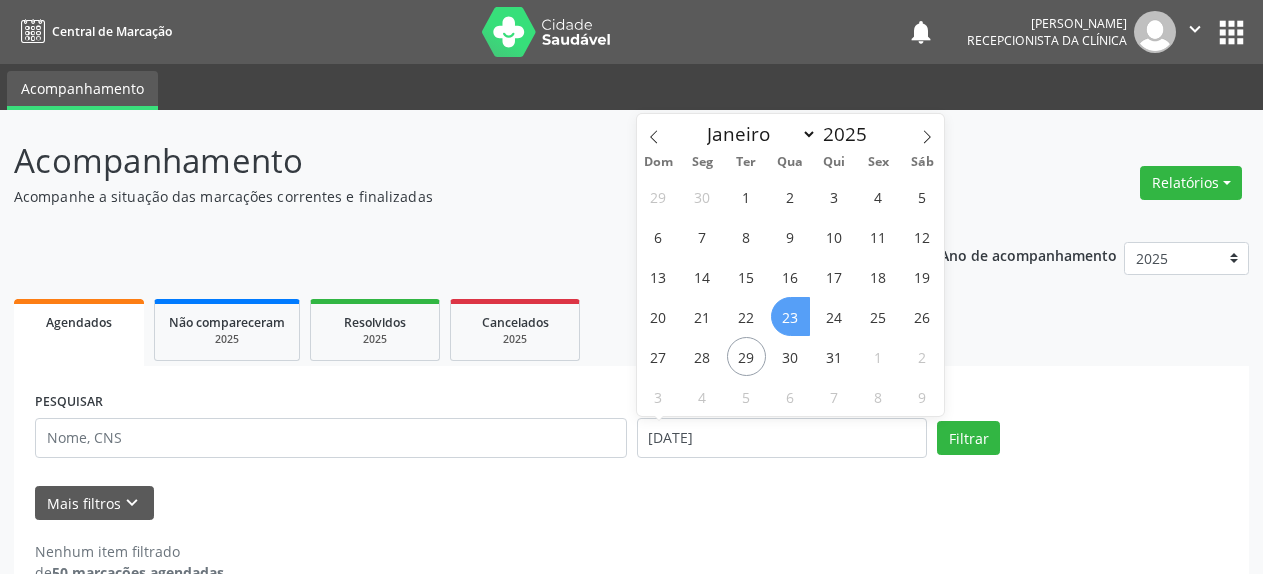 click on "23" at bounding box center [790, 316] 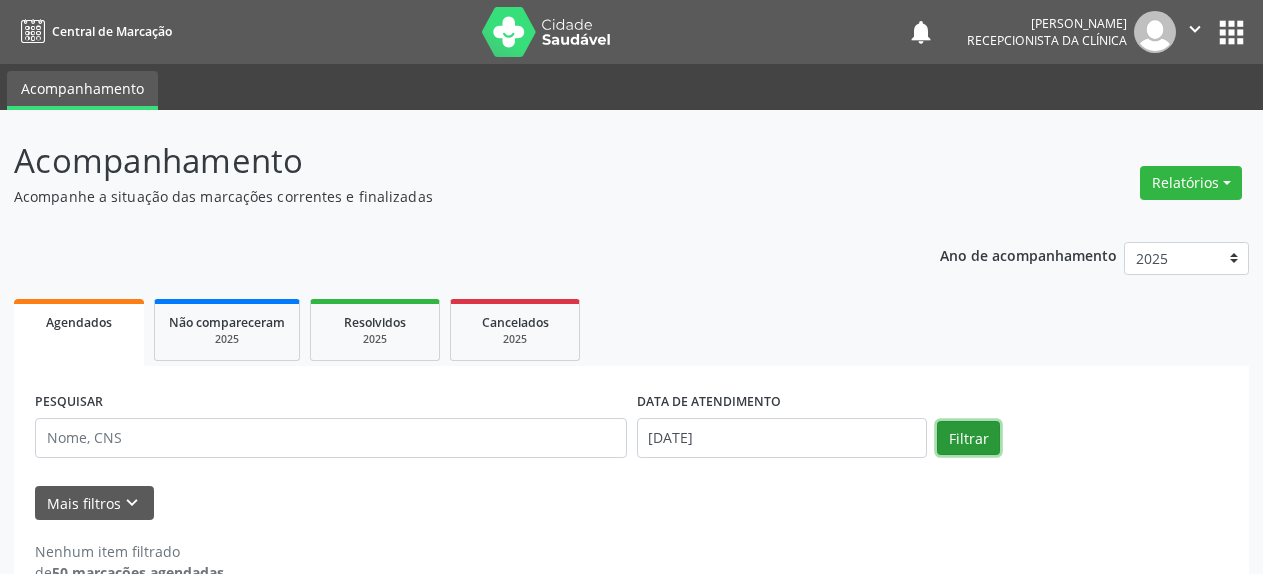 click on "Filtrar" at bounding box center [968, 438] 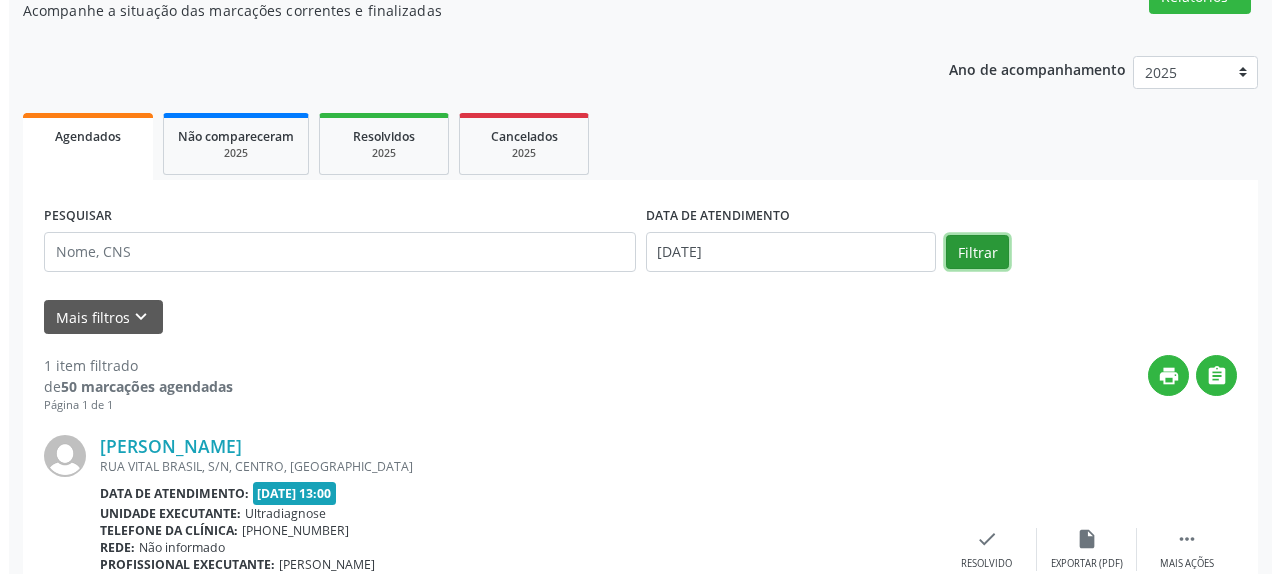 scroll, scrollTop: 331, scrollLeft: 0, axis: vertical 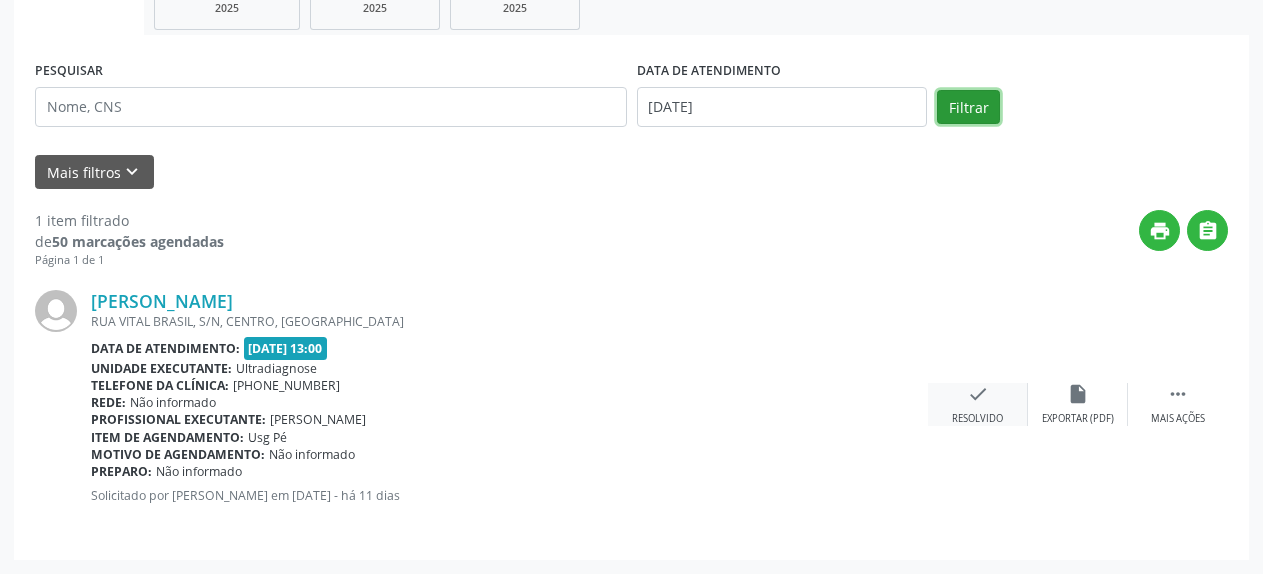 click on "check" at bounding box center [978, 394] 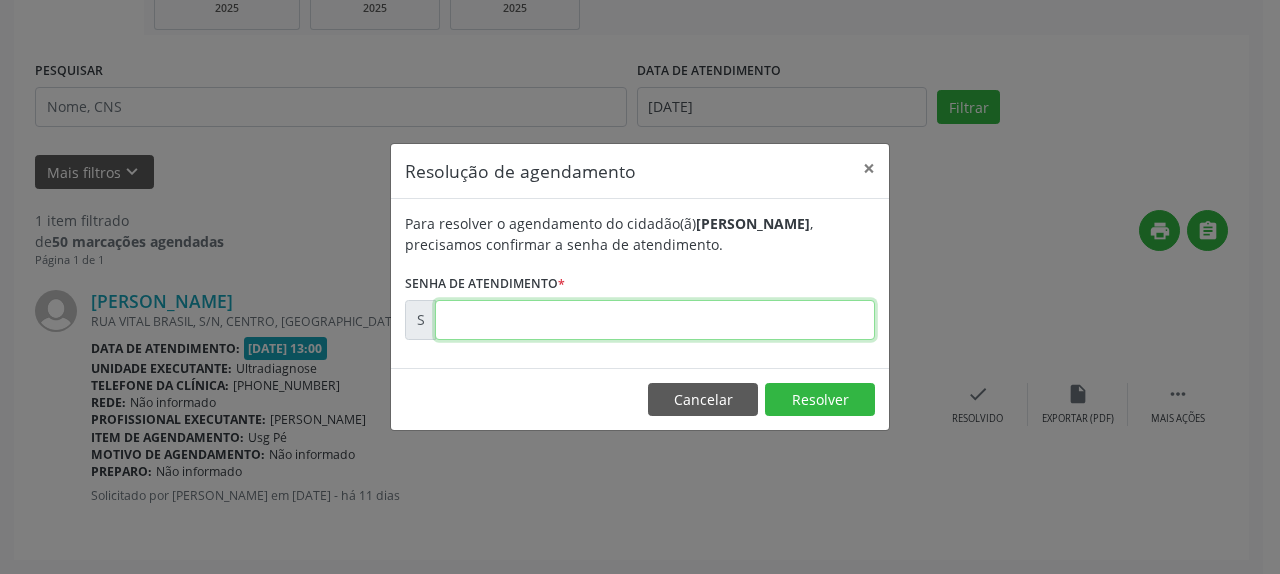 drag, startPoint x: 508, startPoint y: 323, endPoint x: 510, endPoint y: 305, distance: 18.110771 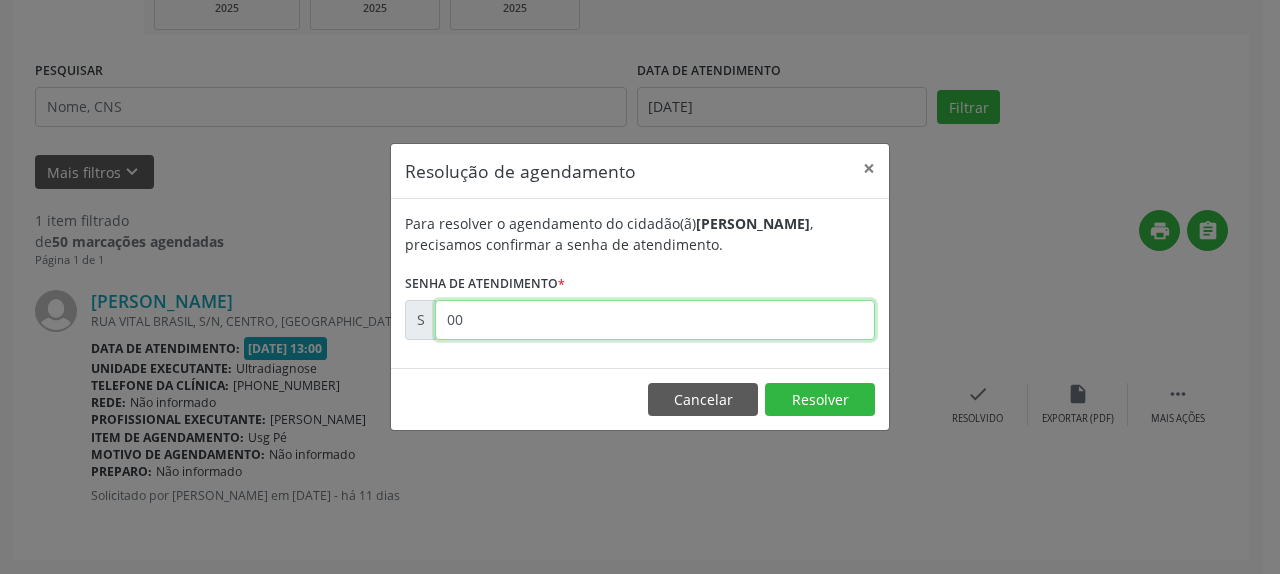 type on "0" 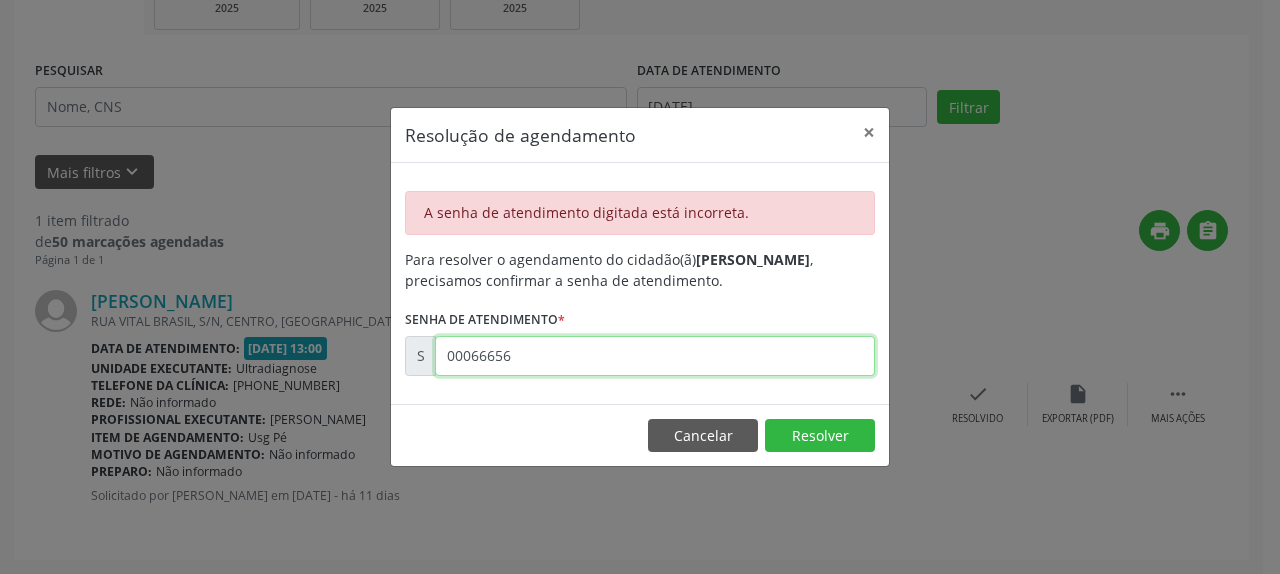 drag, startPoint x: 445, startPoint y: 363, endPoint x: 553, endPoint y: 339, distance: 110.63454 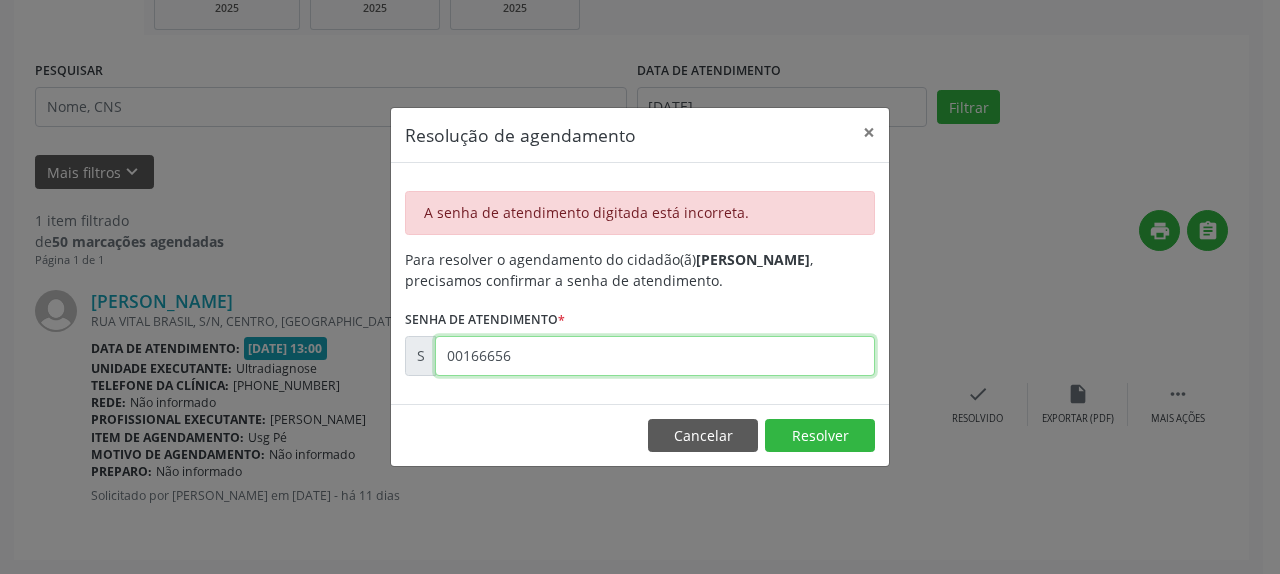 type on "00166656" 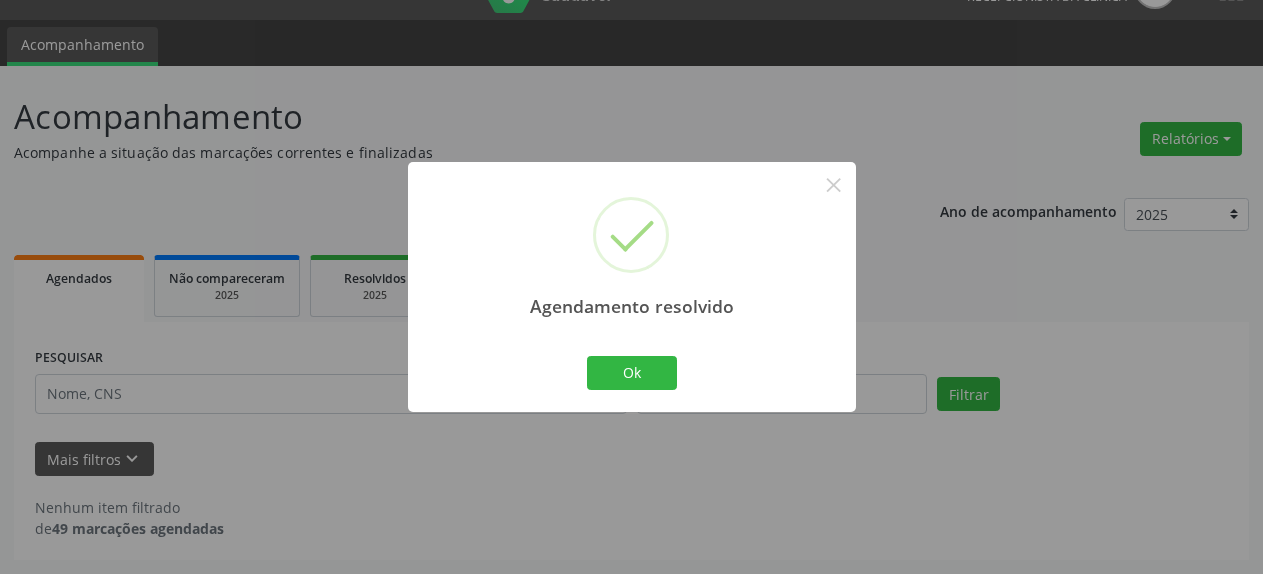 scroll, scrollTop: 44, scrollLeft: 0, axis: vertical 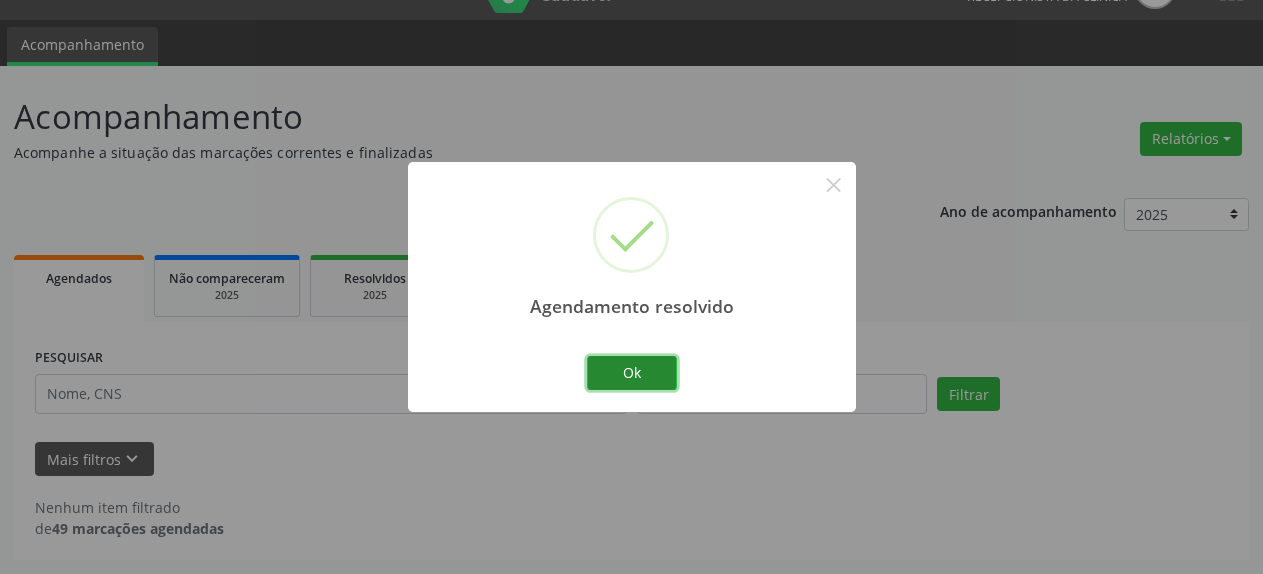 click on "Ok" at bounding box center [632, 373] 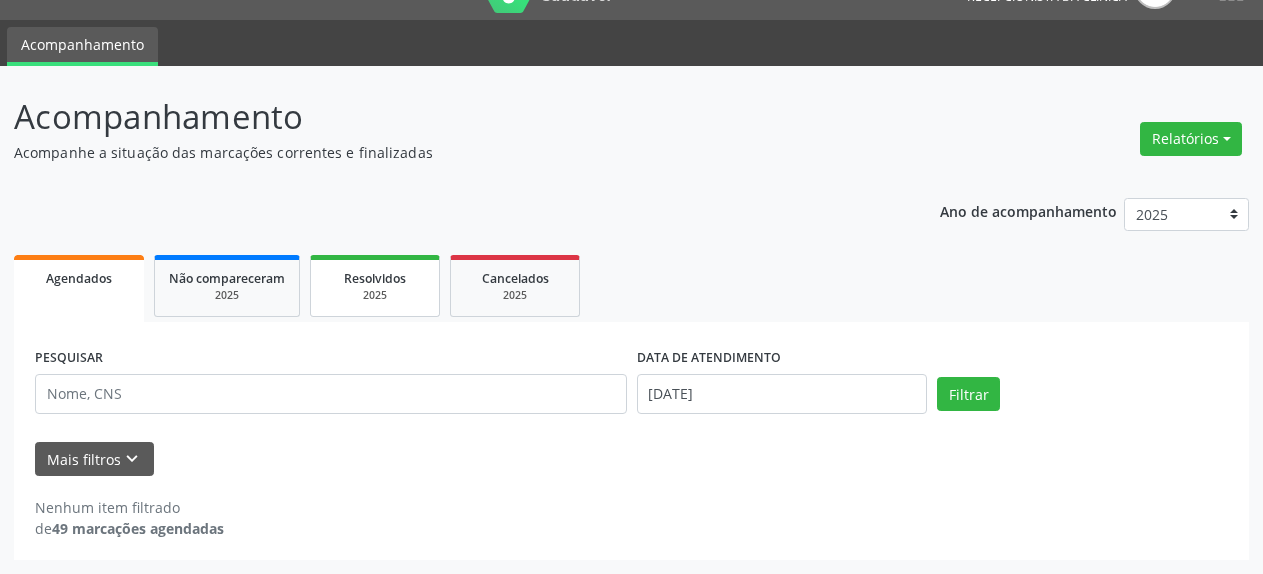 click on "2025" at bounding box center (375, 295) 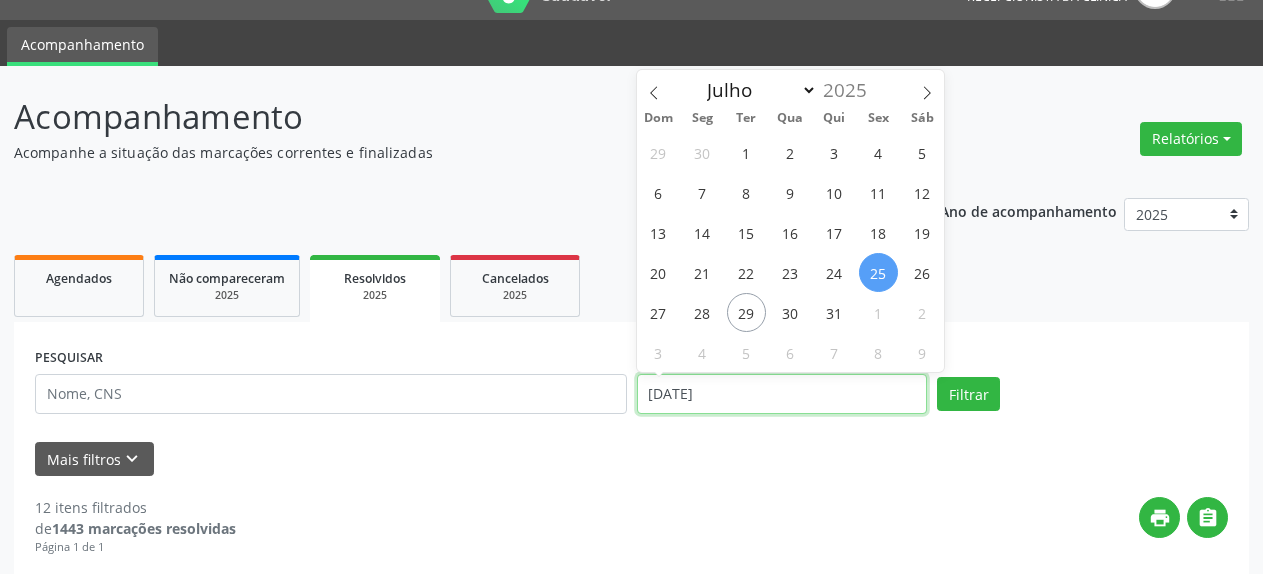 click on "[DATE]" at bounding box center [782, 394] 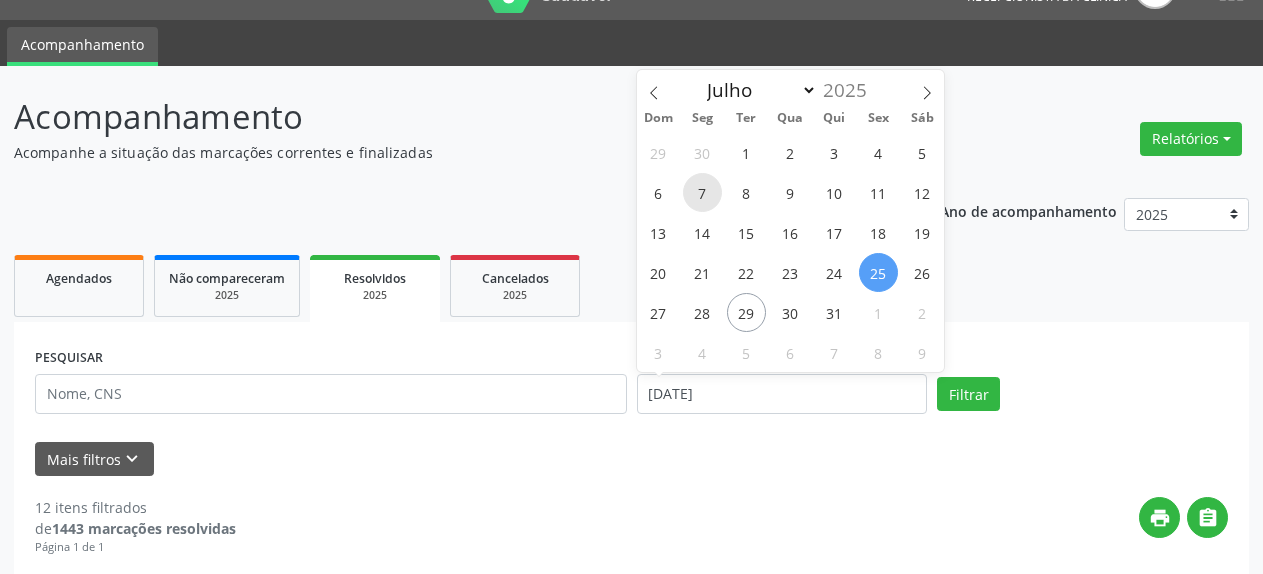 click on "7" at bounding box center (702, 192) 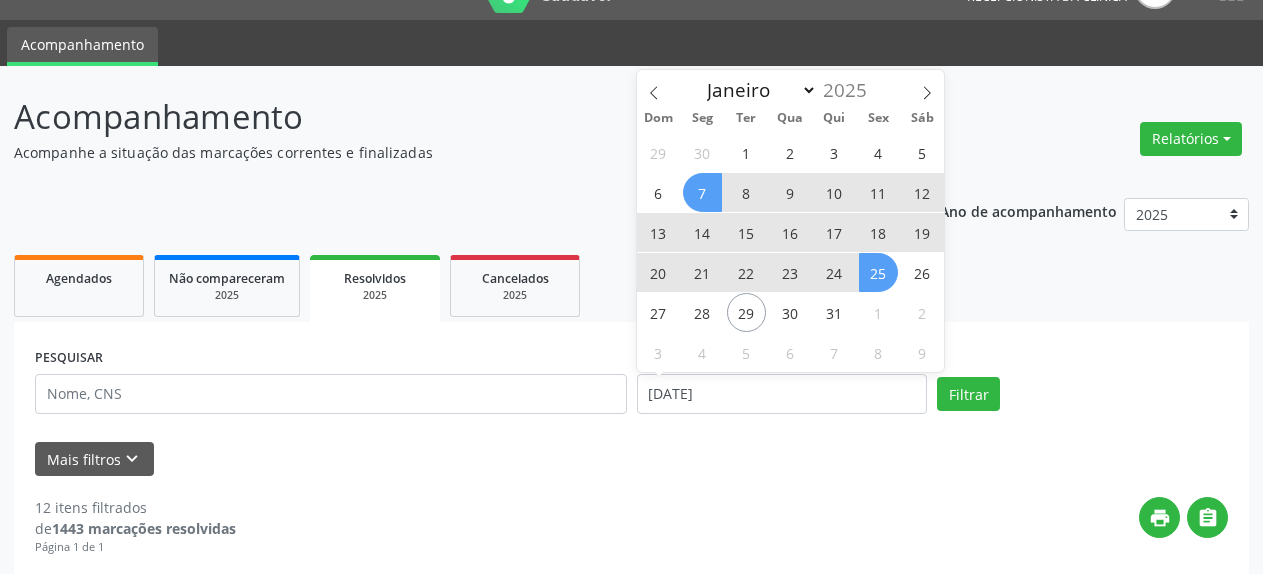 click on "25" at bounding box center [878, 272] 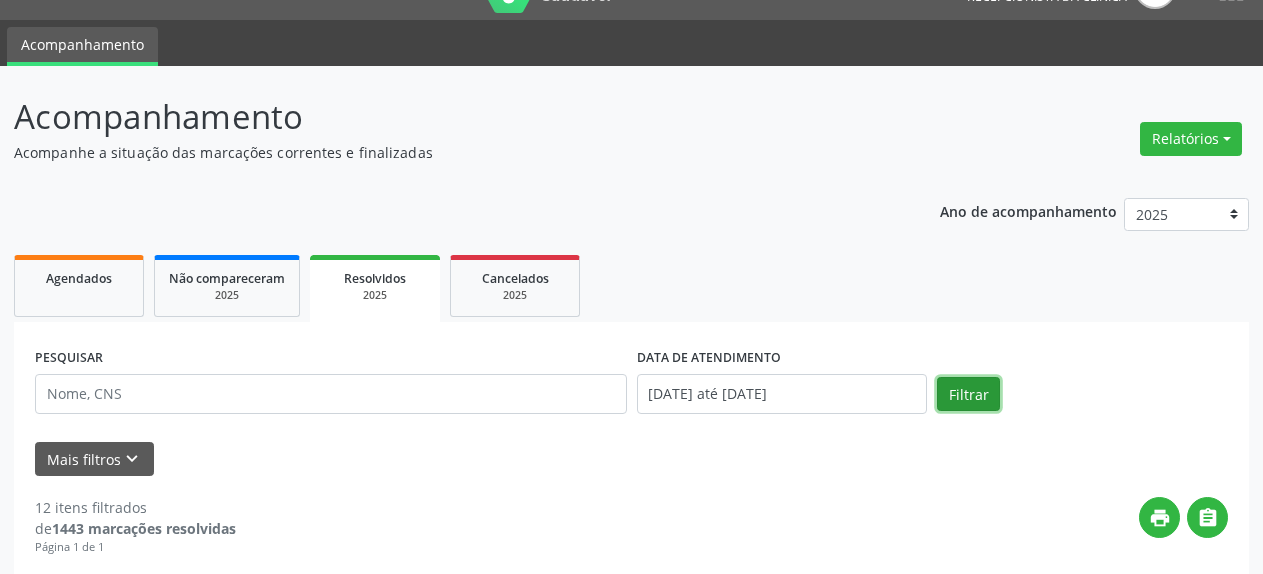 click on "Filtrar" at bounding box center (968, 394) 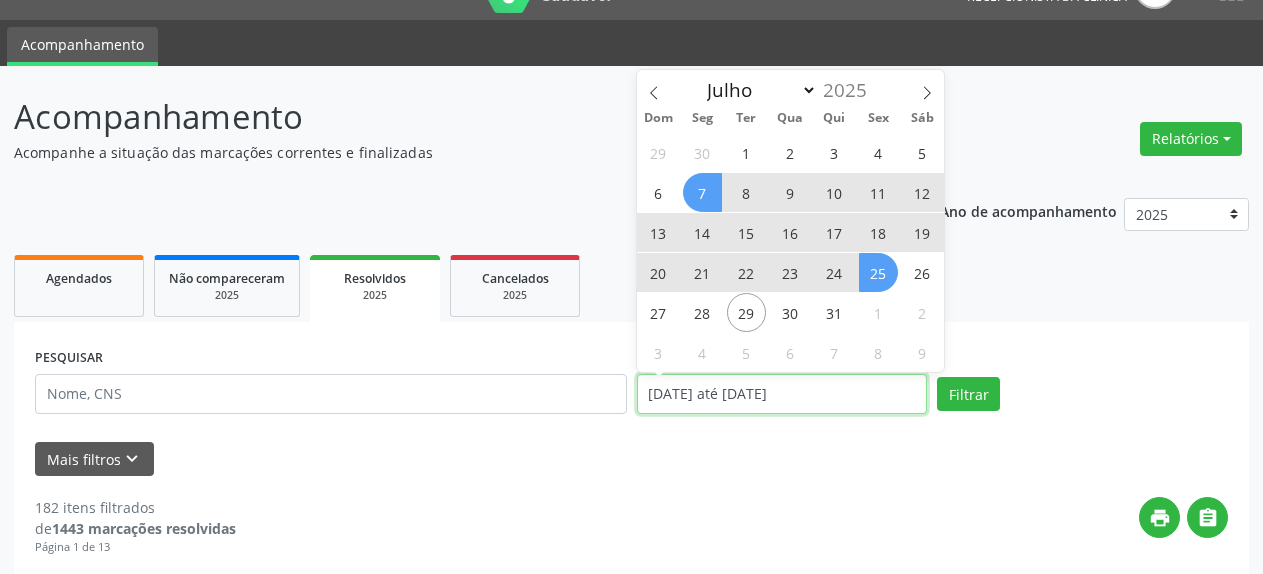 click on "[DATE] até [DATE]" at bounding box center (782, 394) 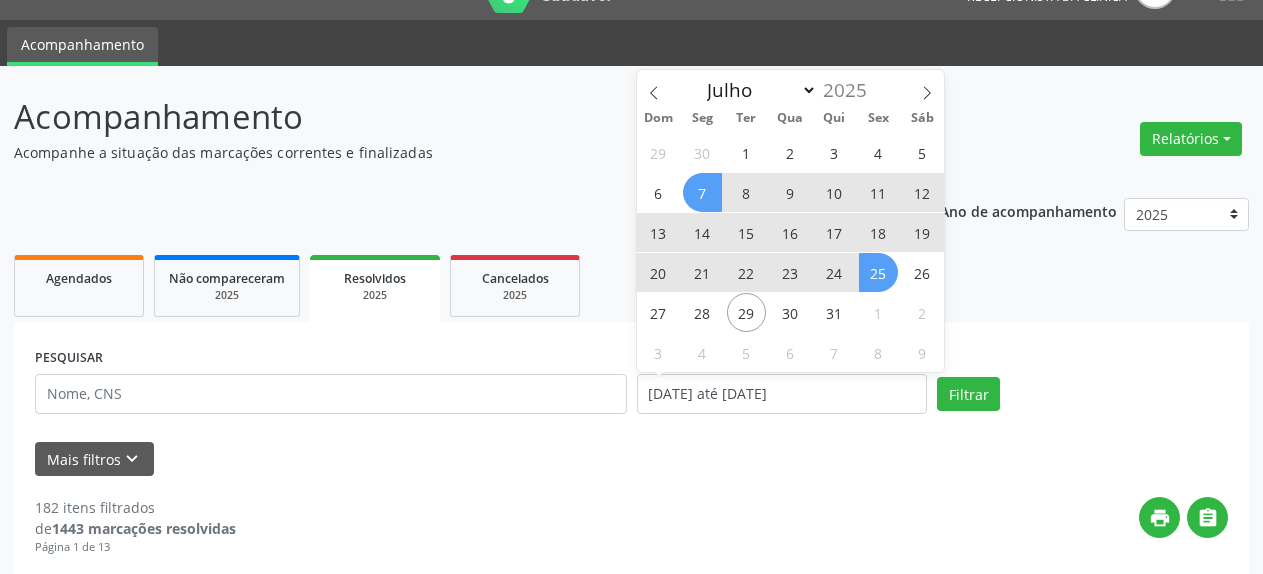 click on "23" at bounding box center [790, 272] 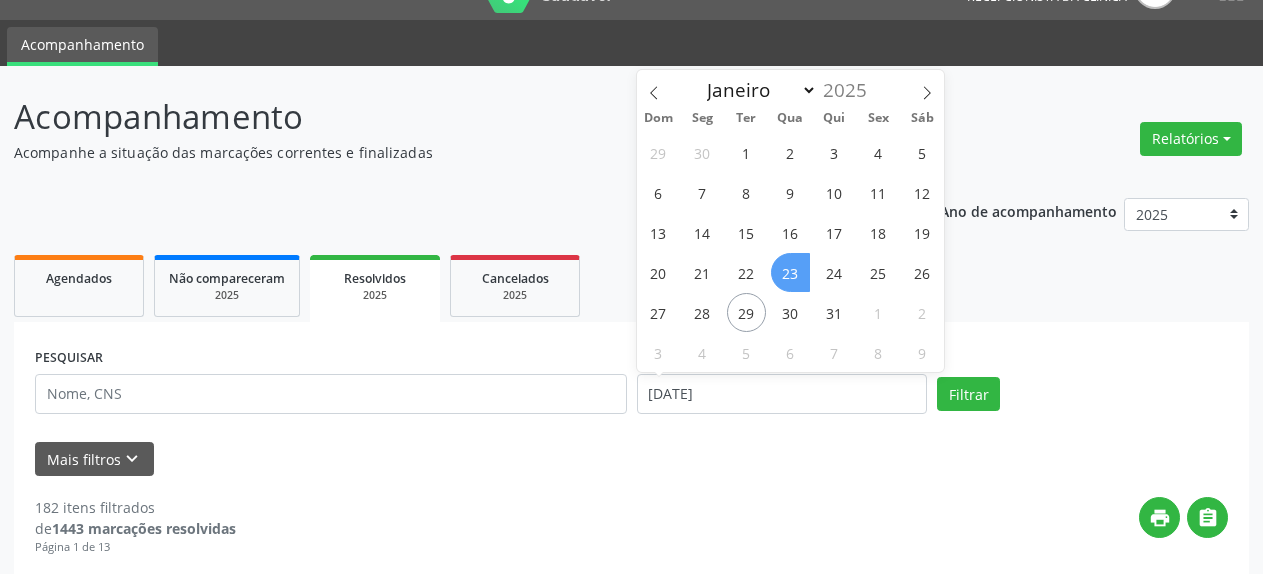 click on "23" at bounding box center [790, 272] 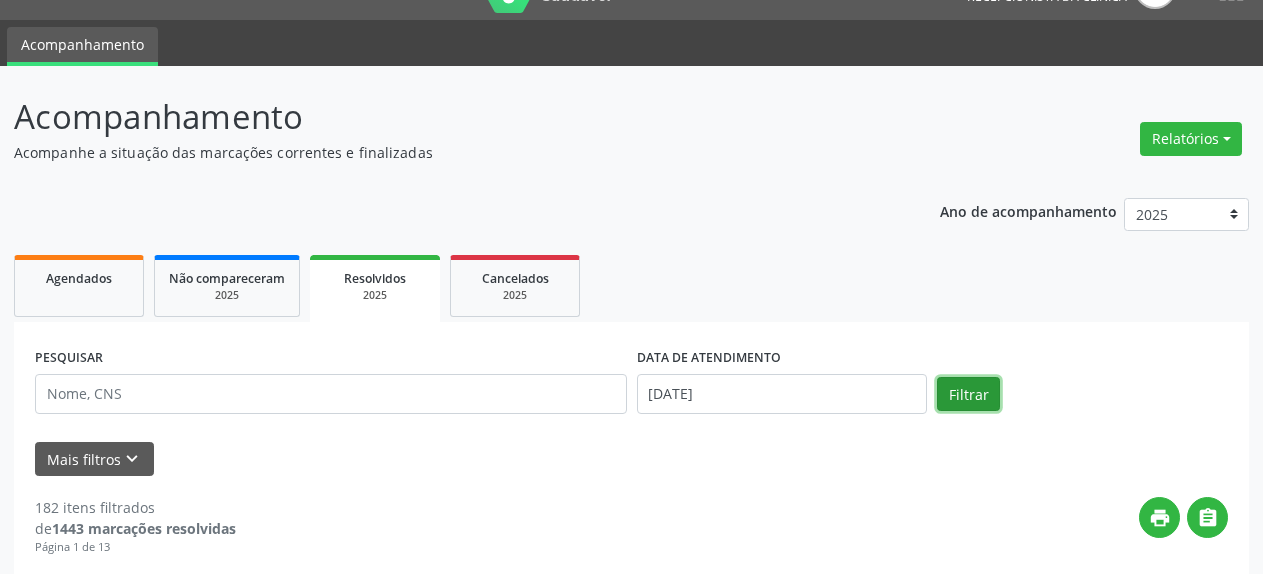 click on "Filtrar" at bounding box center [968, 394] 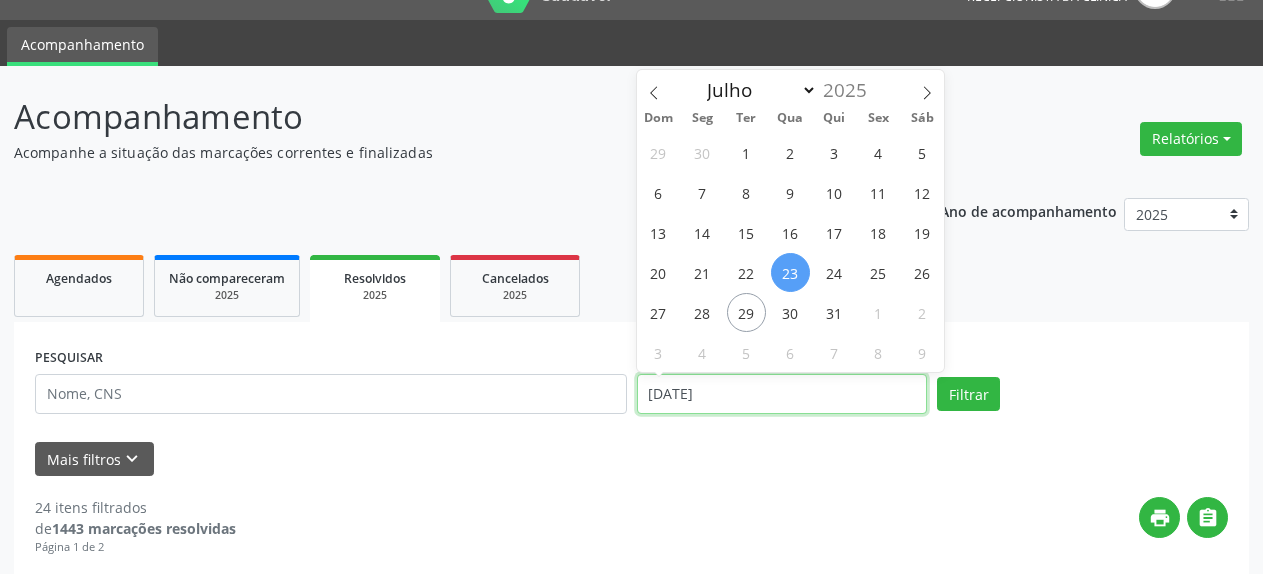 click on "23/07/2025" at bounding box center [782, 394] 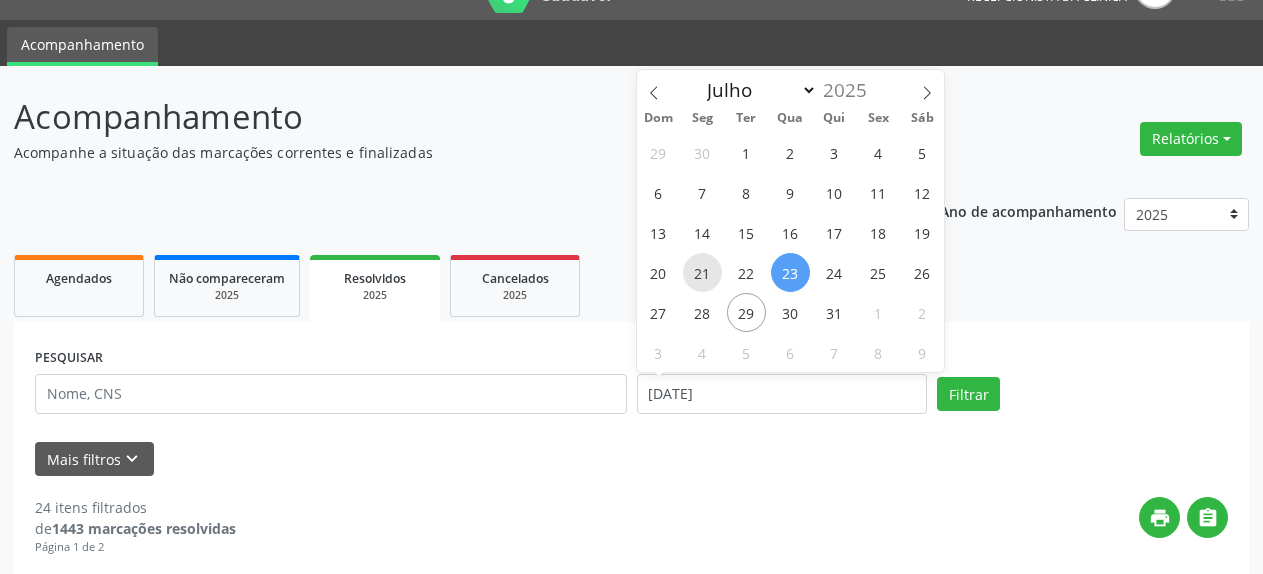 click on "21" at bounding box center [702, 272] 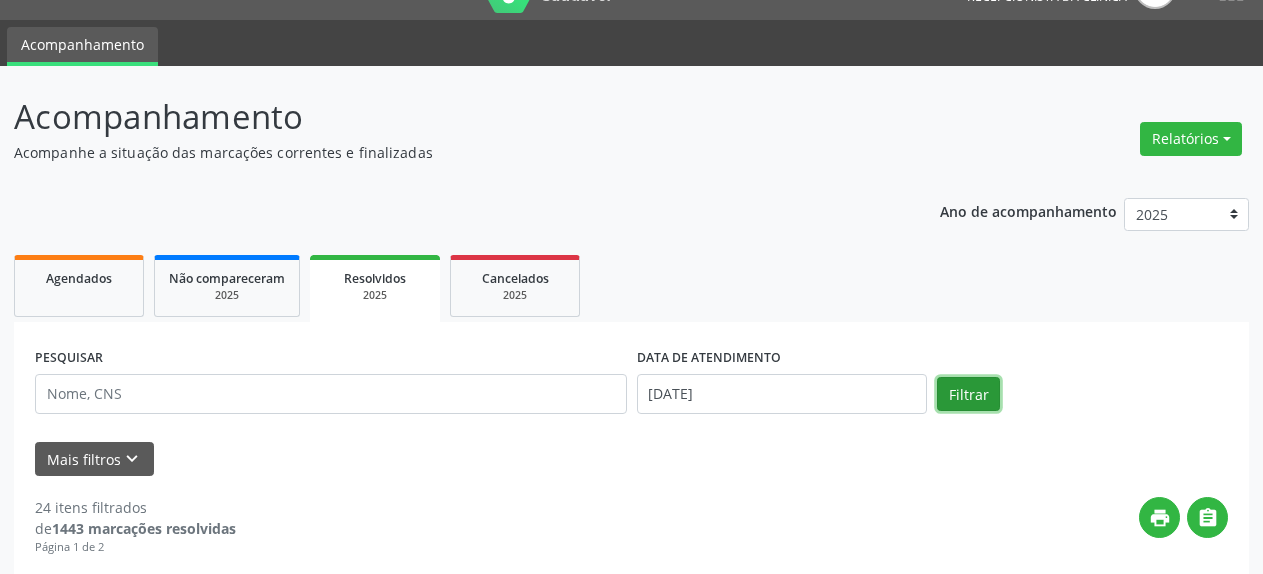 click on "Filtrar" at bounding box center (968, 394) 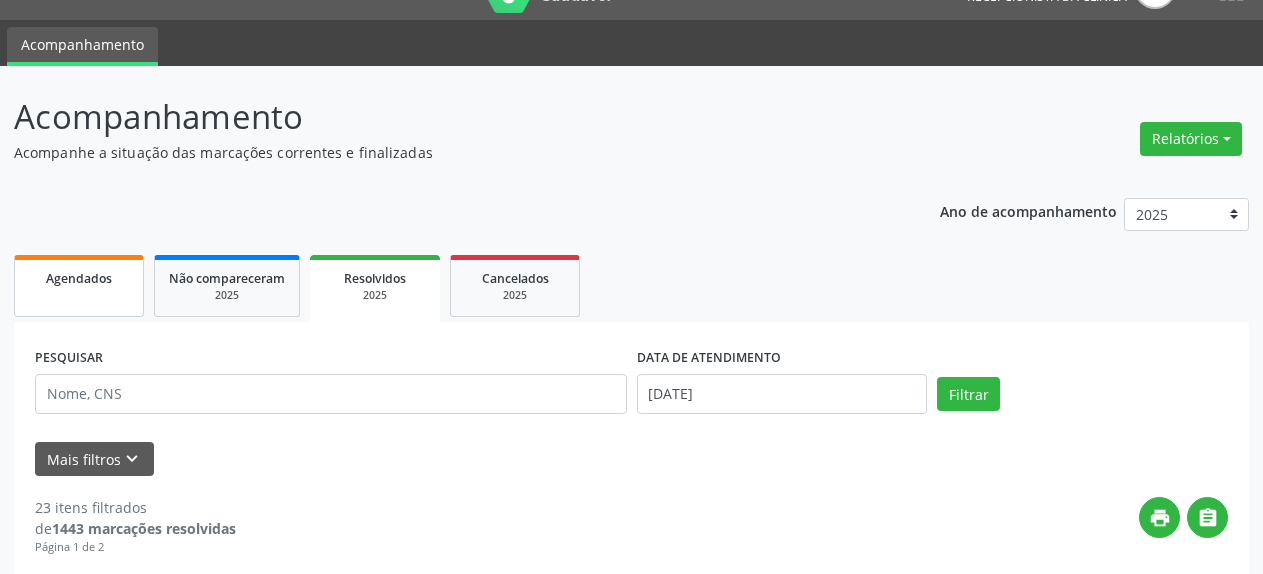 click on "Agendados" at bounding box center [79, 278] 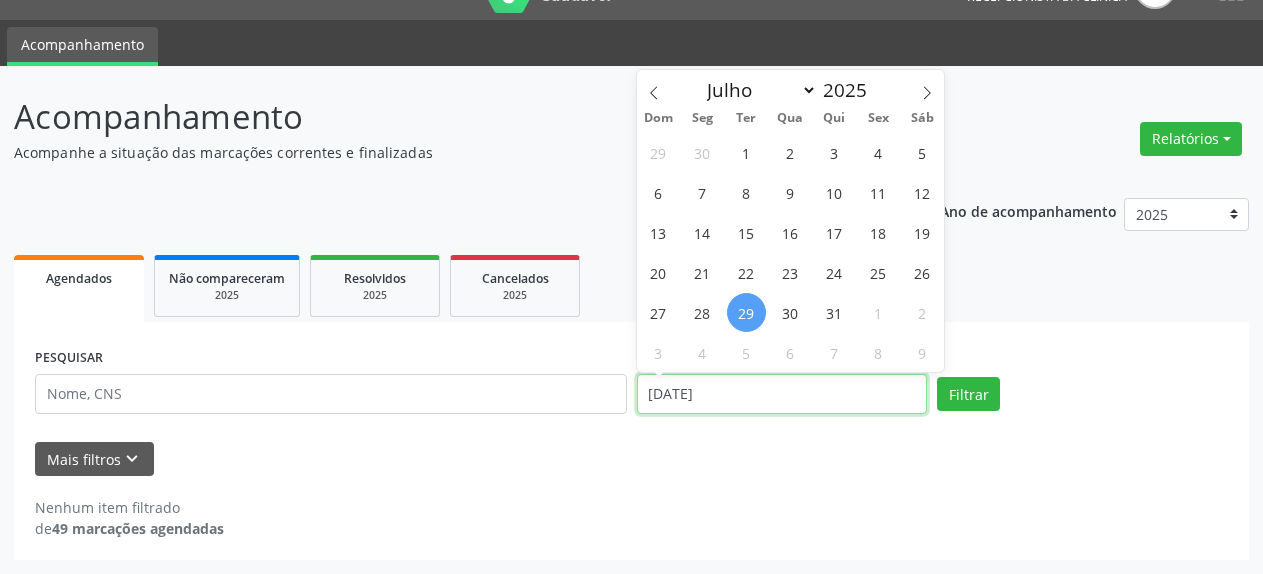 click on "[DATE]" at bounding box center (782, 394) 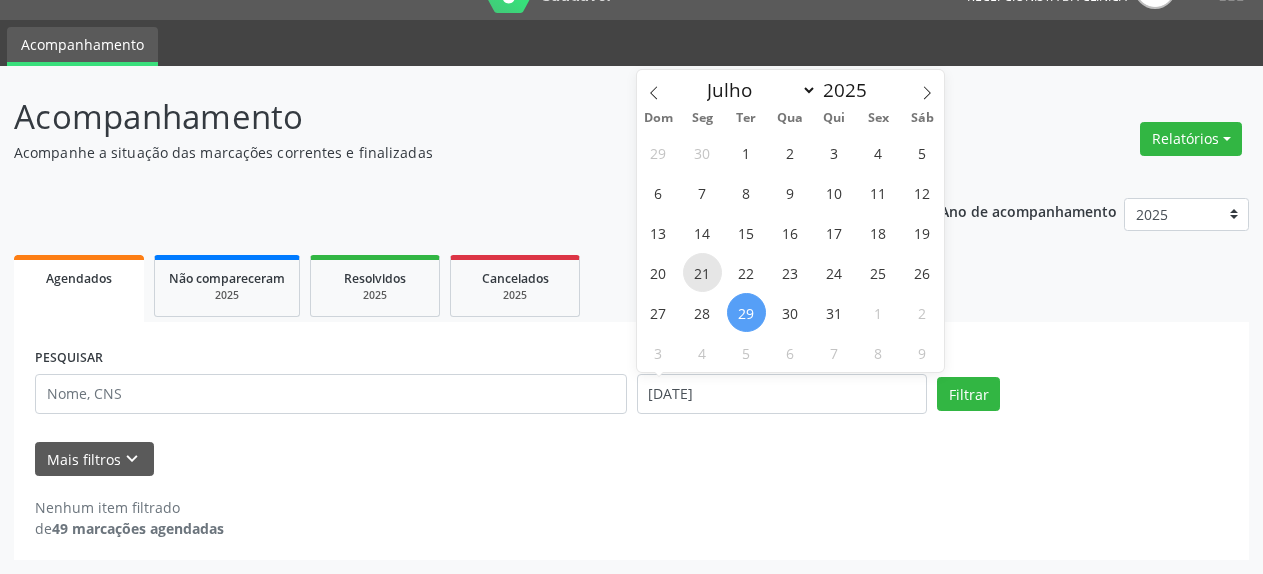 click on "21" at bounding box center (702, 272) 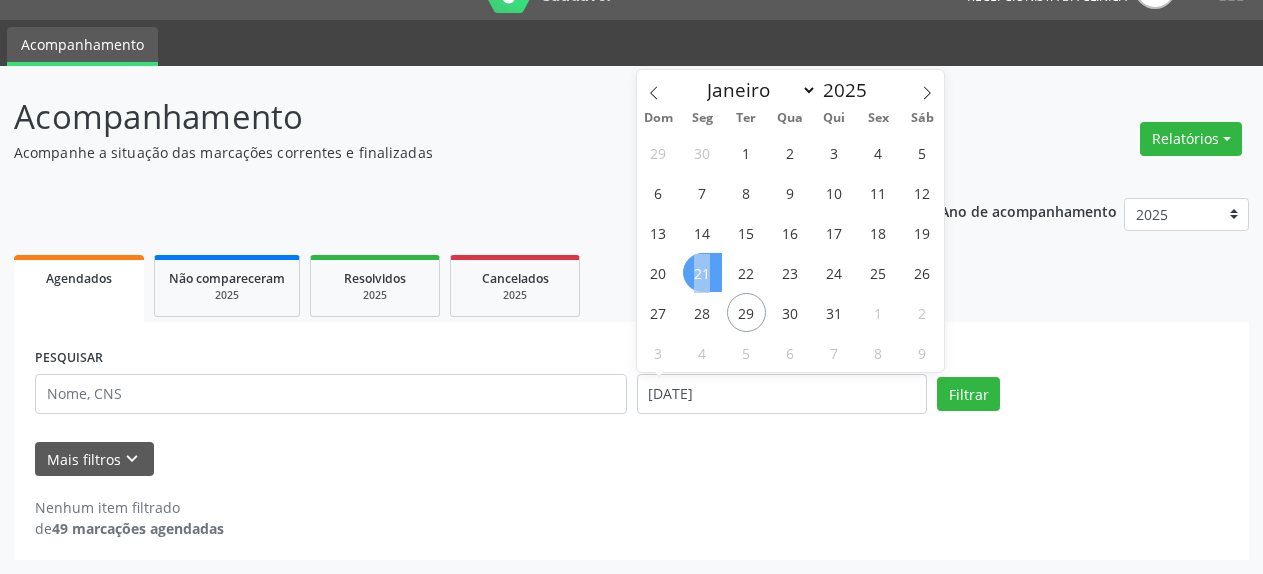 click on "21" at bounding box center [702, 272] 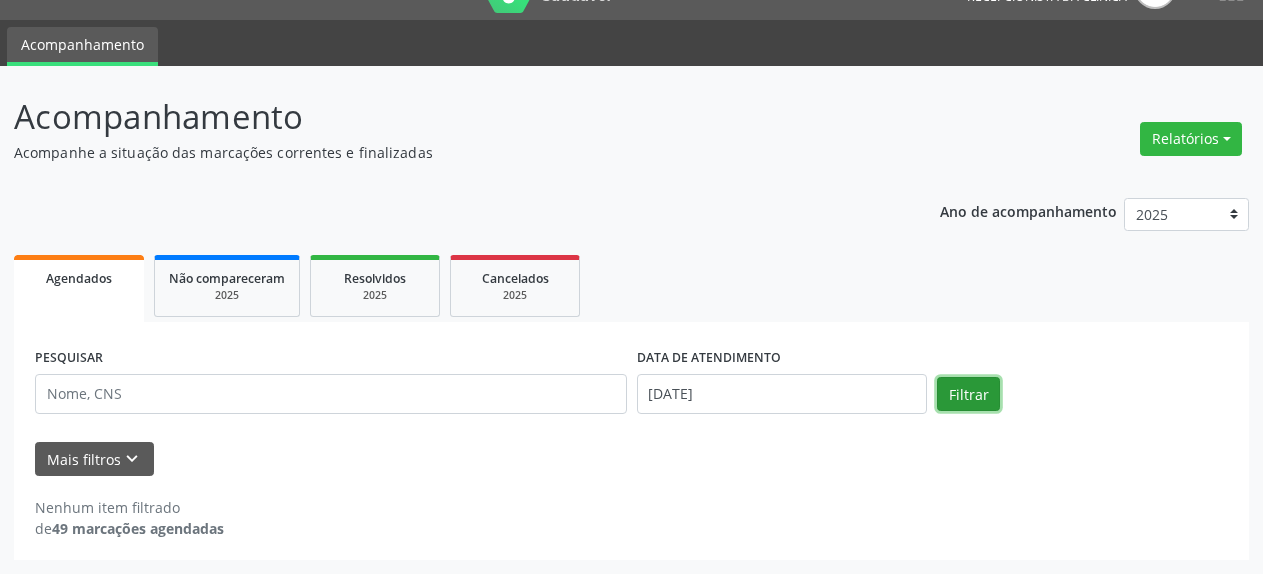 click on "Filtrar" at bounding box center [968, 394] 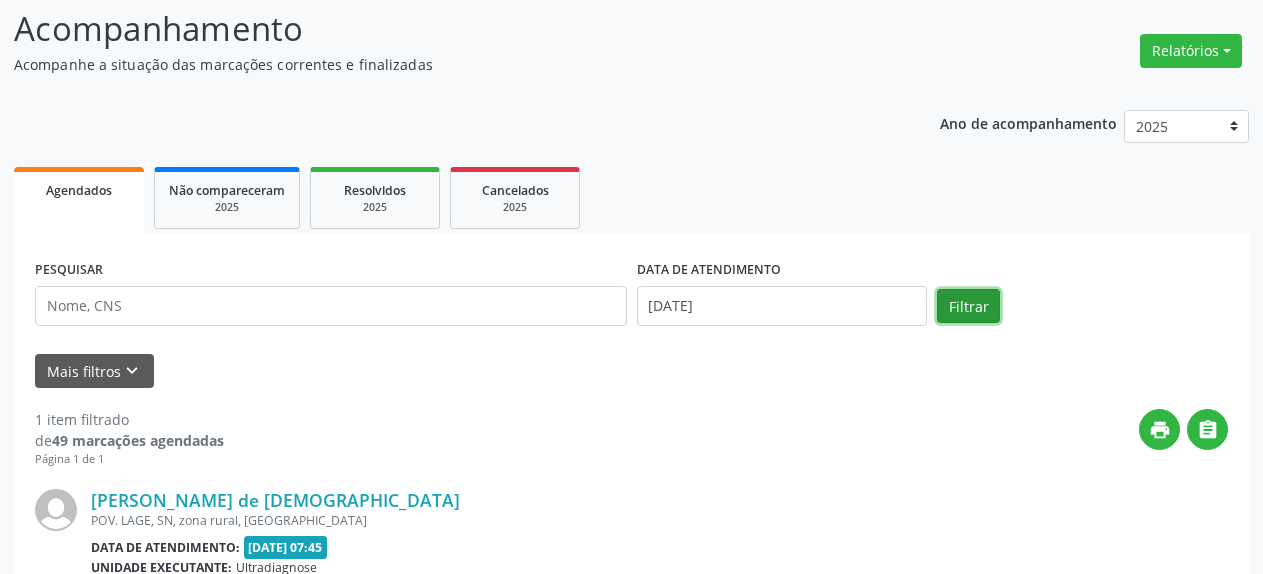 scroll, scrollTop: 127, scrollLeft: 0, axis: vertical 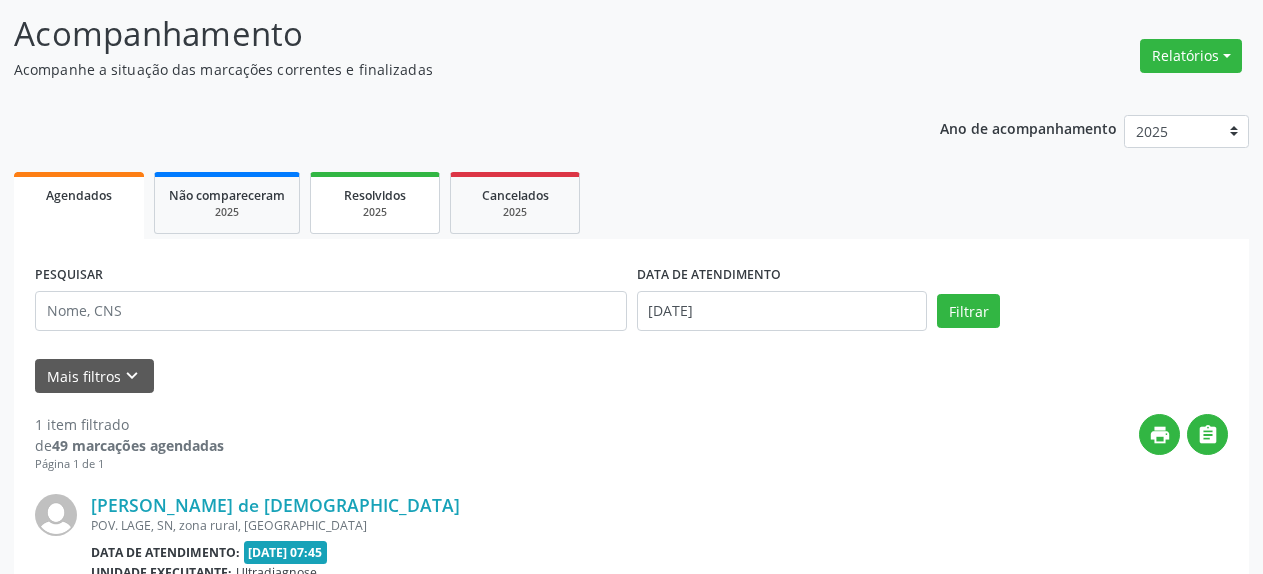 click on "Resolvidos" at bounding box center [375, 195] 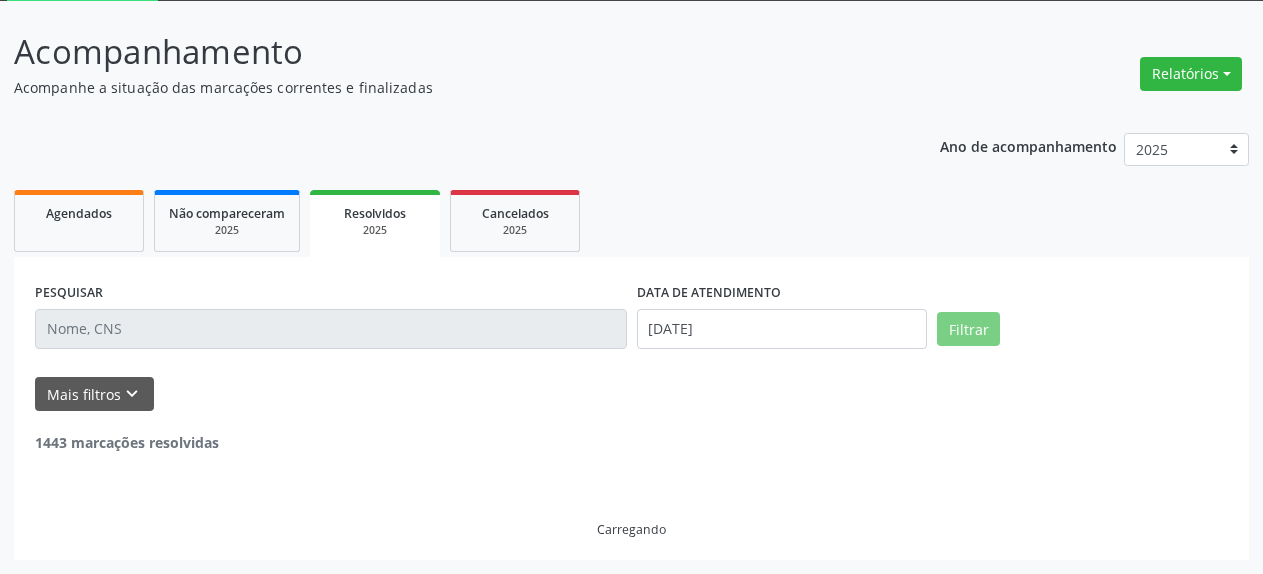 scroll, scrollTop: 88, scrollLeft: 0, axis: vertical 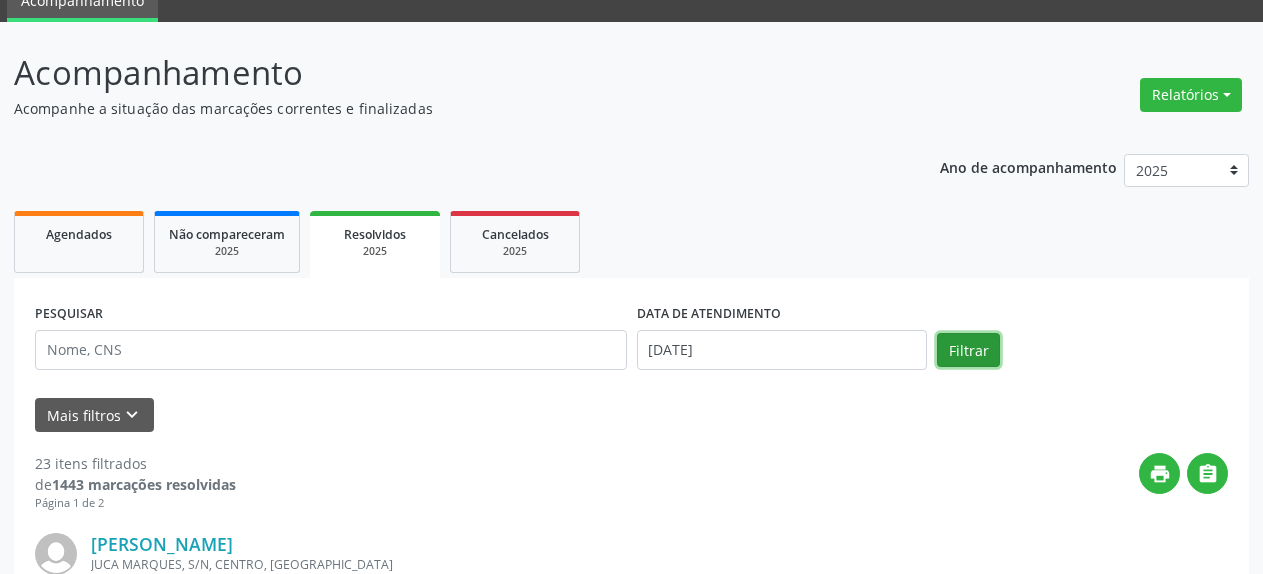 click on "Filtrar" at bounding box center (968, 350) 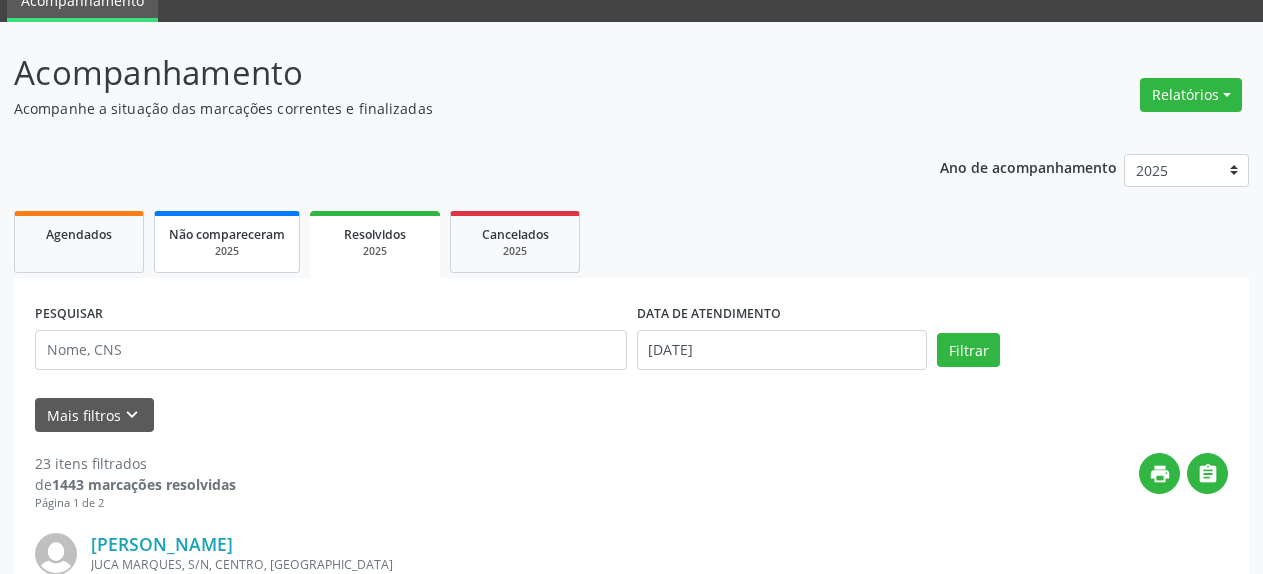 click on "Não compareceram" at bounding box center [227, 234] 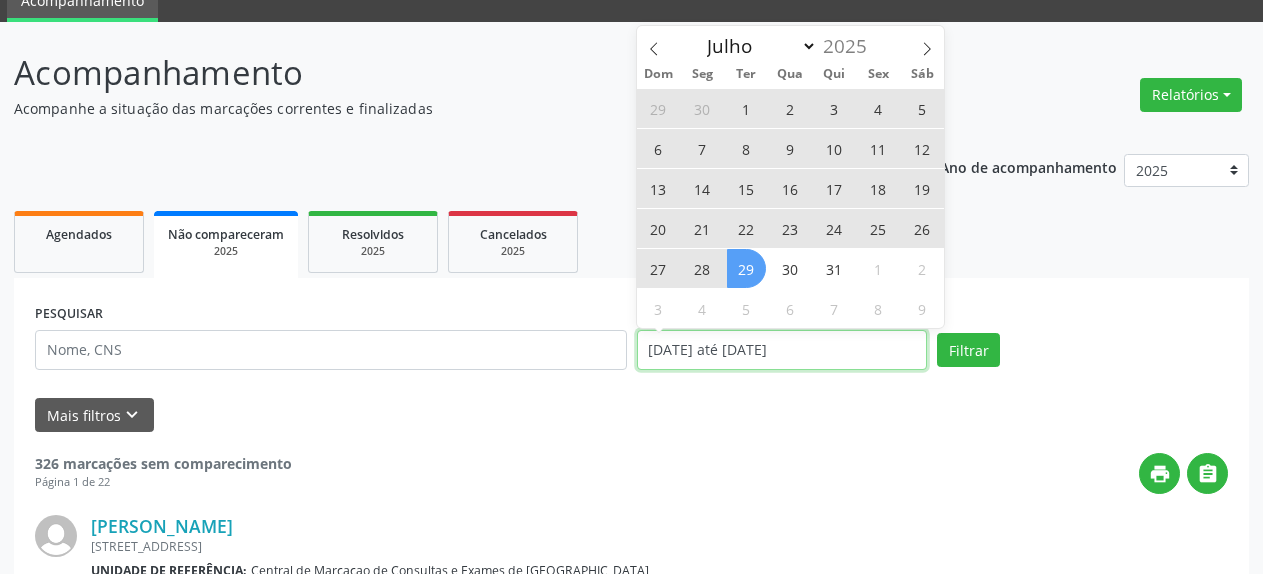 click on "[DATE] até [DATE]" at bounding box center (782, 350) 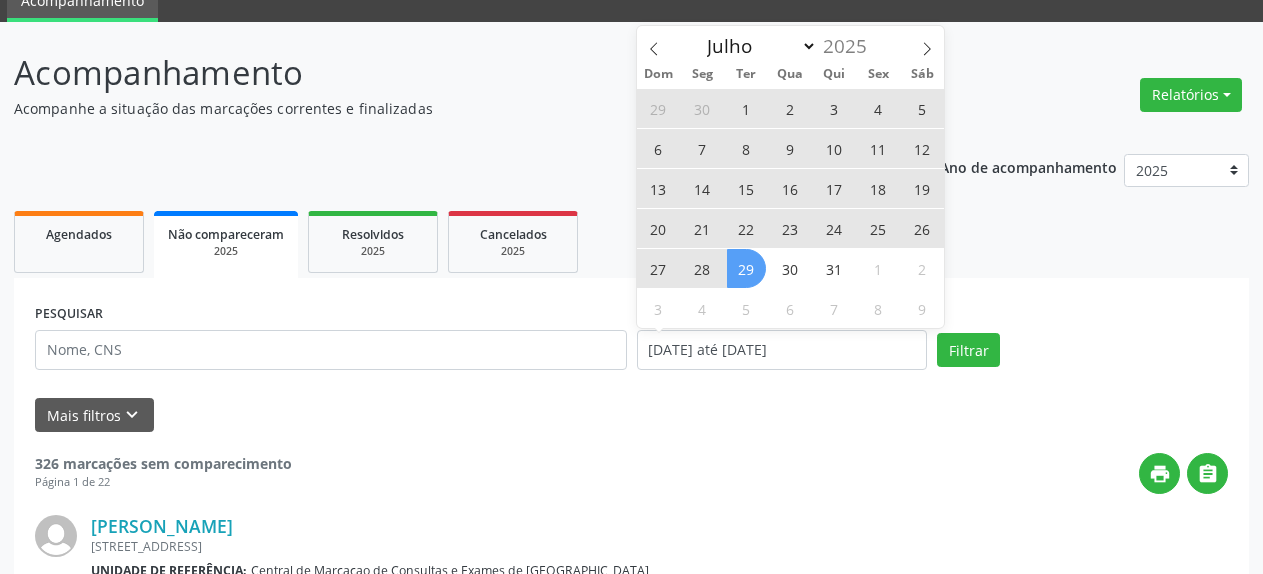 click on "7" at bounding box center (702, 148) 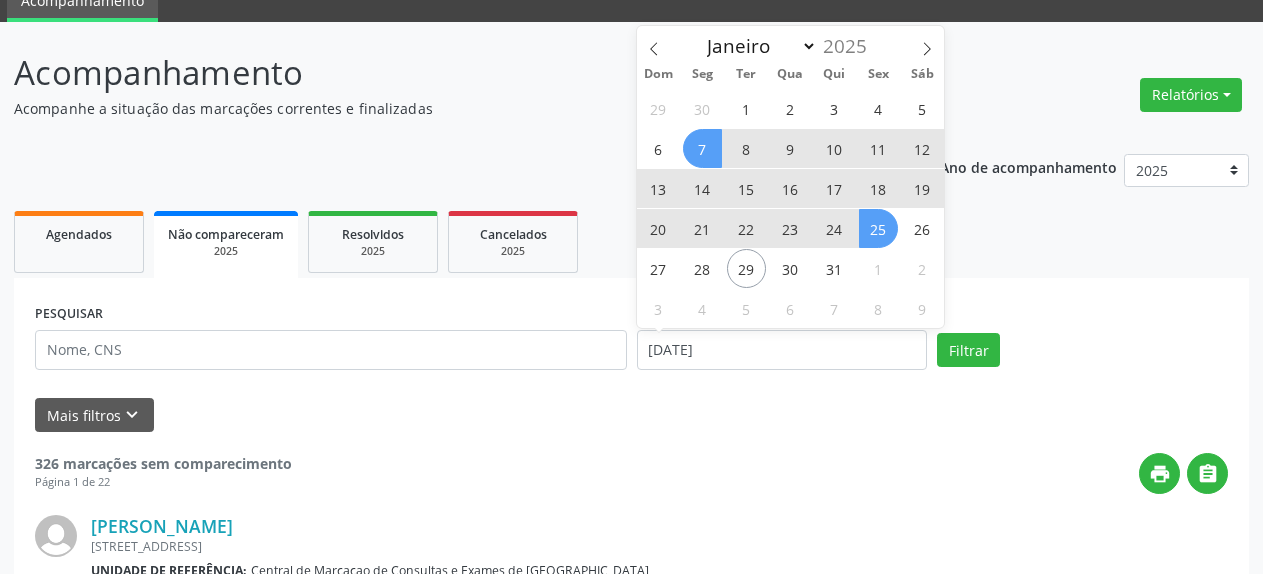 click on "25" at bounding box center [878, 228] 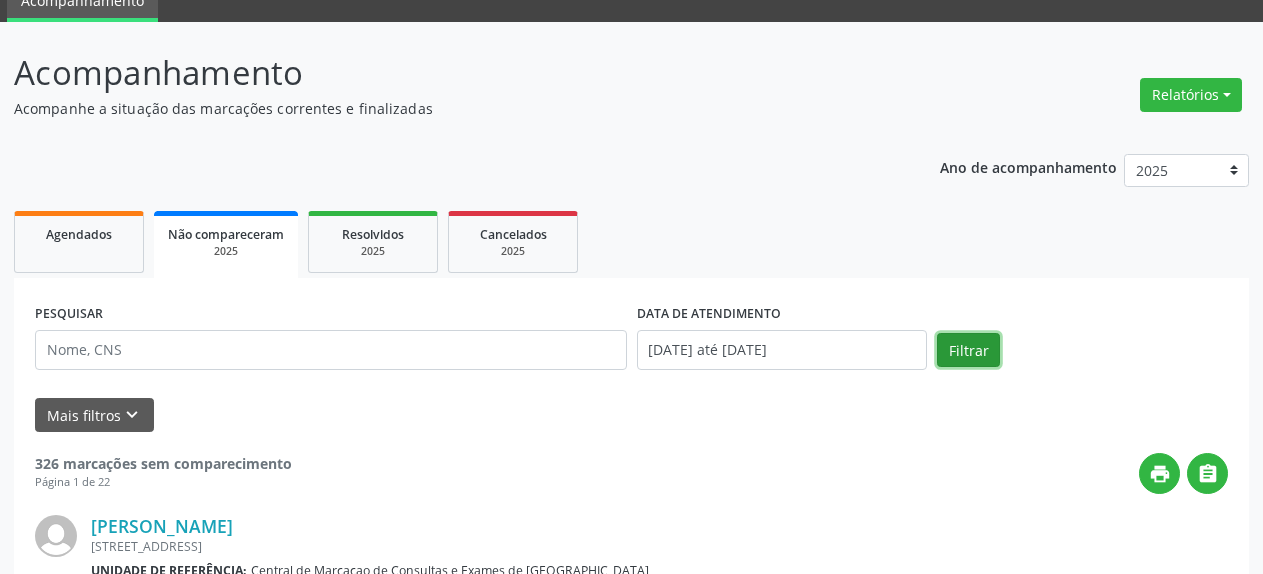 click on "Filtrar" at bounding box center (968, 350) 